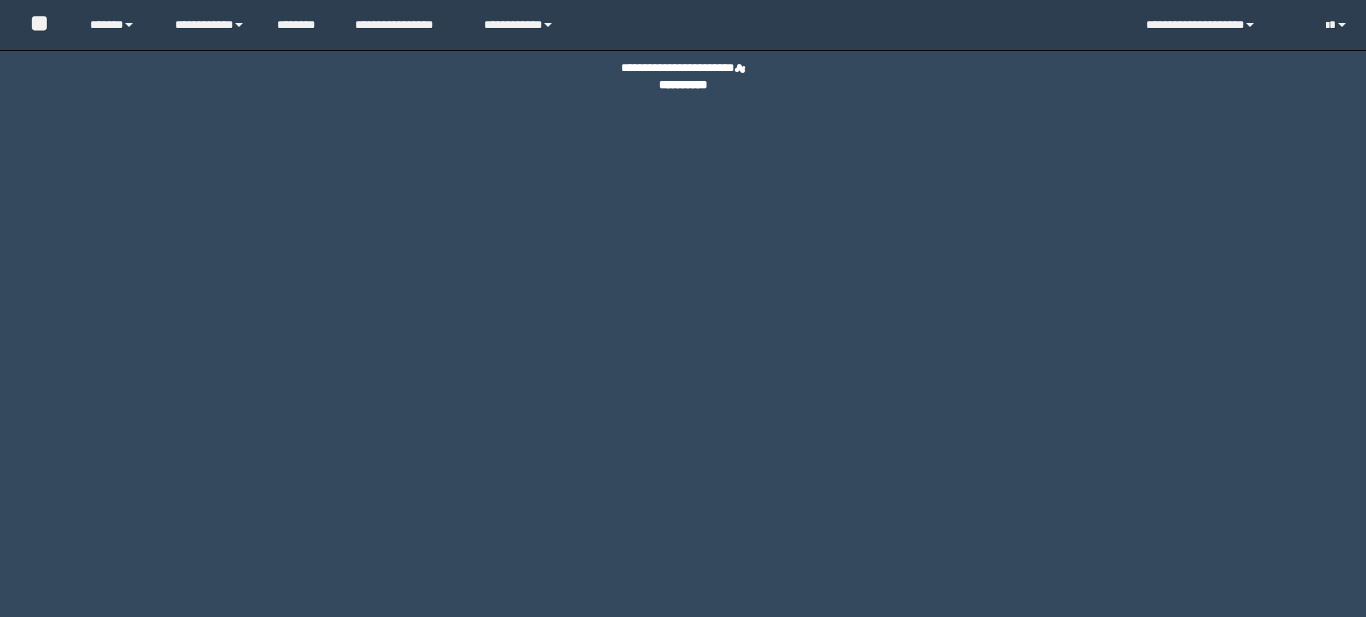 scroll, scrollTop: 0, scrollLeft: 0, axis: both 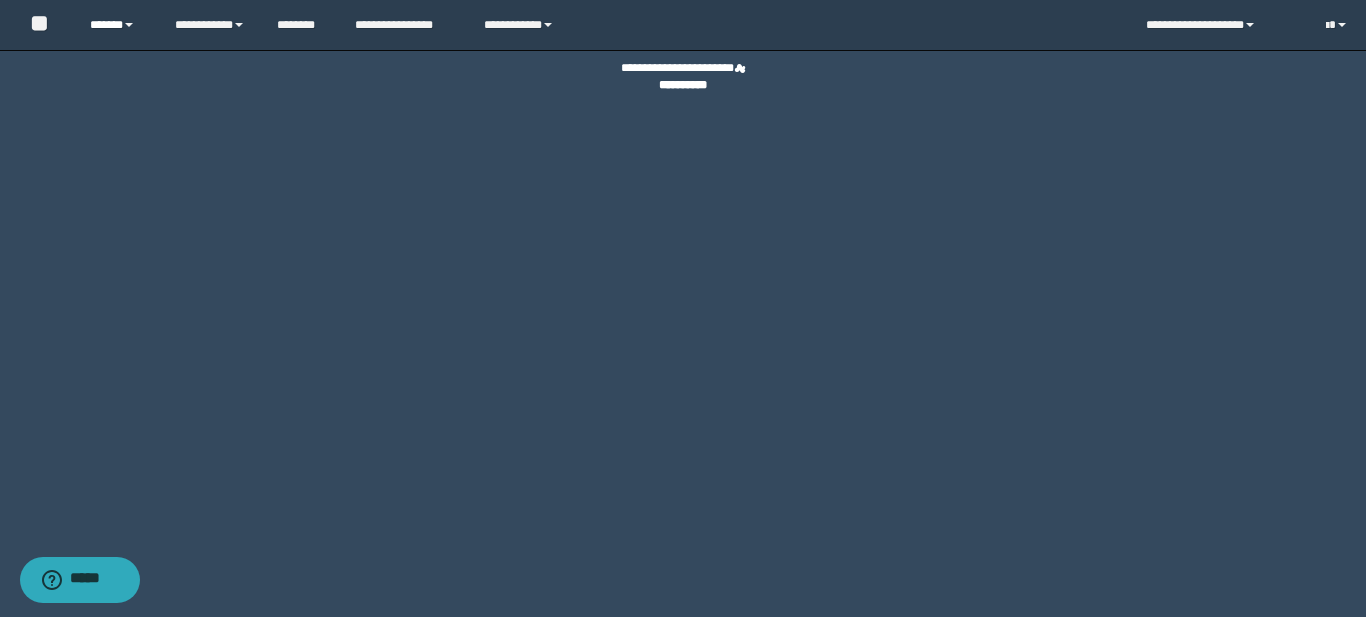 click on "******" at bounding box center (117, 25) 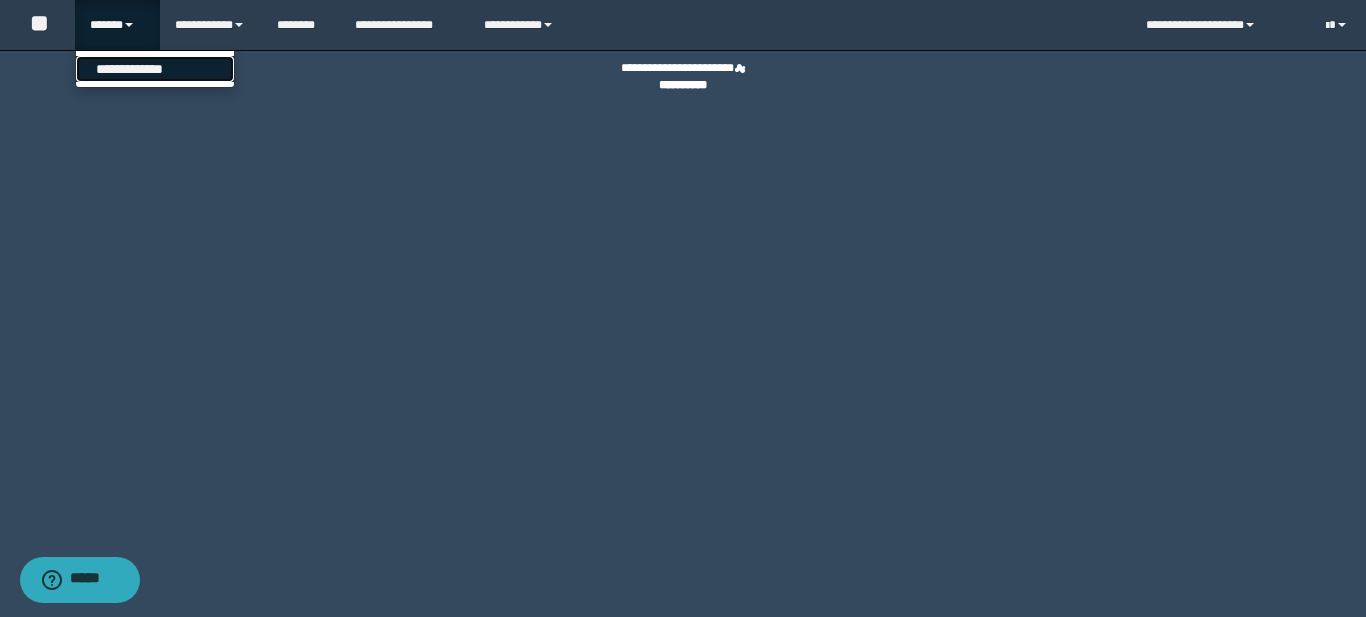 click on "**********" at bounding box center [155, 69] 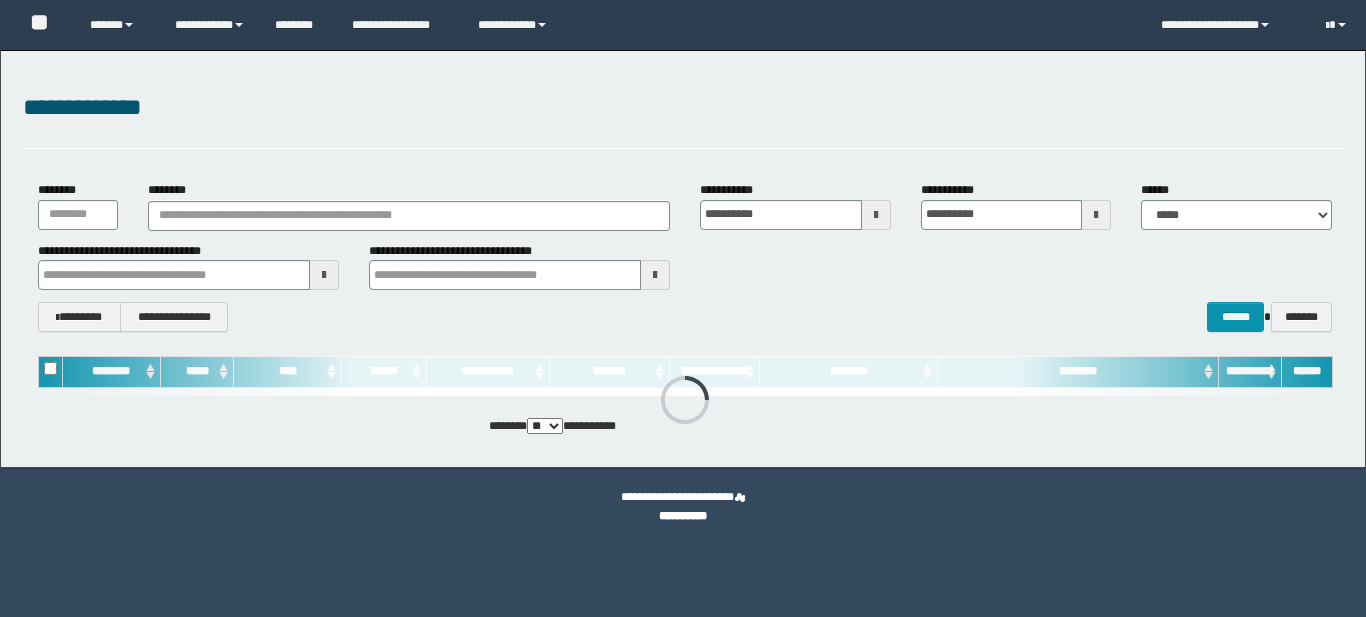 scroll, scrollTop: 0, scrollLeft: 0, axis: both 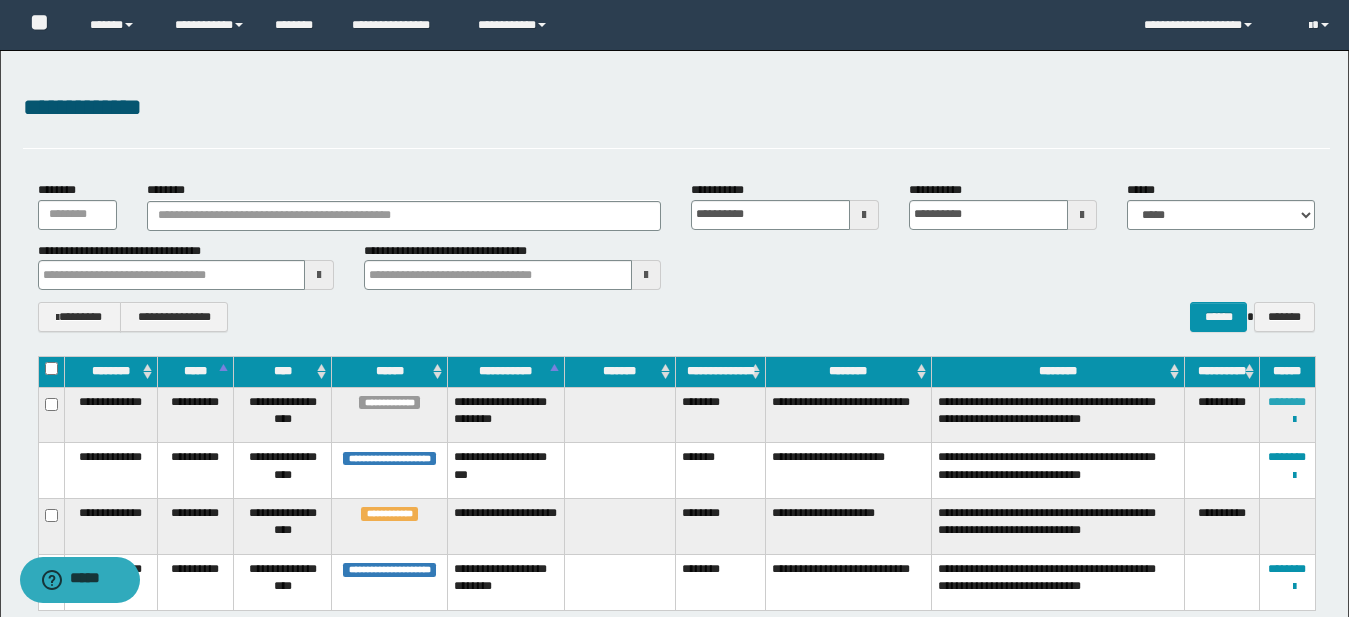 click on "********" at bounding box center (1287, 402) 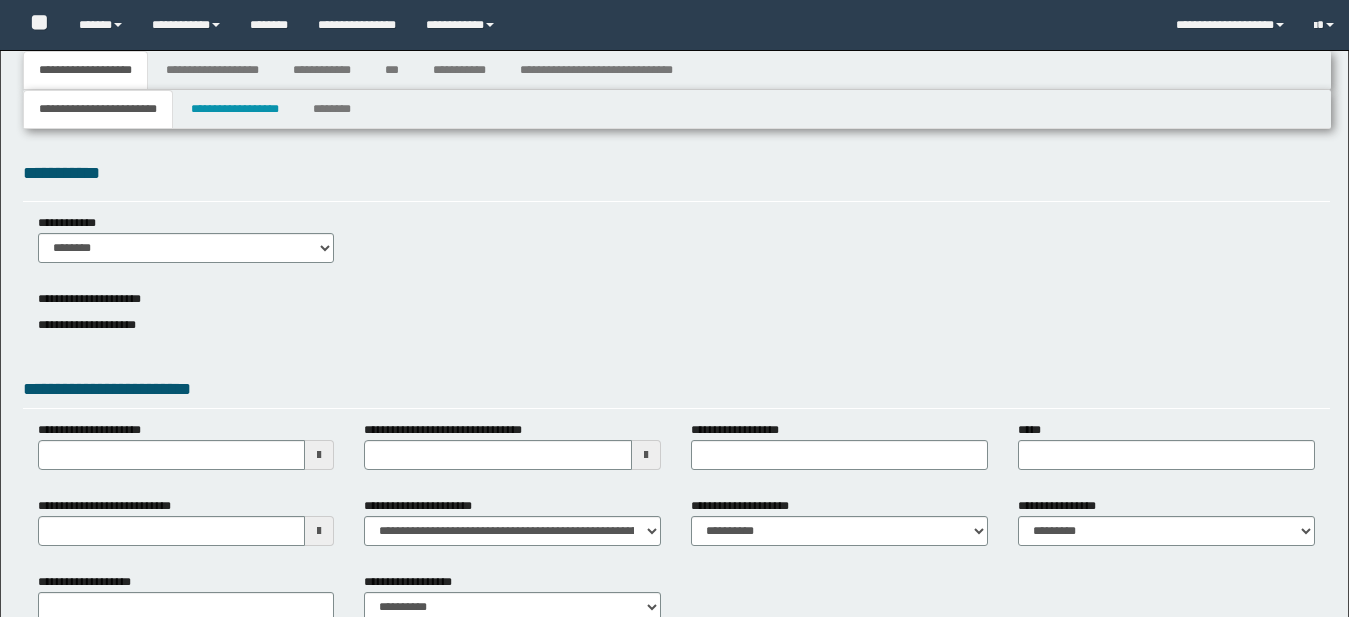 type 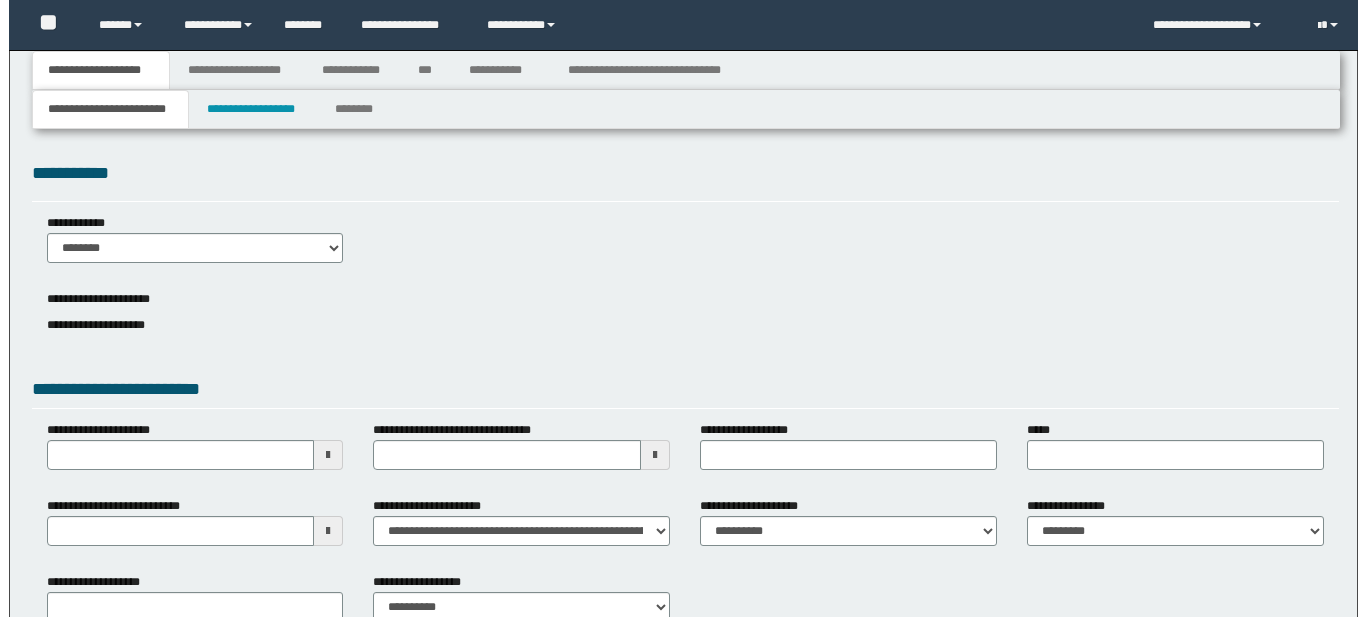 scroll, scrollTop: 0, scrollLeft: 0, axis: both 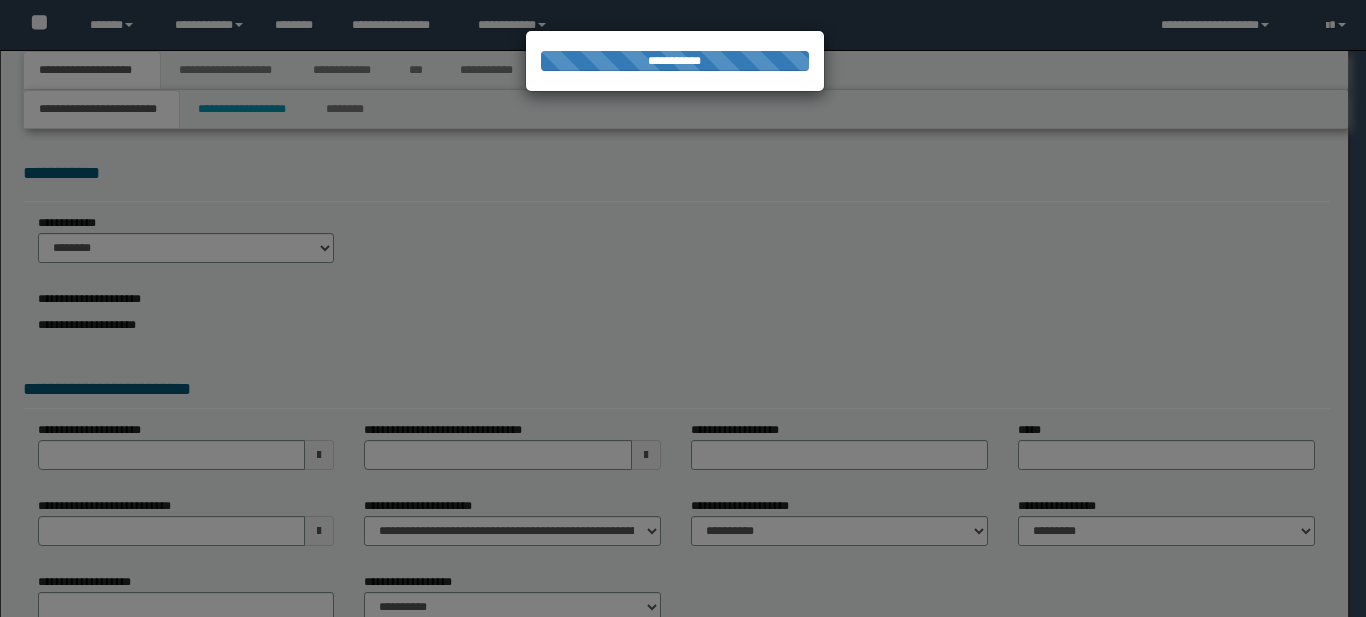 select on "*" 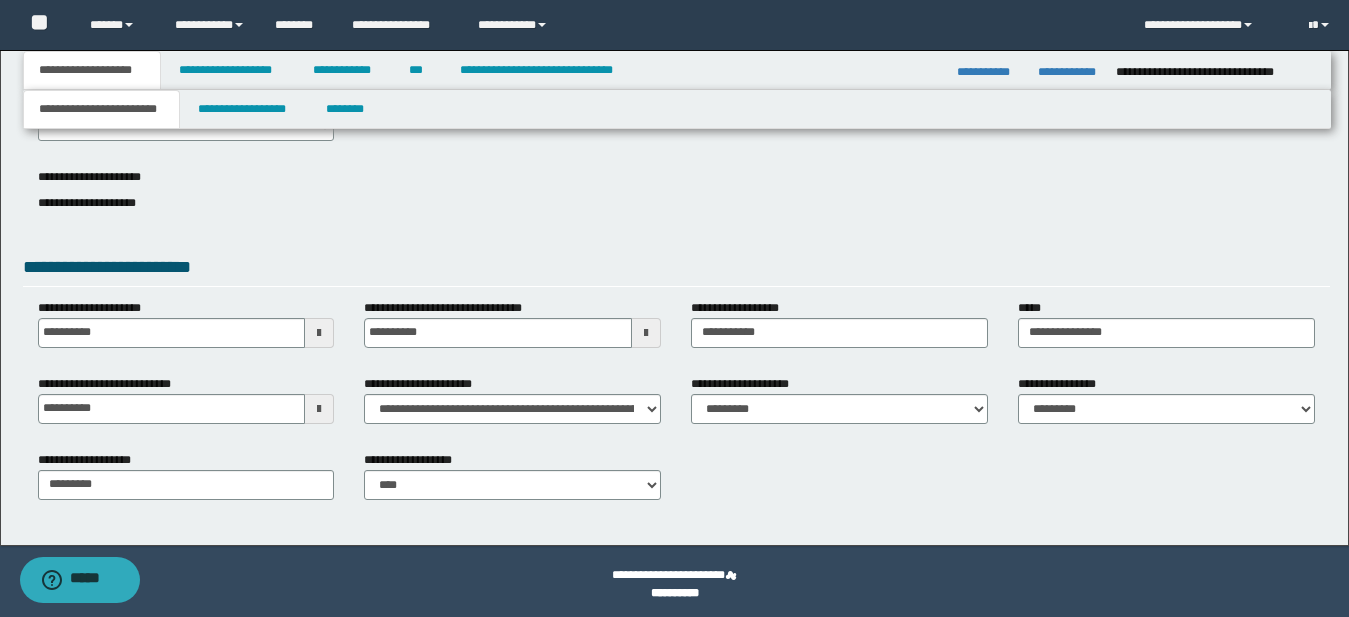 scroll, scrollTop: 128, scrollLeft: 0, axis: vertical 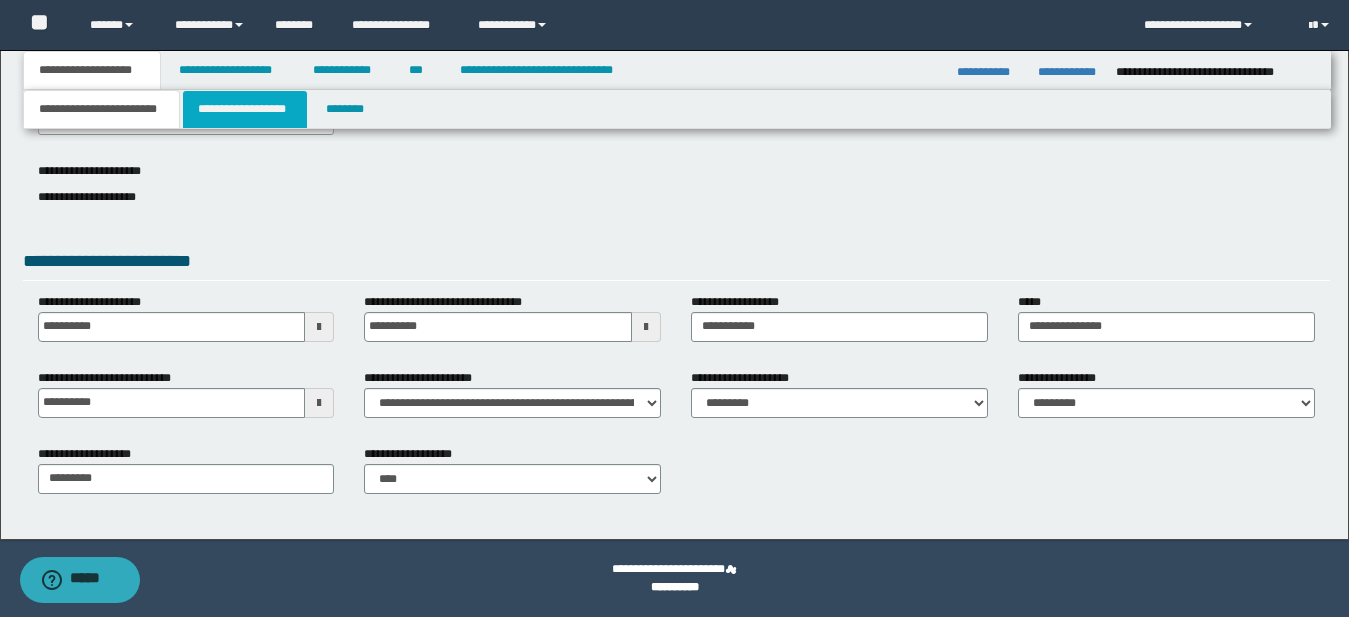 click on "**********" at bounding box center (245, 109) 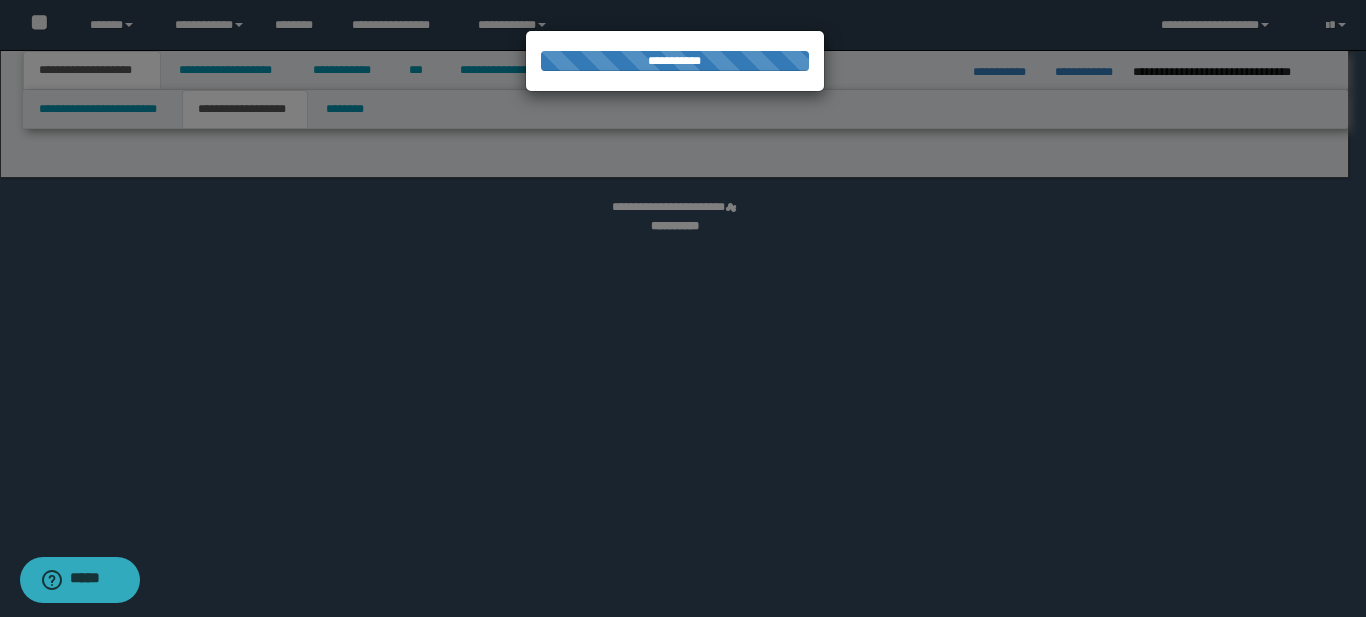 select on "*" 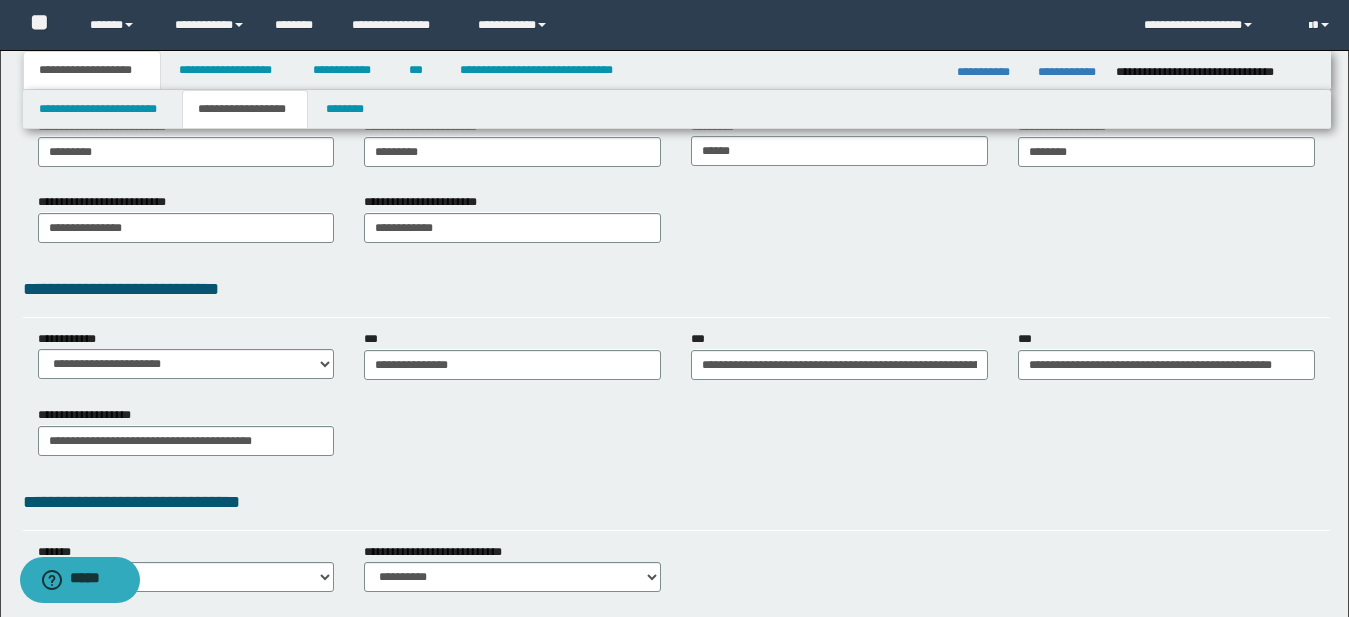 scroll, scrollTop: 490, scrollLeft: 0, axis: vertical 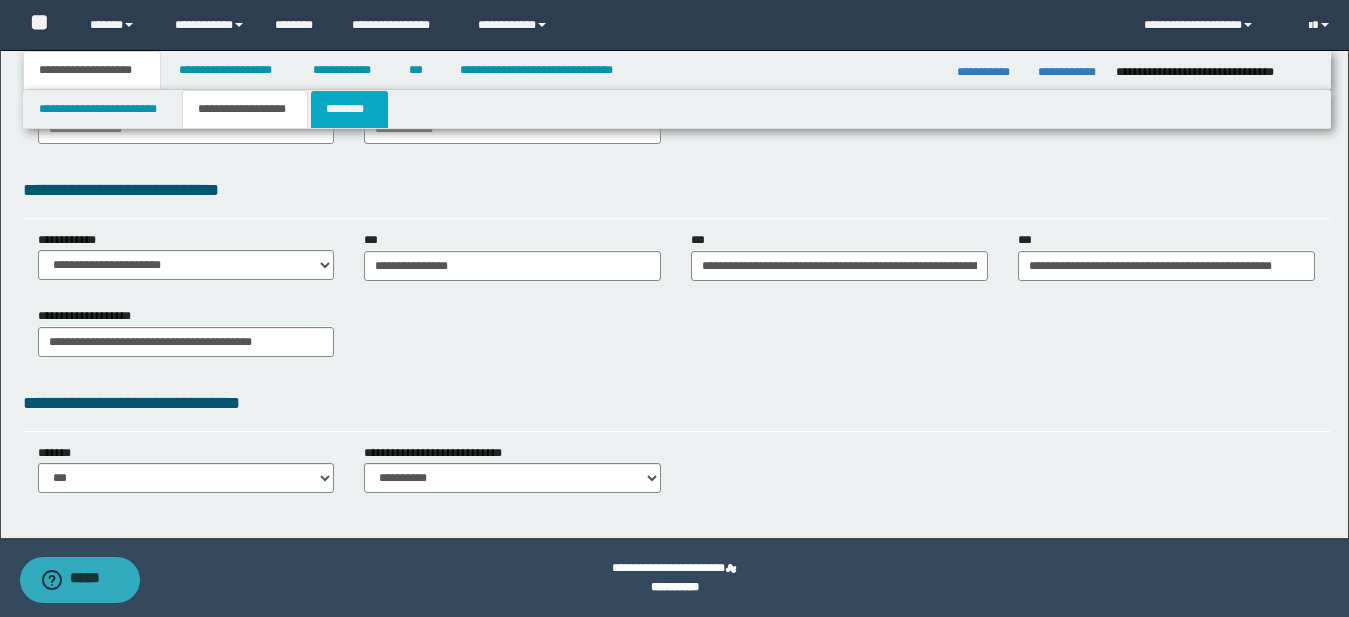 click on "********" at bounding box center (349, 109) 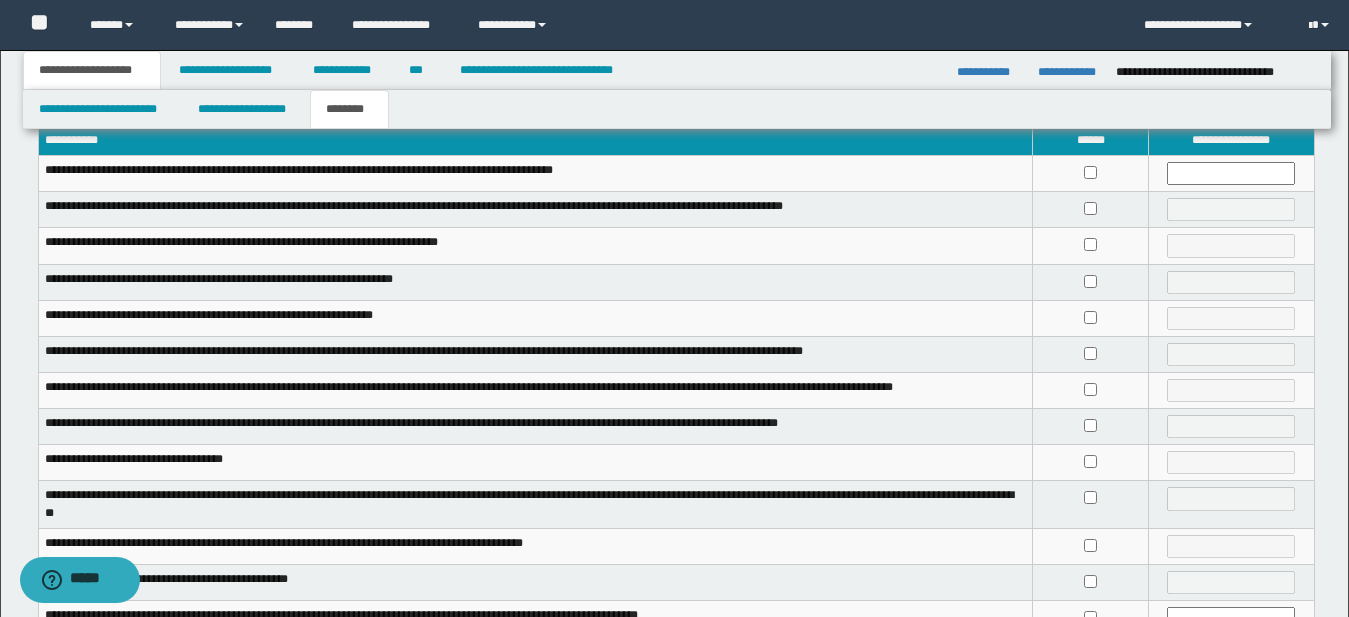 scroll, scrollTop: 0, scrollLeft: 0, axis: both 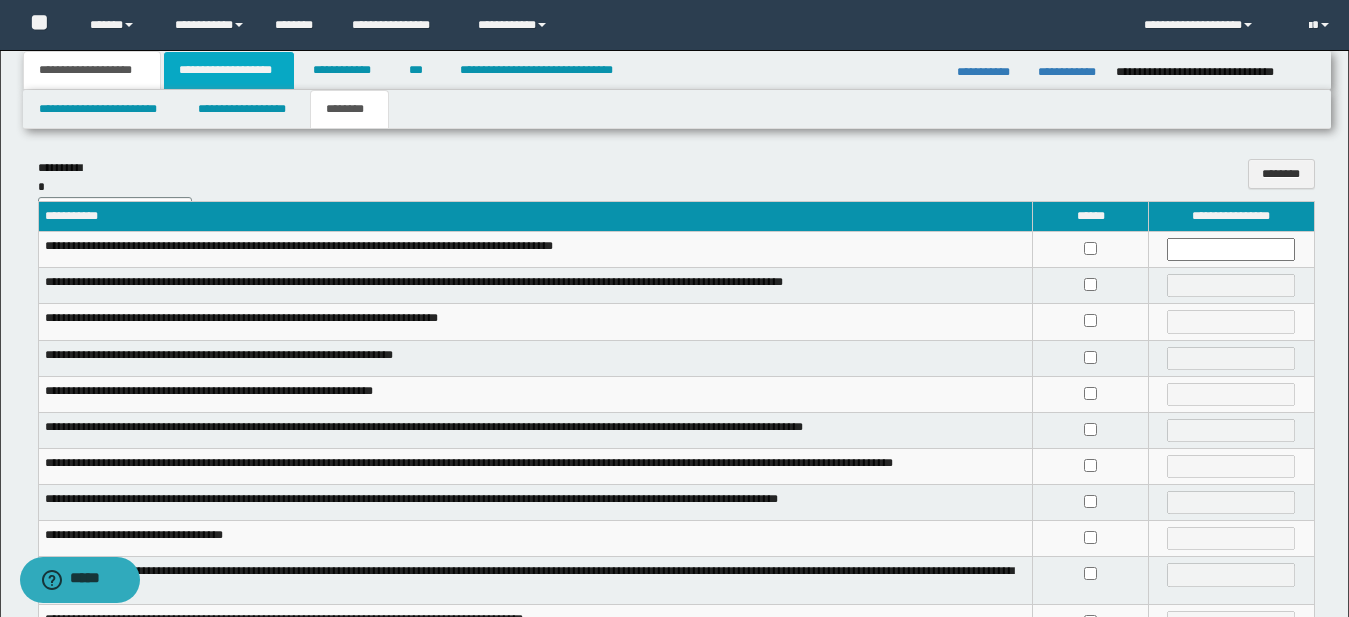 click on "**********" at bounding box center [229, 70] 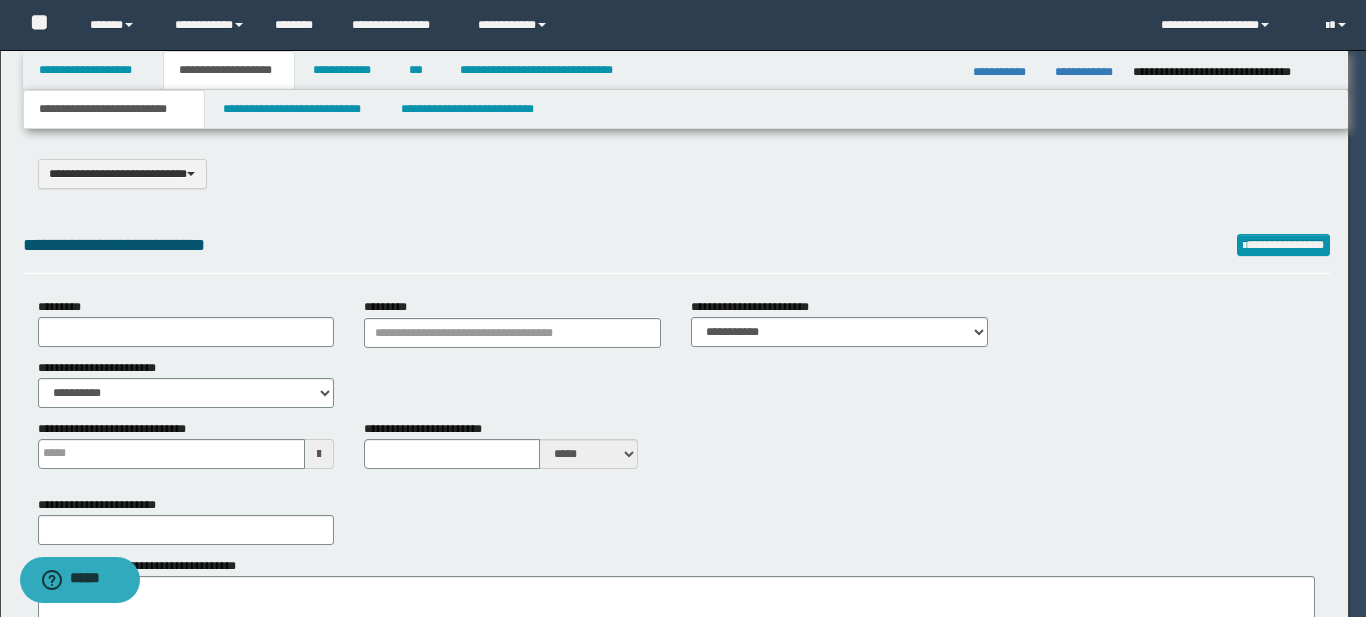type on "**********" 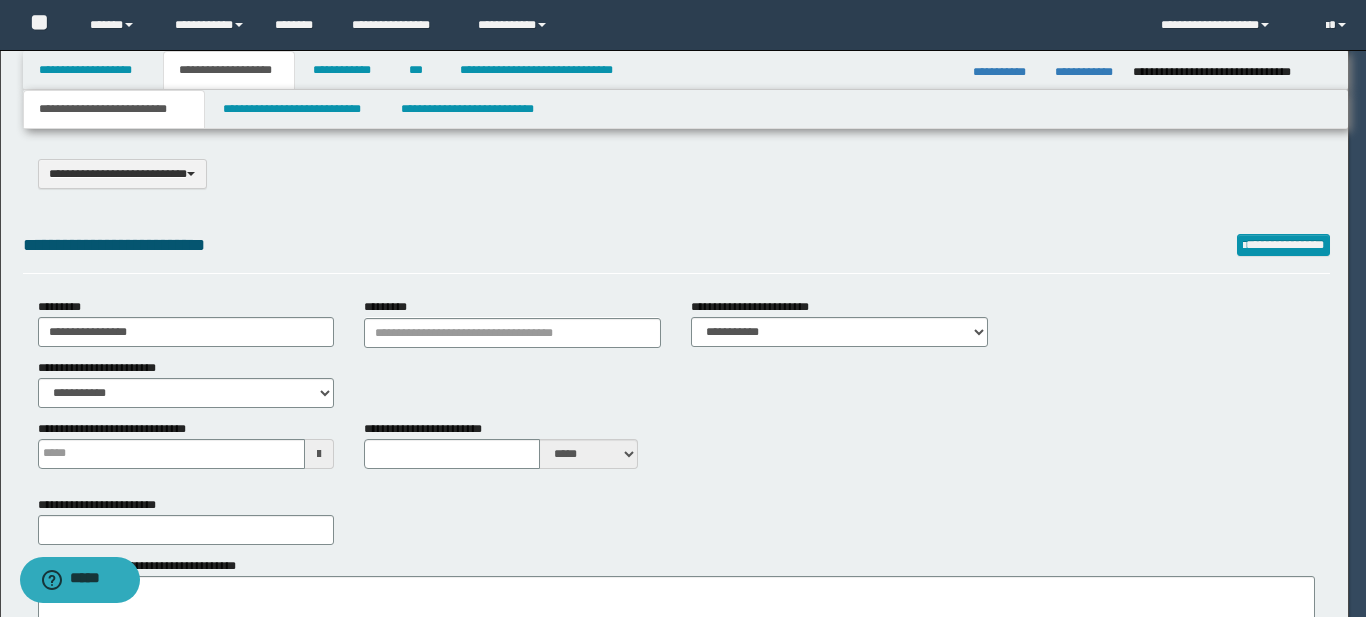 type on "**********" 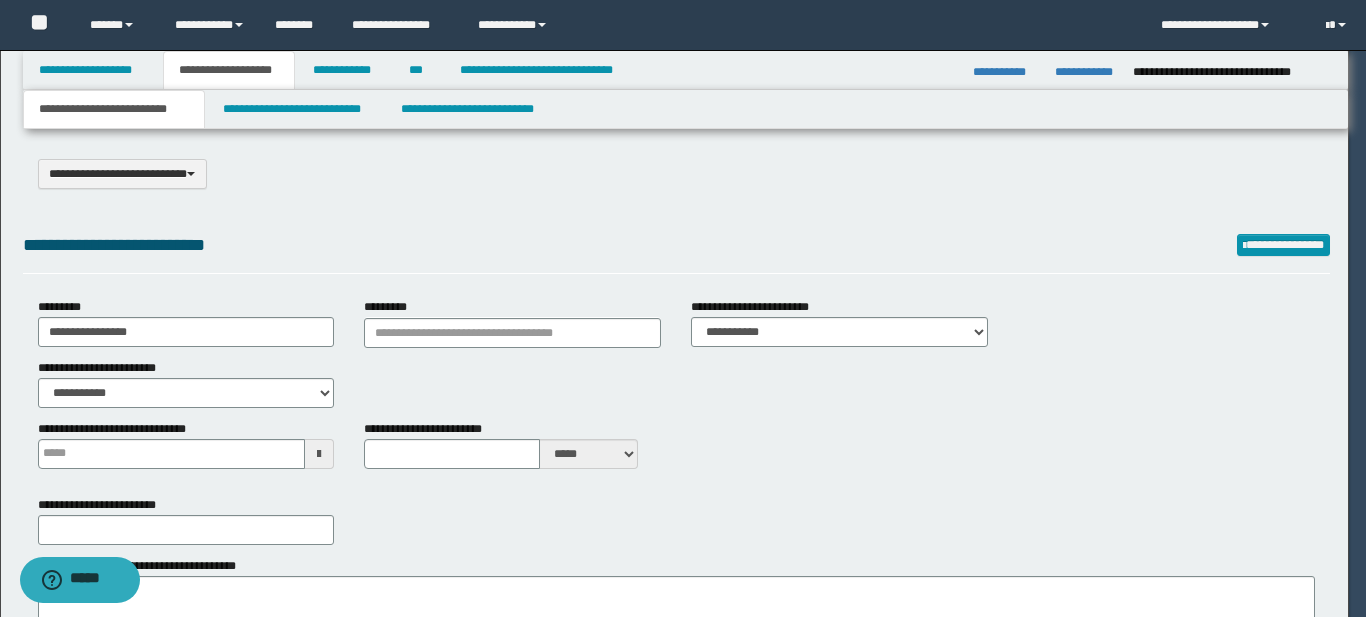 type on "**" 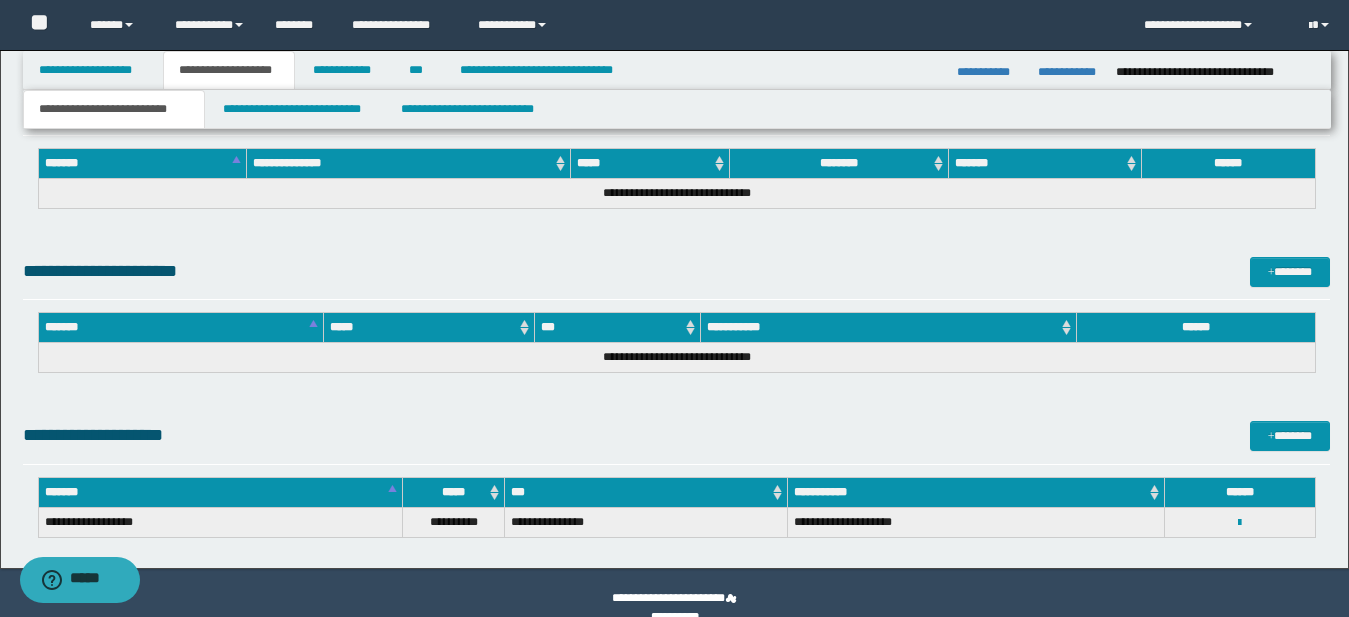 scroll, scrollTop: 1399, scrollLeft: 0, axis: vertical 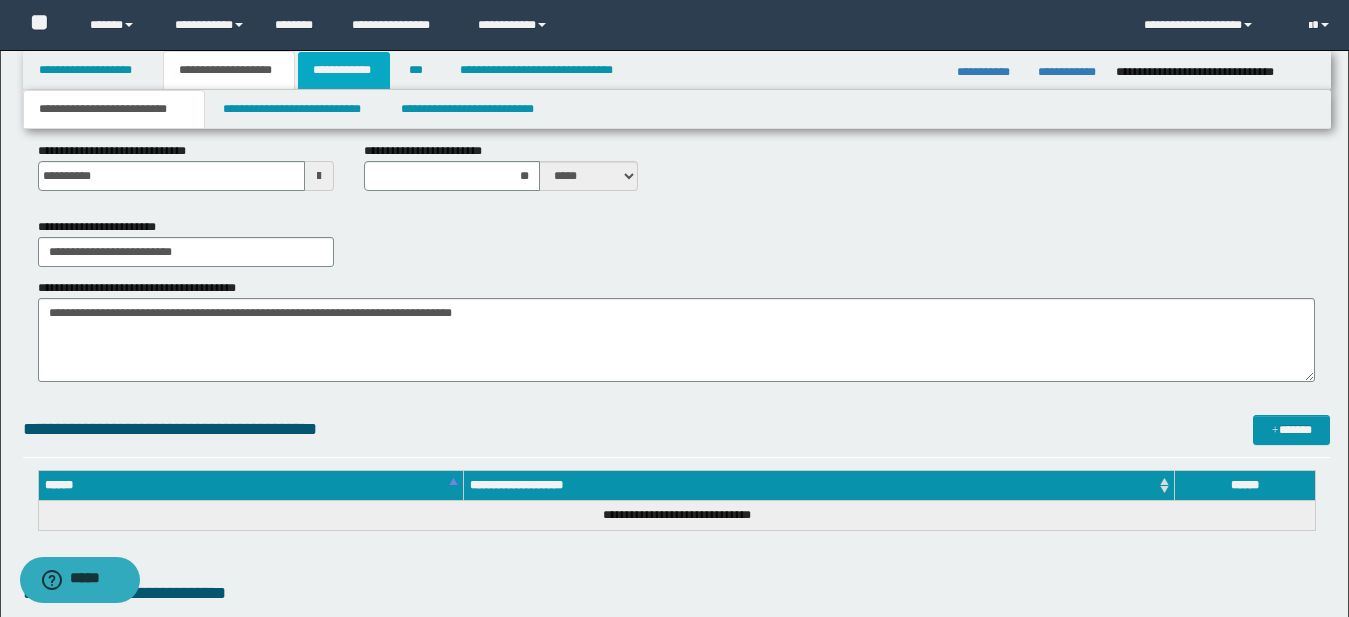 click on "**********" at bounding box center [344, 70] 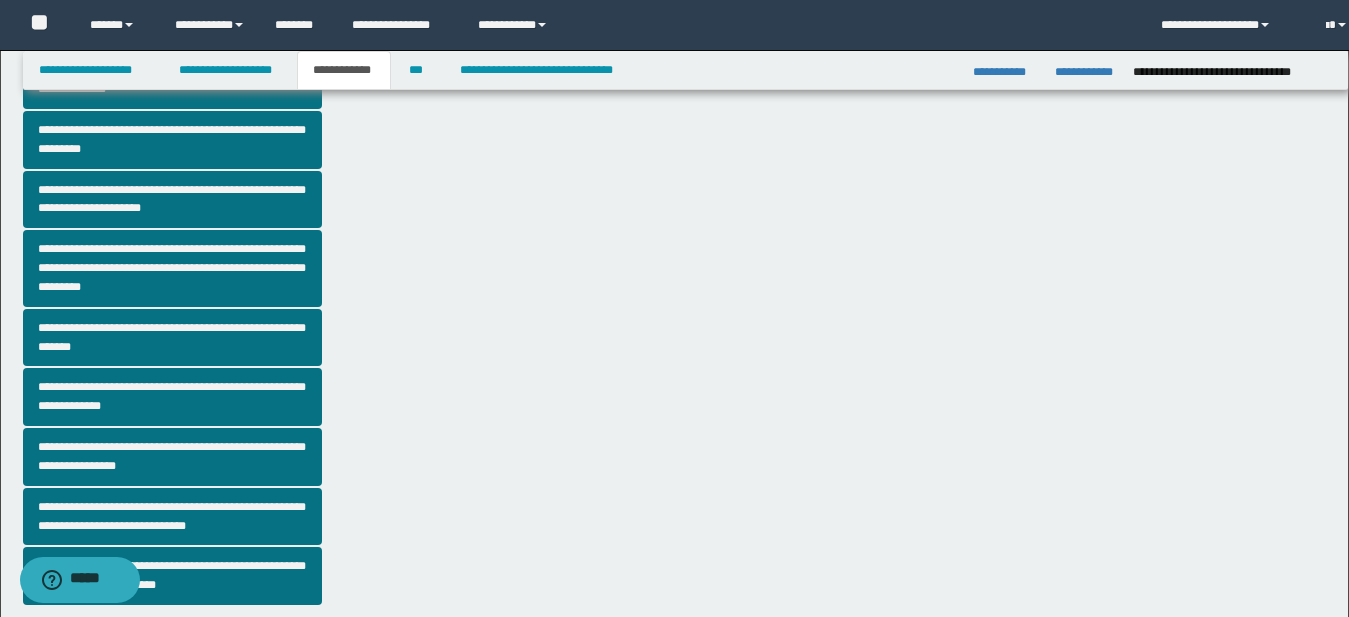 scroll, scrollTop: 404, scrollLeft: 0, axis: vertical 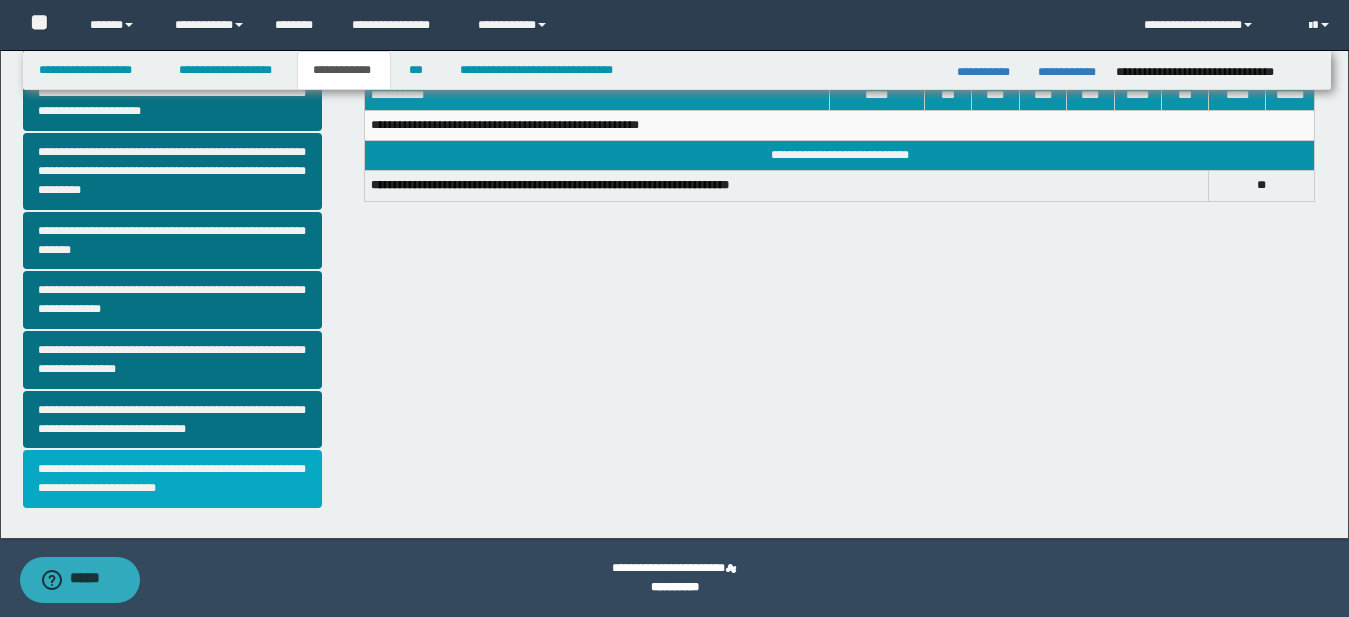click on "**********" at bounding box center [173, 479] 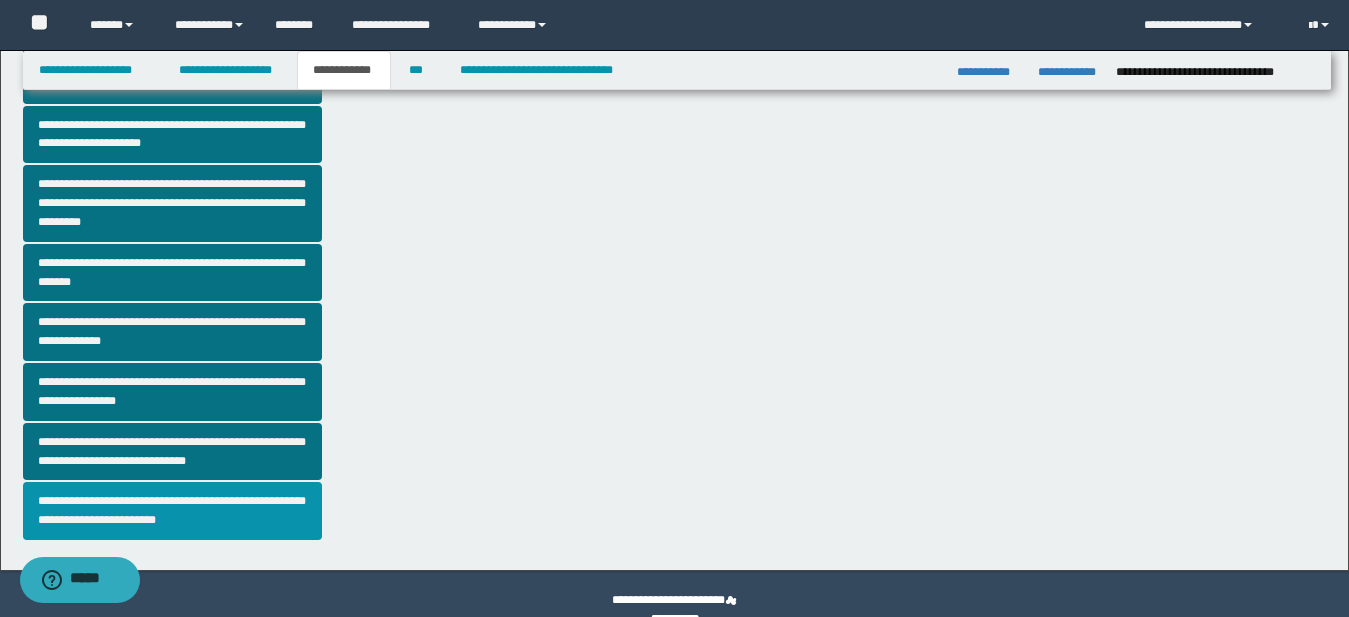 scroll, scrollTop: 501, scrollLeft: 0, axis: vertical 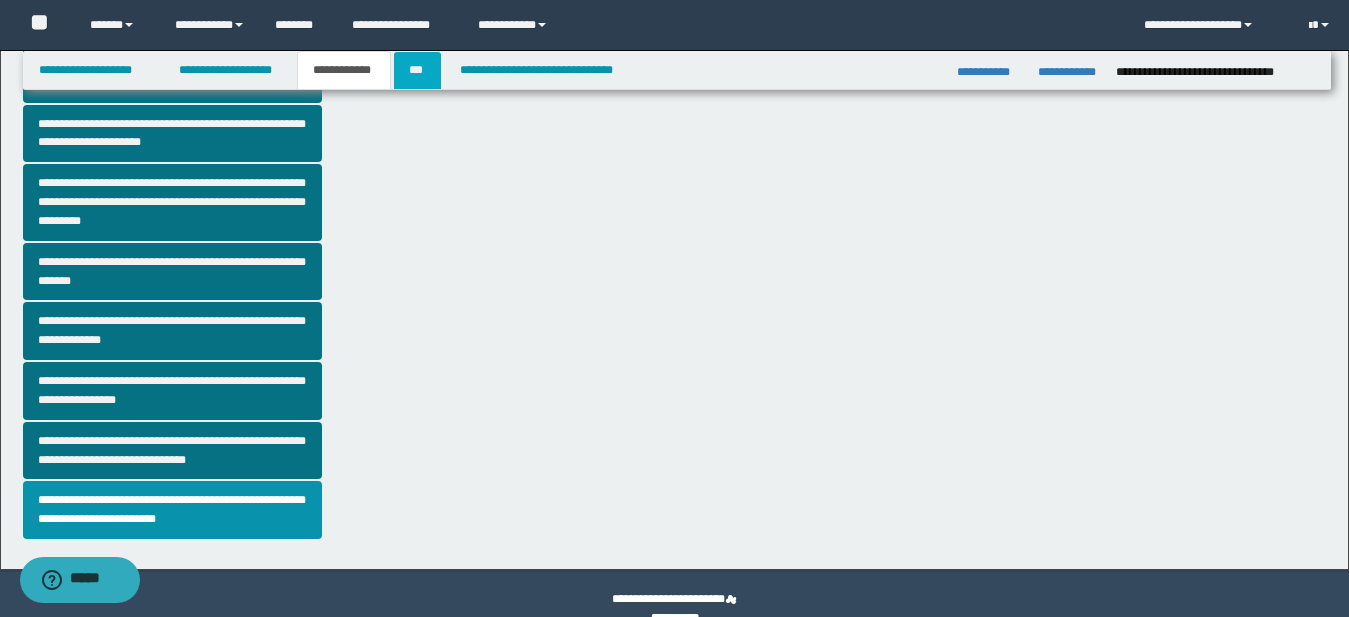 click on "***" at bounding box center (417, 70) 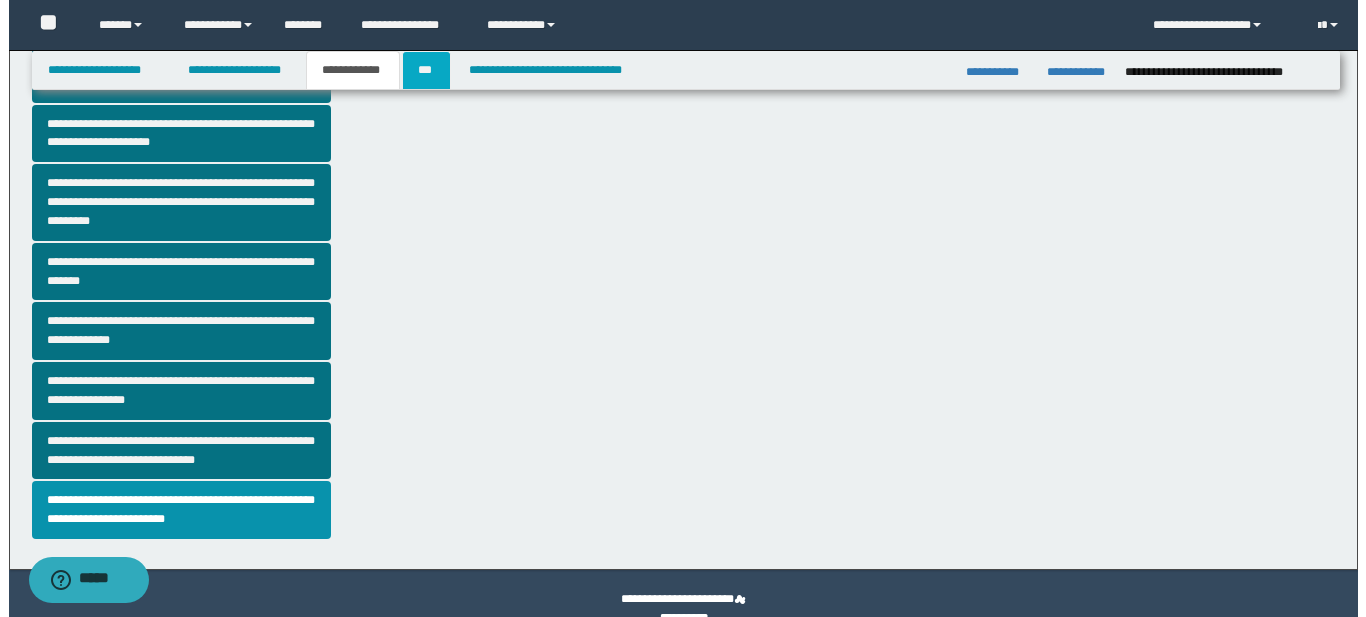 scroll, scrollTop: 0, scrollLeft: 0, axis: both 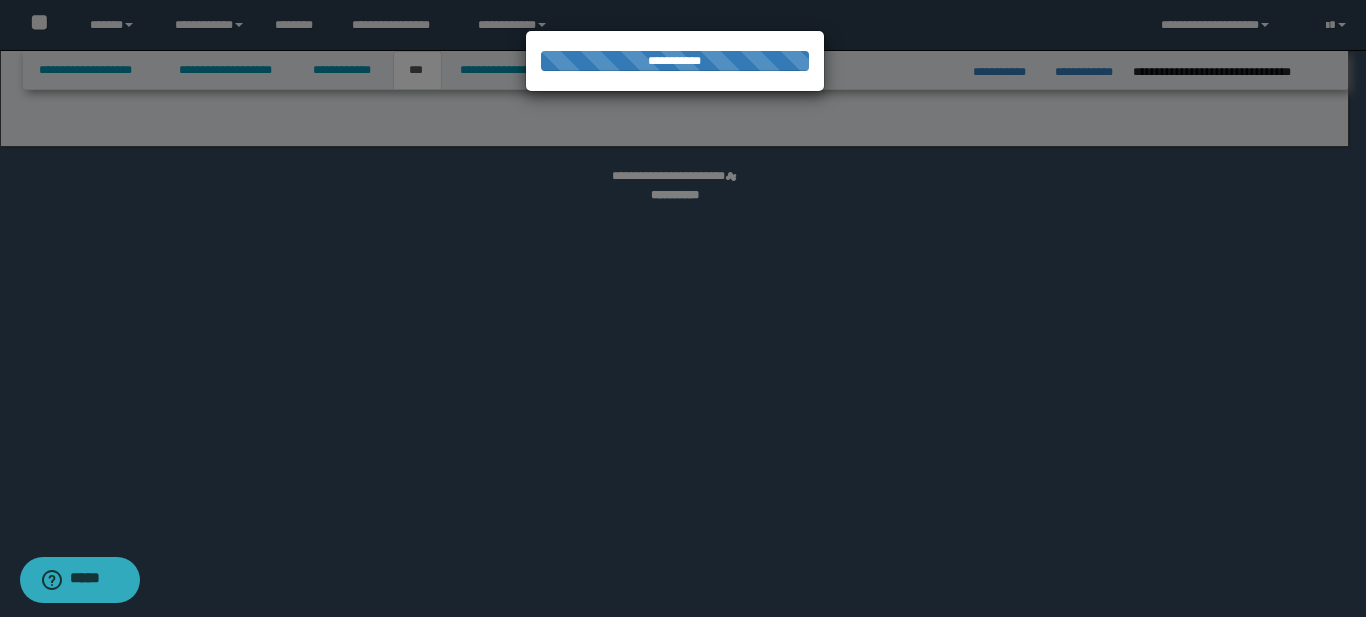 select on "*" 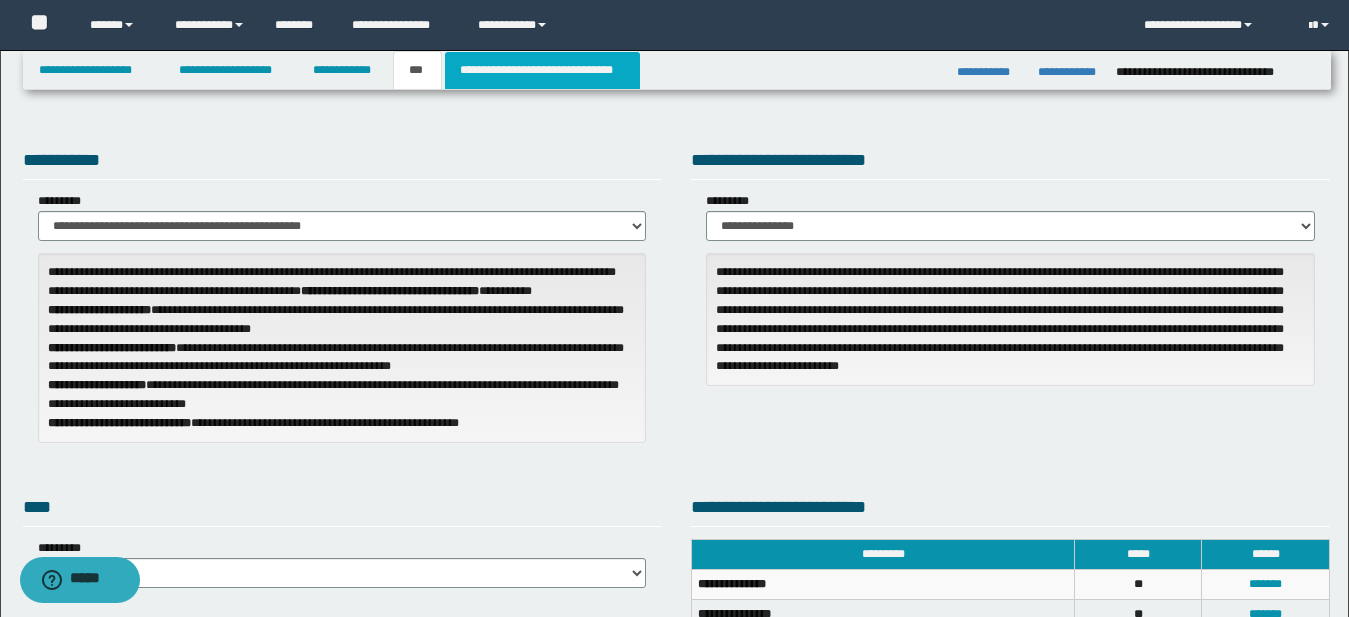 click on "**********" at bounding box center (542, 70) 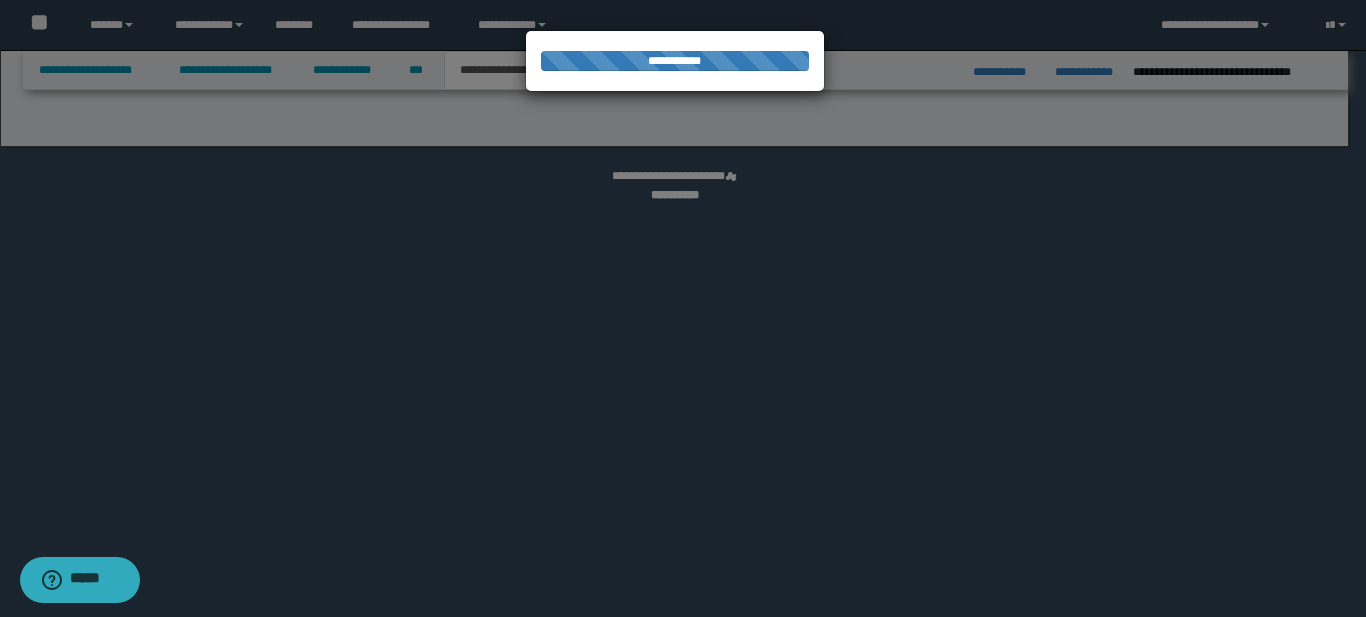 select on "*" 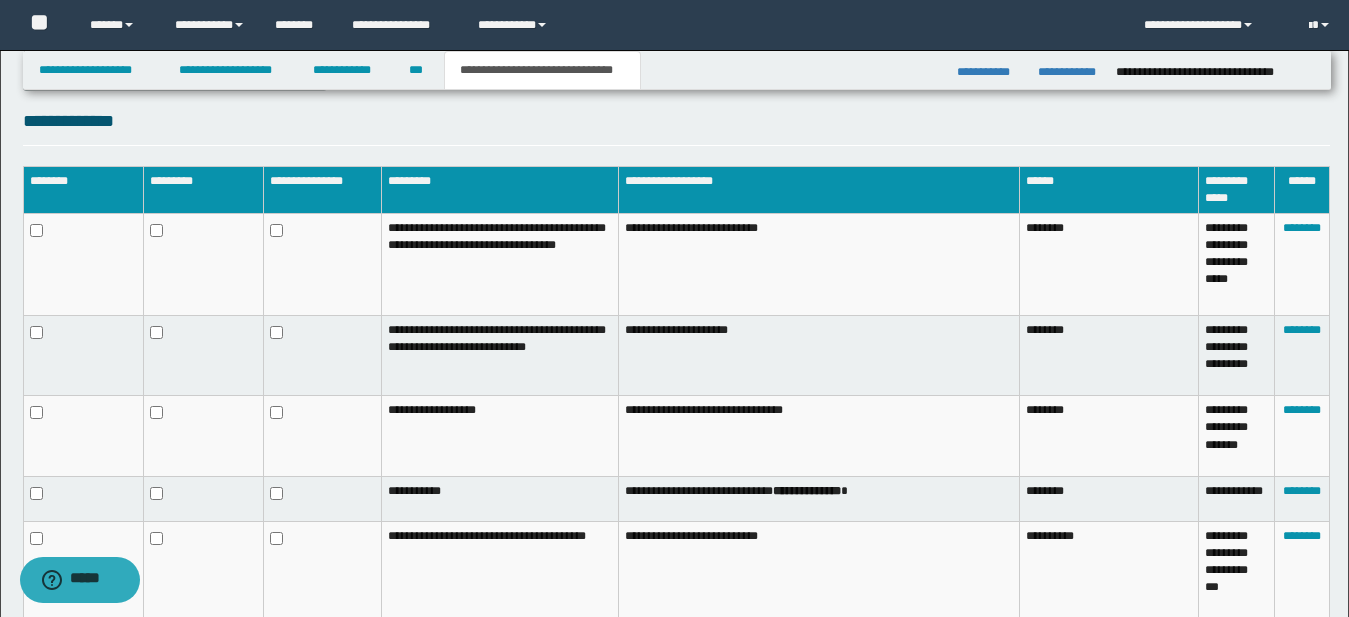 scroll, scrollTop: 951, scrollLeft: 0, axis: vertical 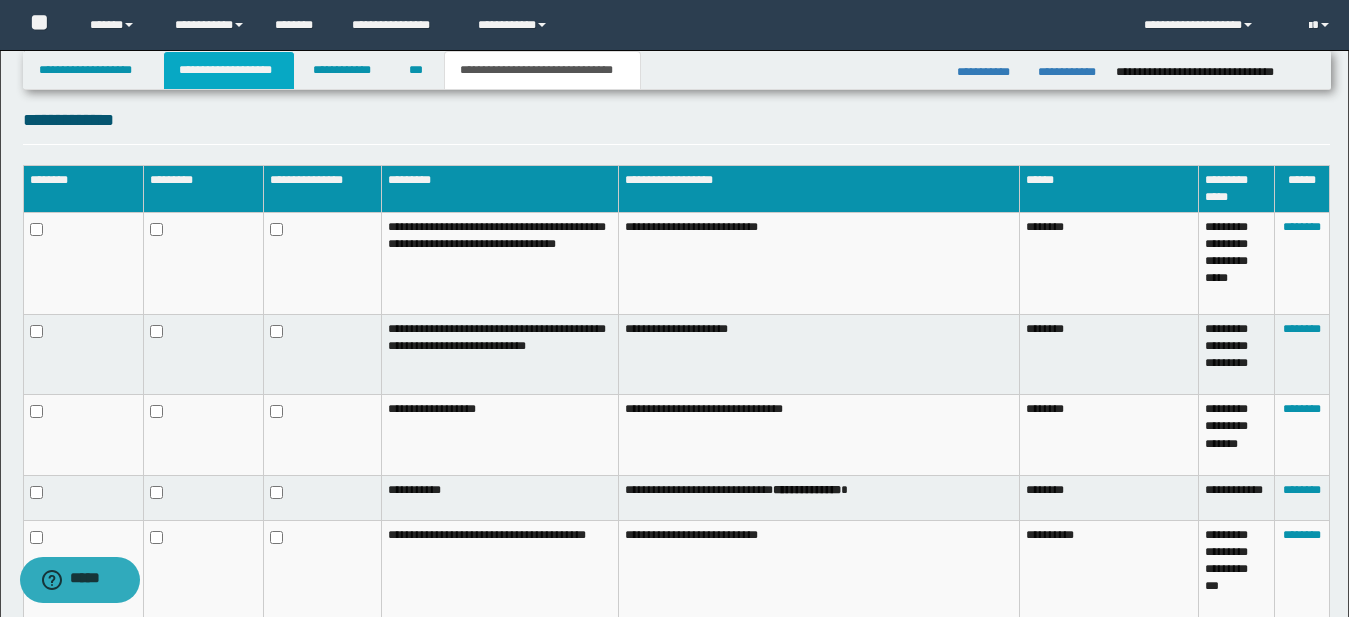 click on "**********" at bounding box center [229, 70] 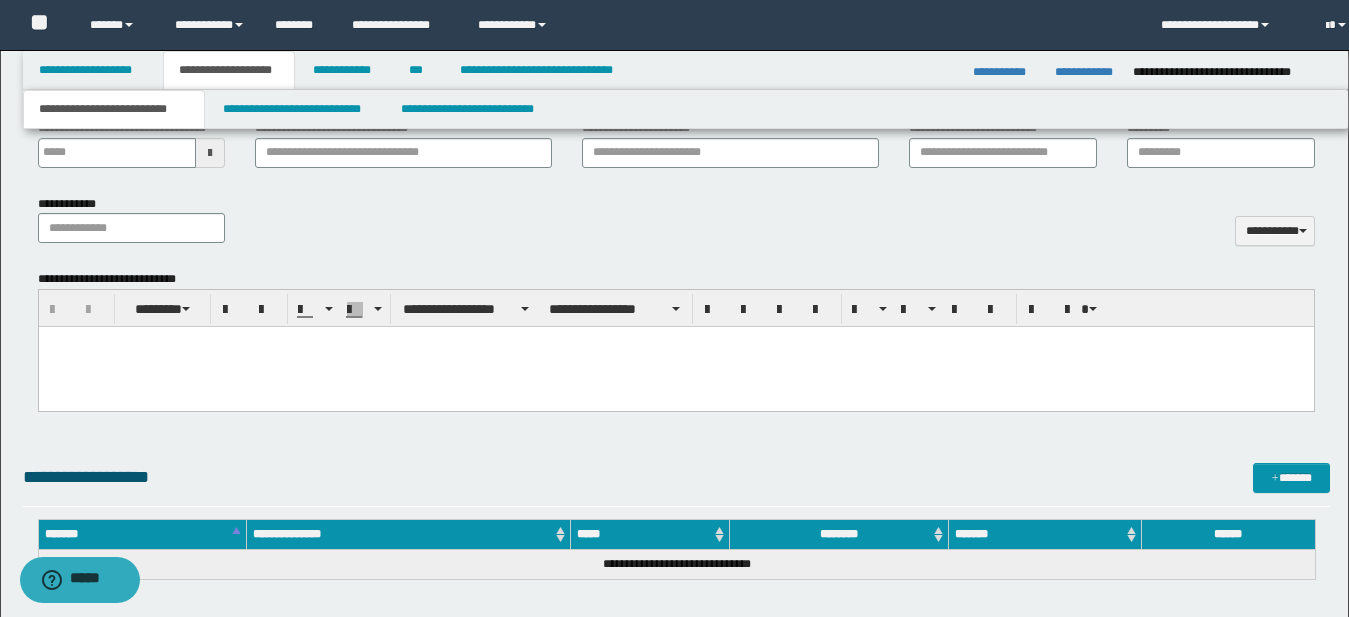 scroll, scrollTop: 982, scrollLeft: 0, axis: vertical 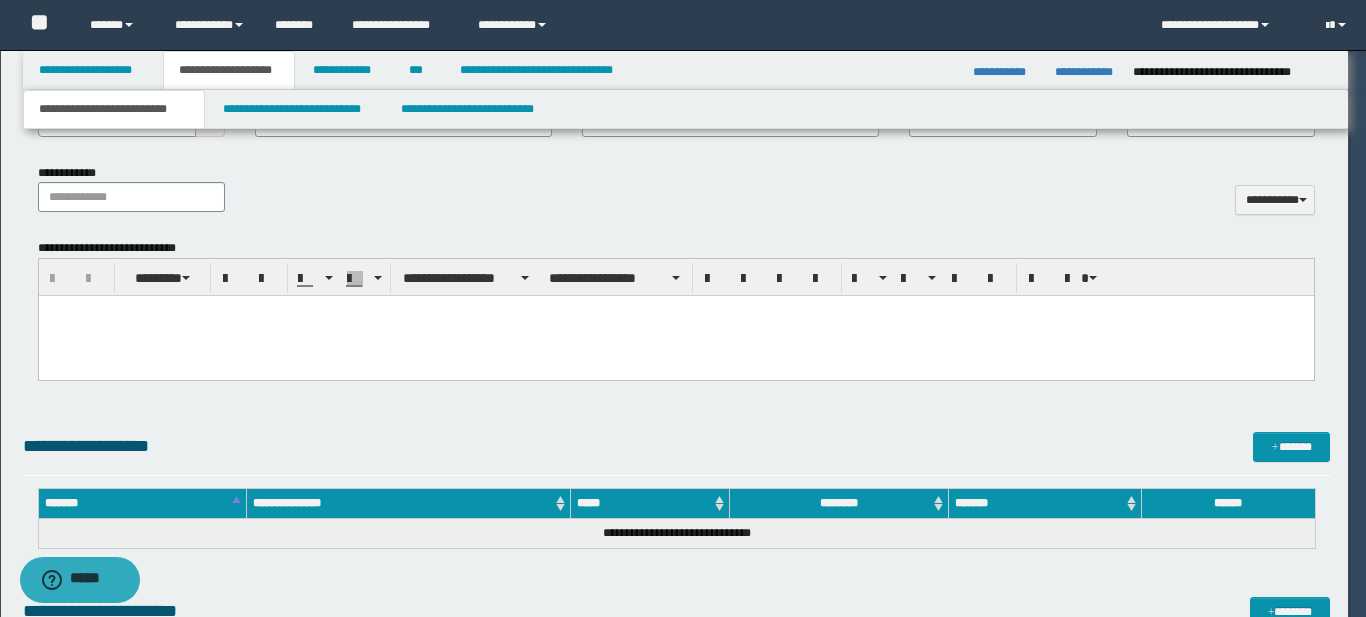 type on "**********" 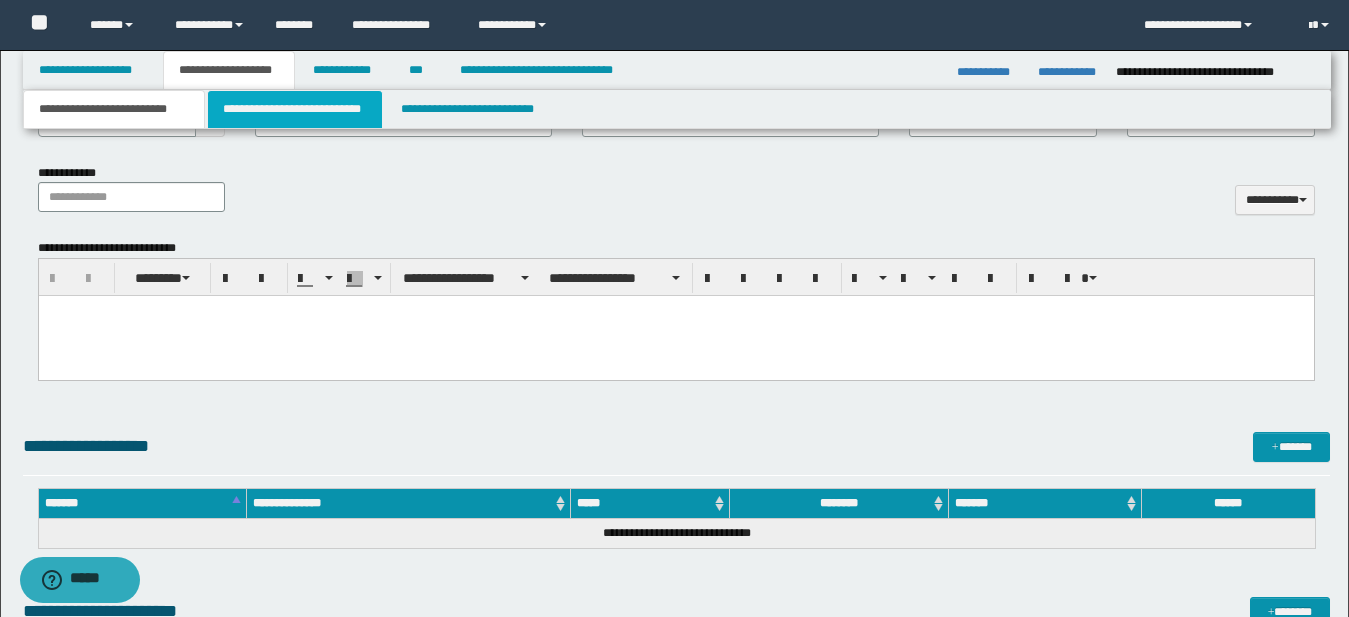 click on "**********" at bounding box center (295, 109) 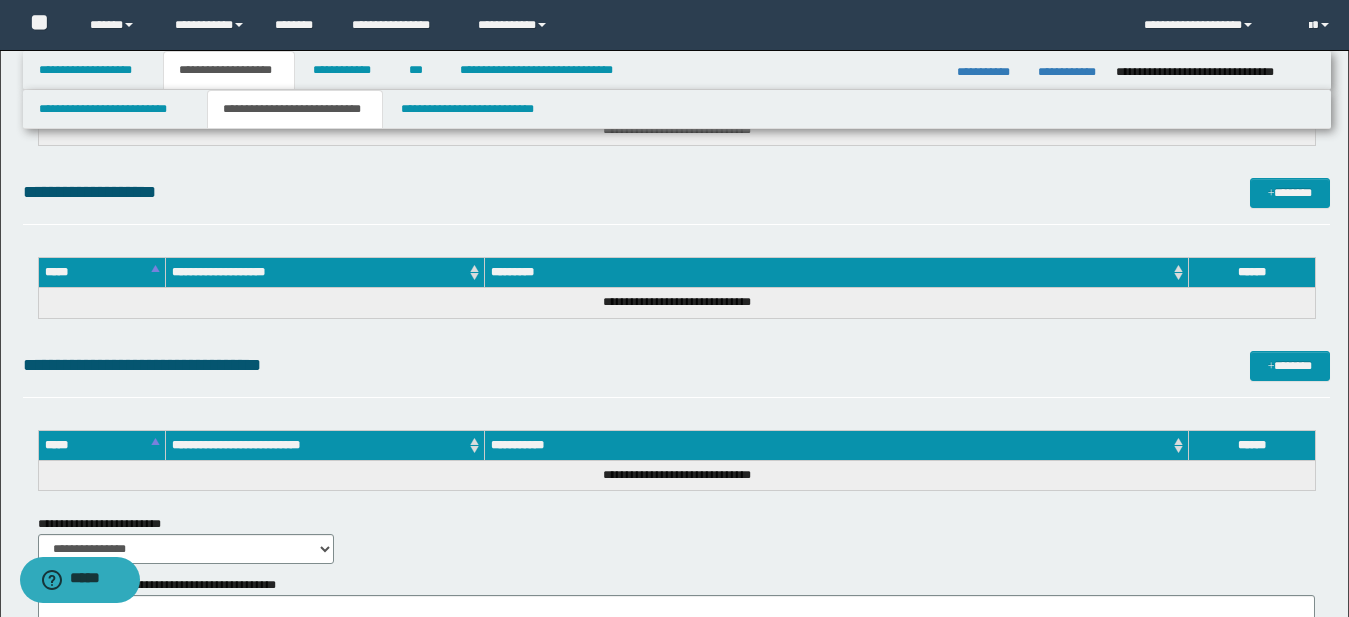 scroll, scrollTop: 59, scrollLeft: 0, axis: vertical 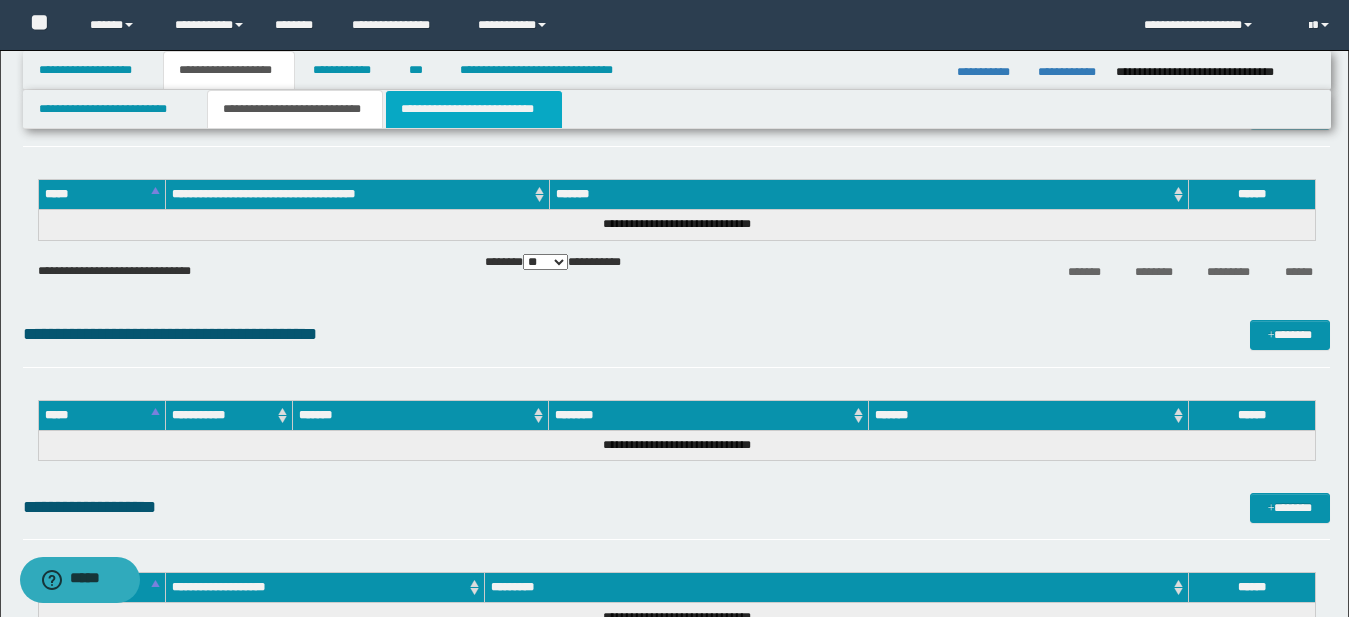click on "**********" at bounding box center (474, 109) 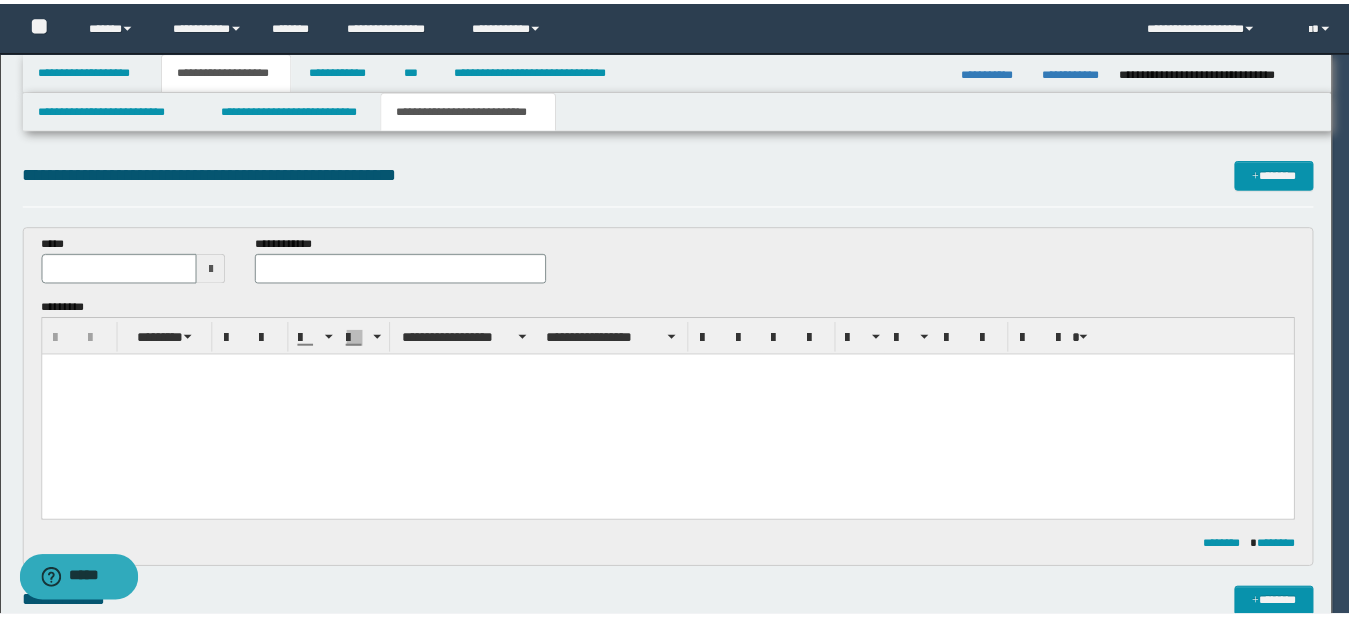 scroll, scrollTop: 0, scrollLeft: 0, axis: both 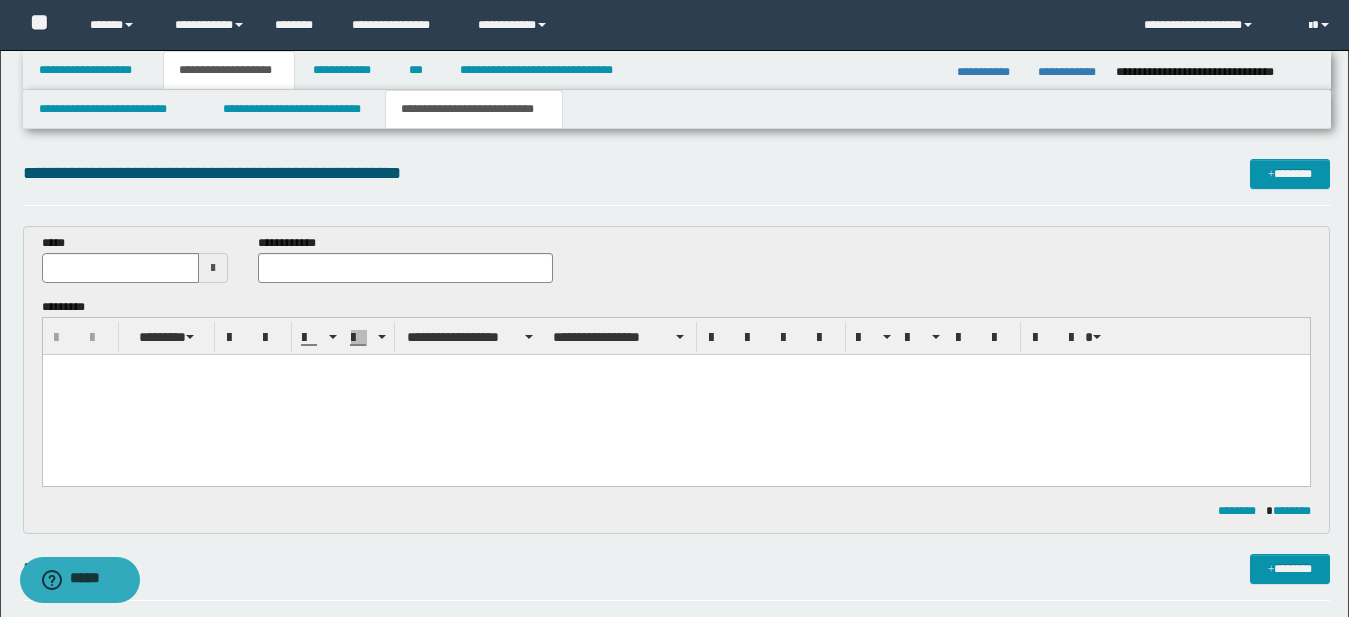 click at bounding box center [213, 268] 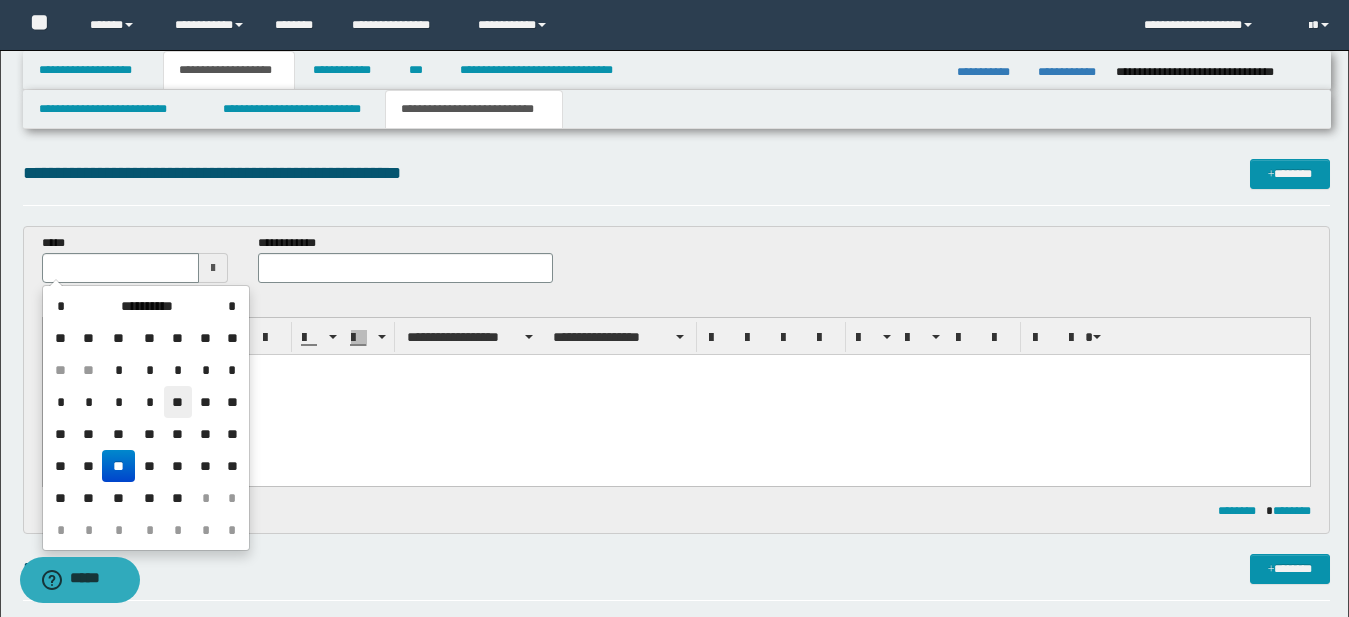 click on "**" at bounding box center [178, 402] 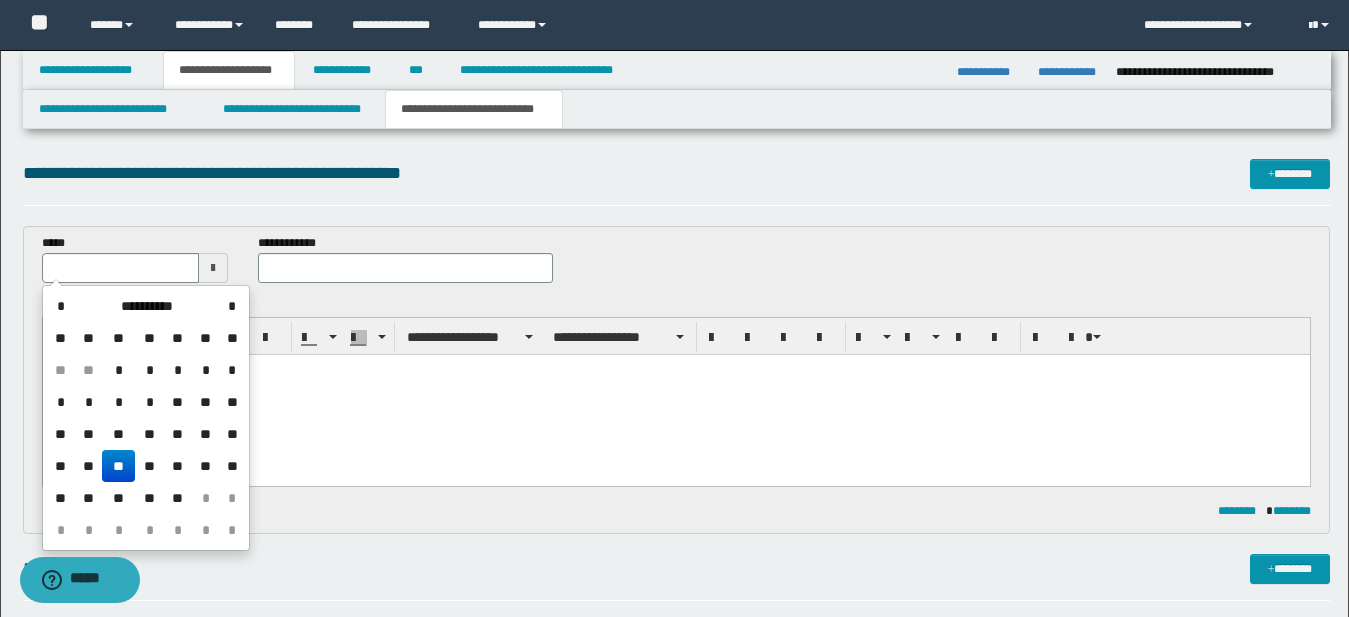 type on "**********" 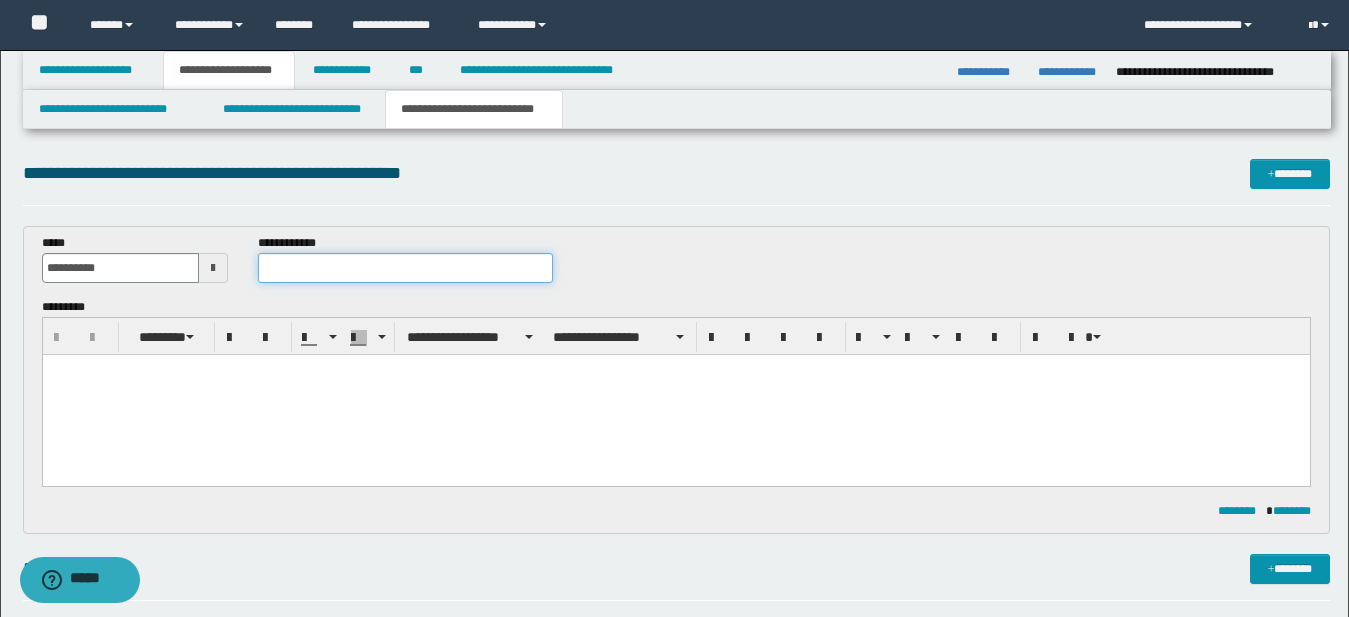 click at bounding box center [405, 268] 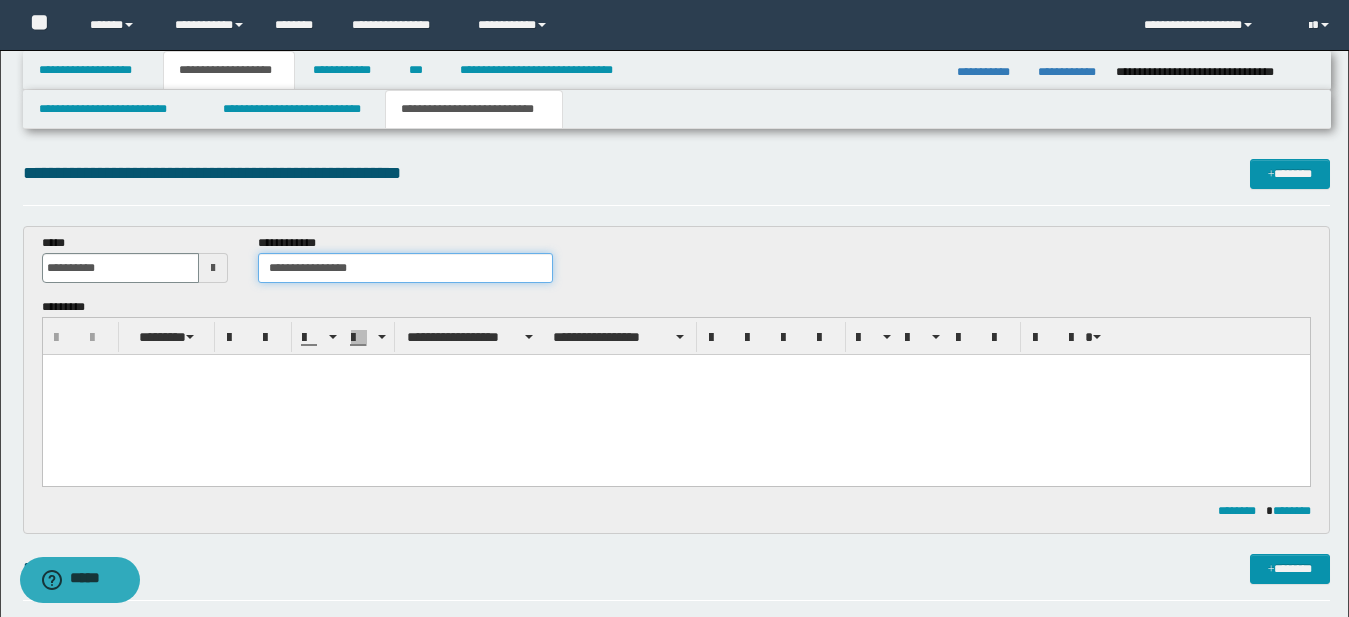 type on "**********" 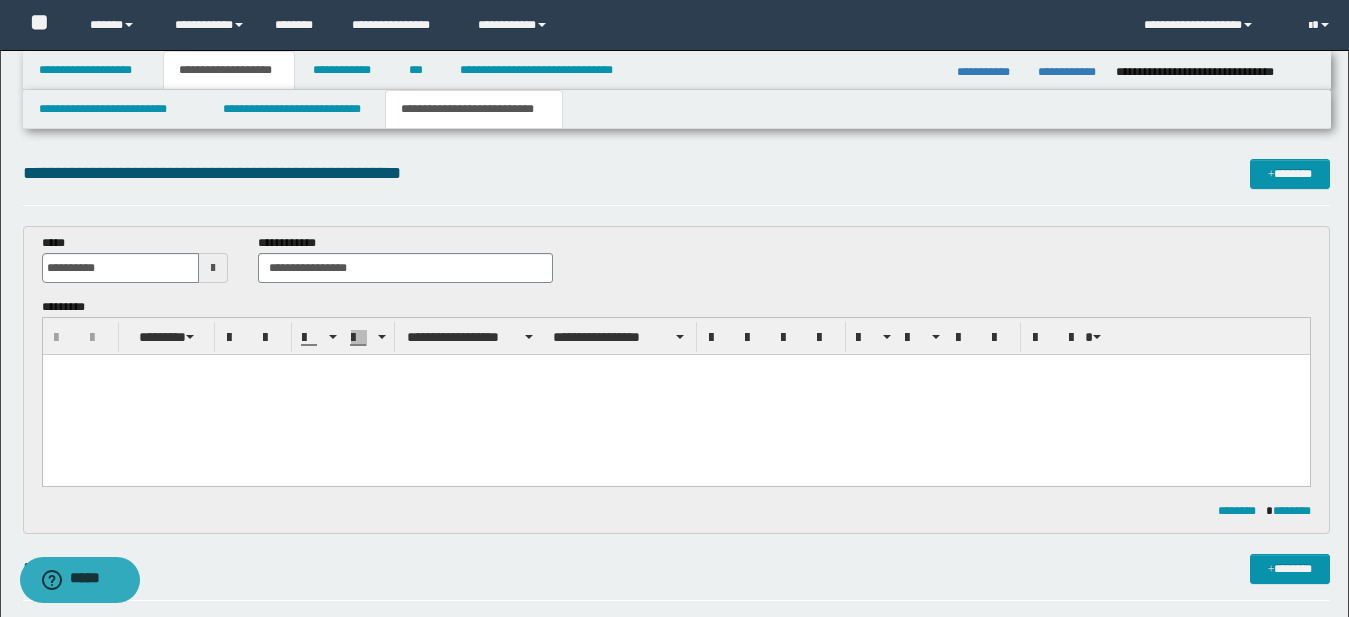 click at bounding box center [675, 395] 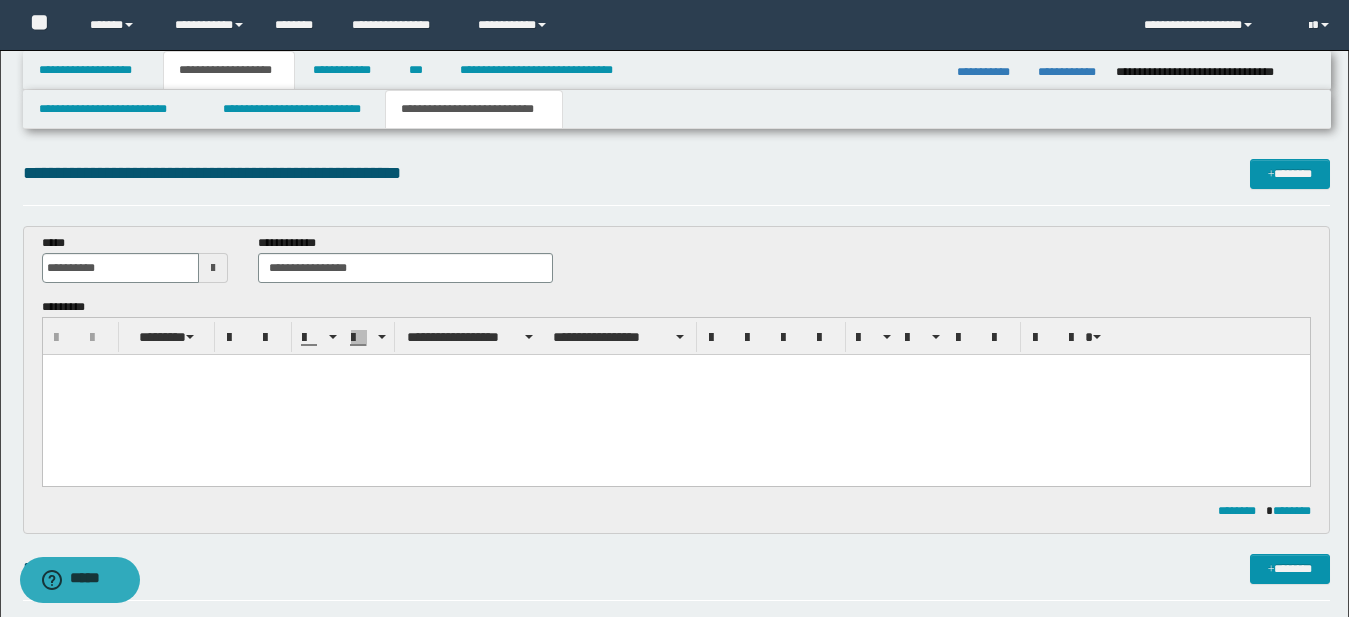 paste 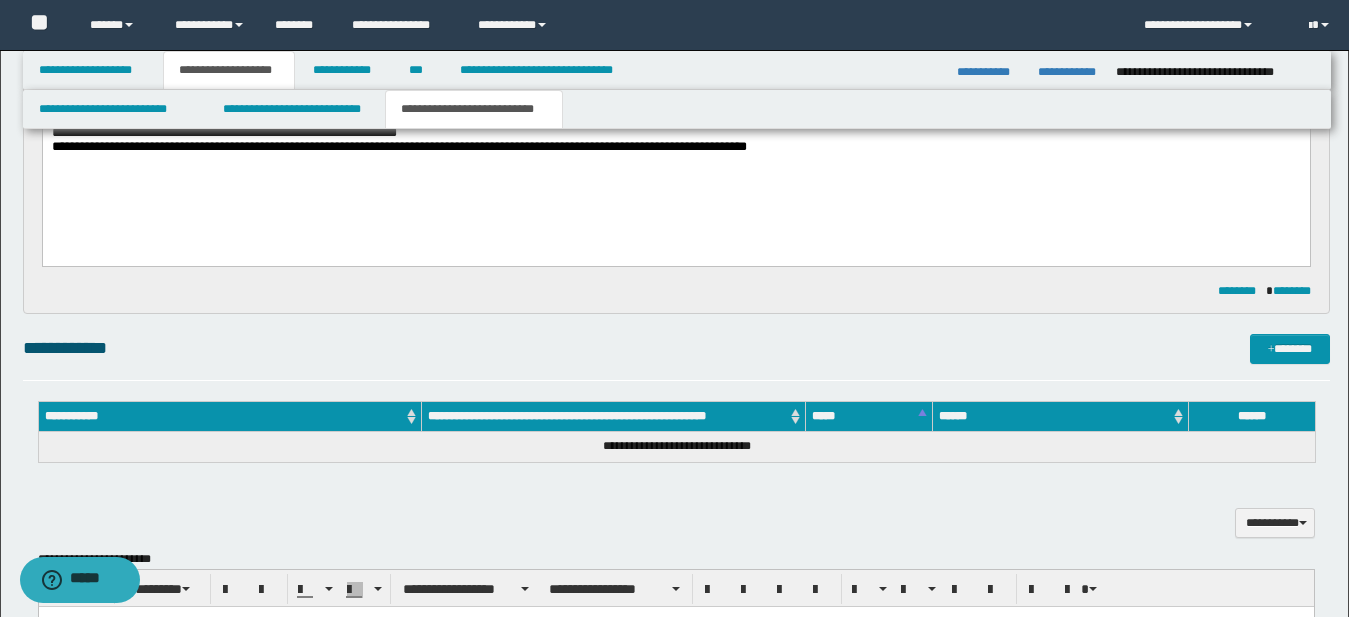 scroll, scrollTop: 268, scrollLeft: 0, axis: vertical 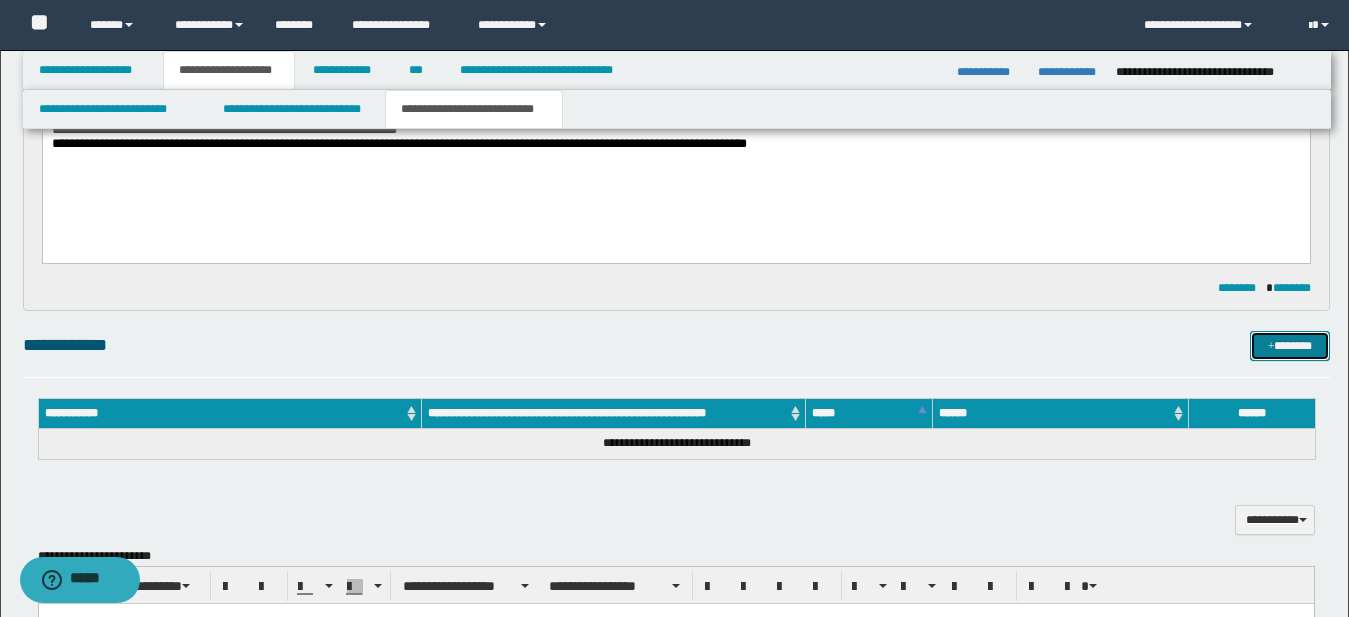 click on "*******" at bounding box center [1290, 346] 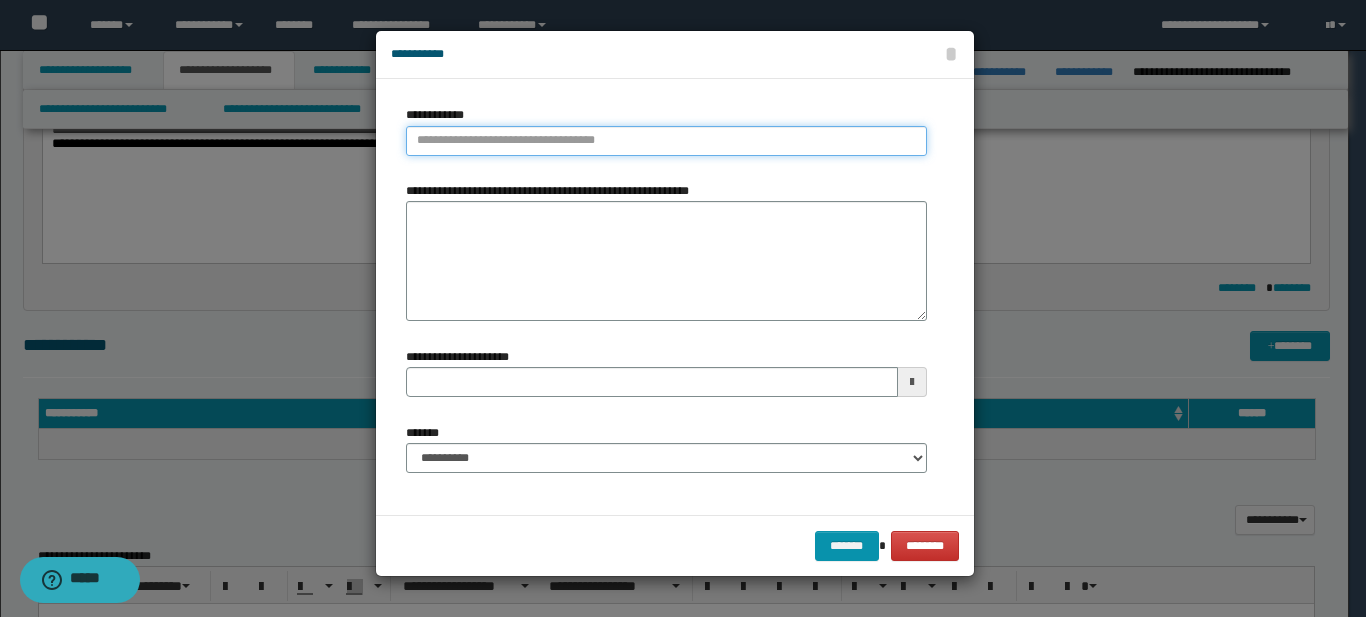 click on "**********" at bounding box center [666, 141] 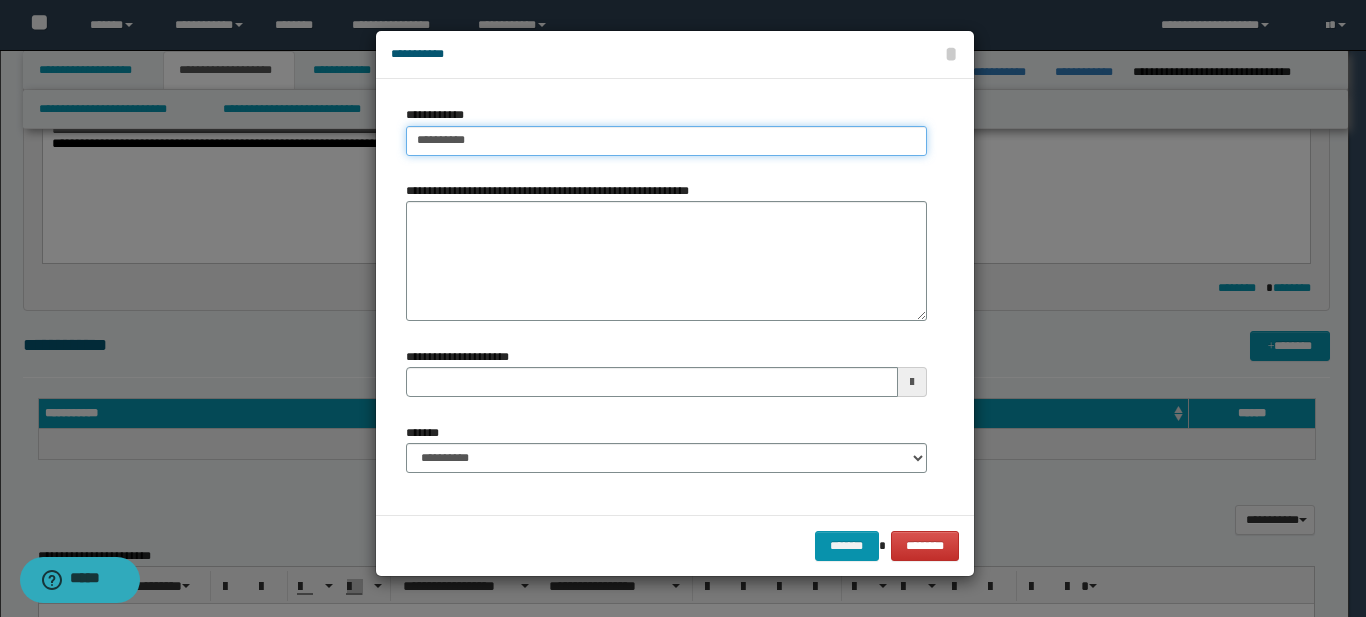 type on "**********" 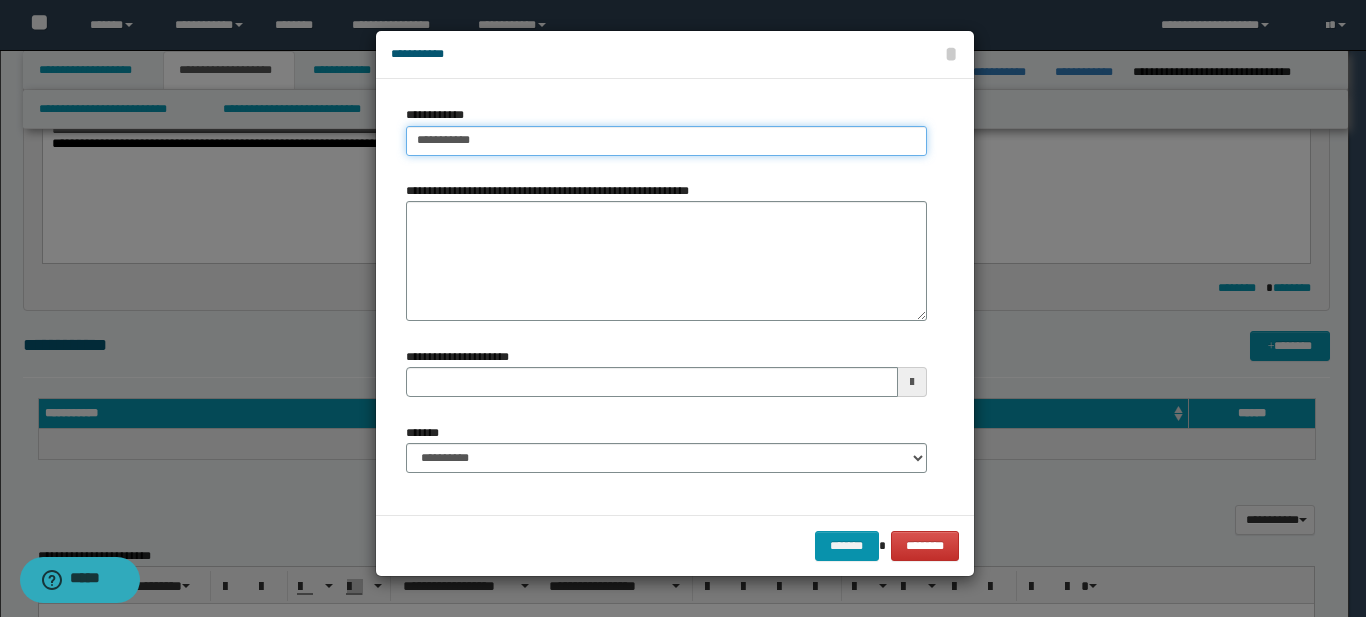 type on "**********" 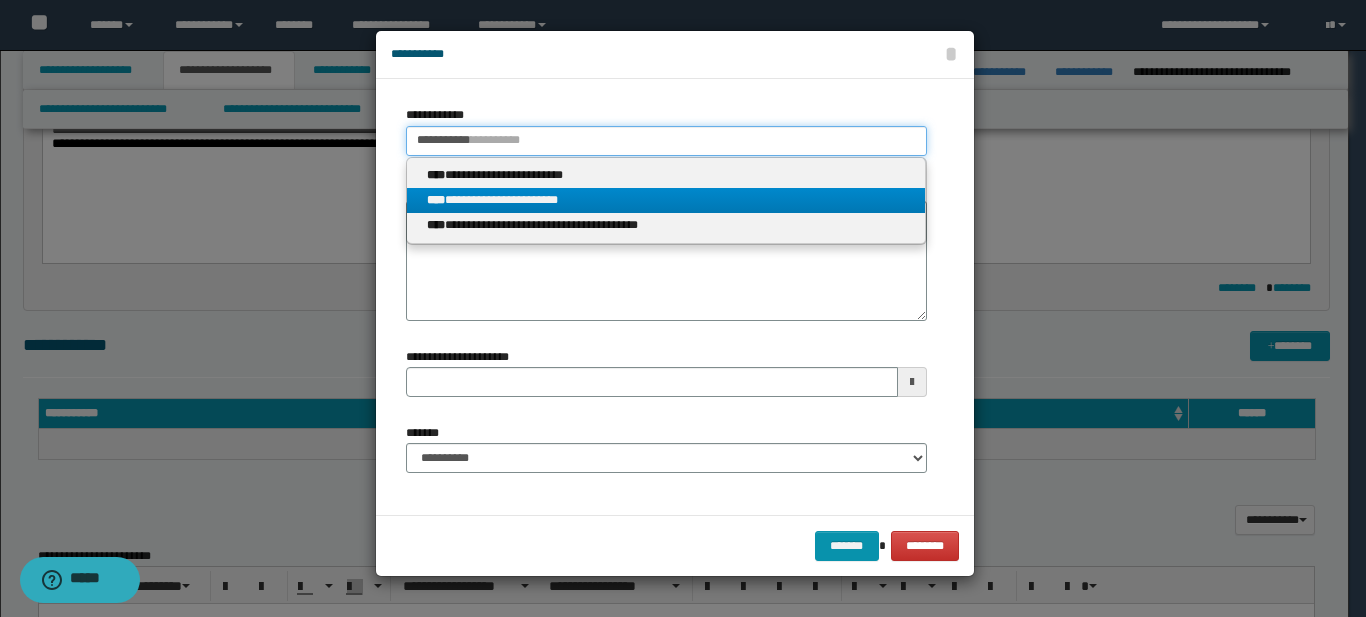 type on "**********" 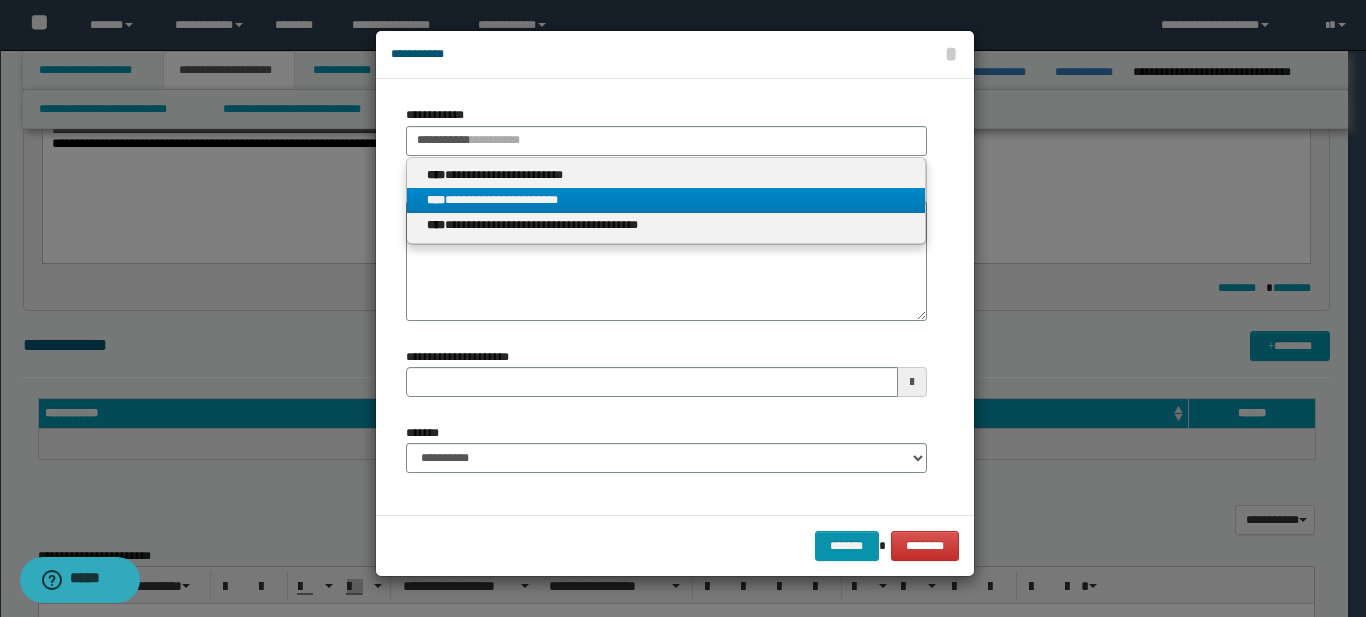 click on "**********" at bounding box center [666, 200] 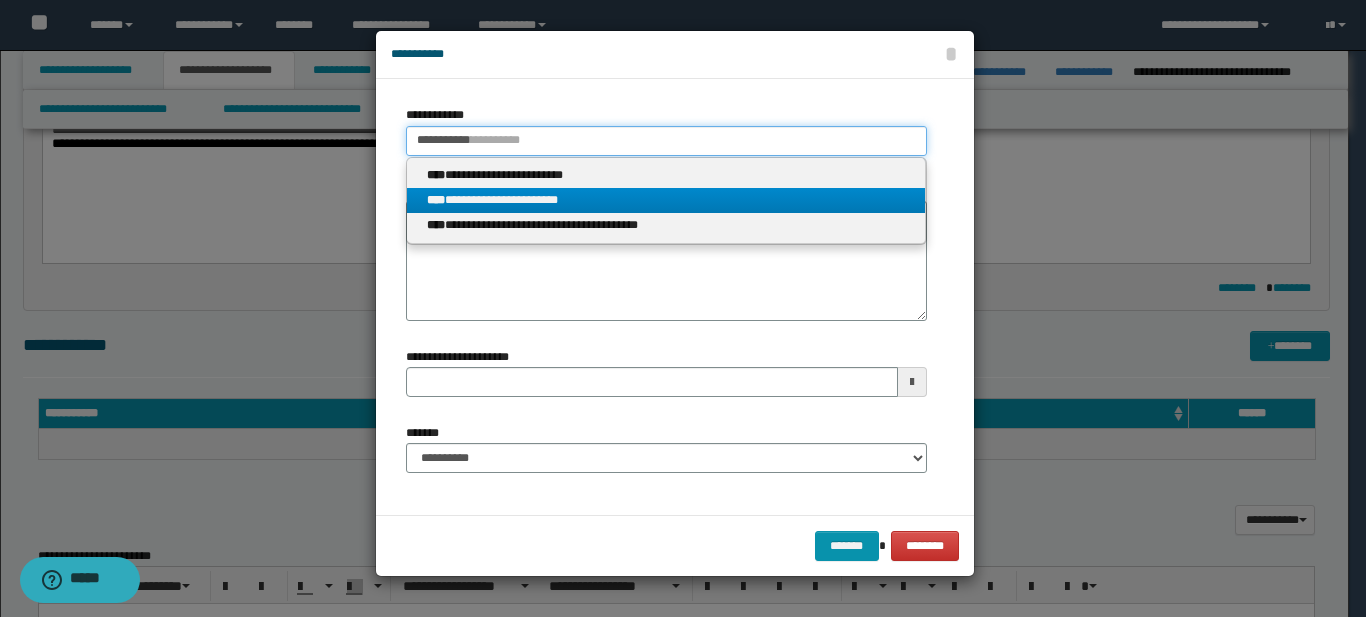type 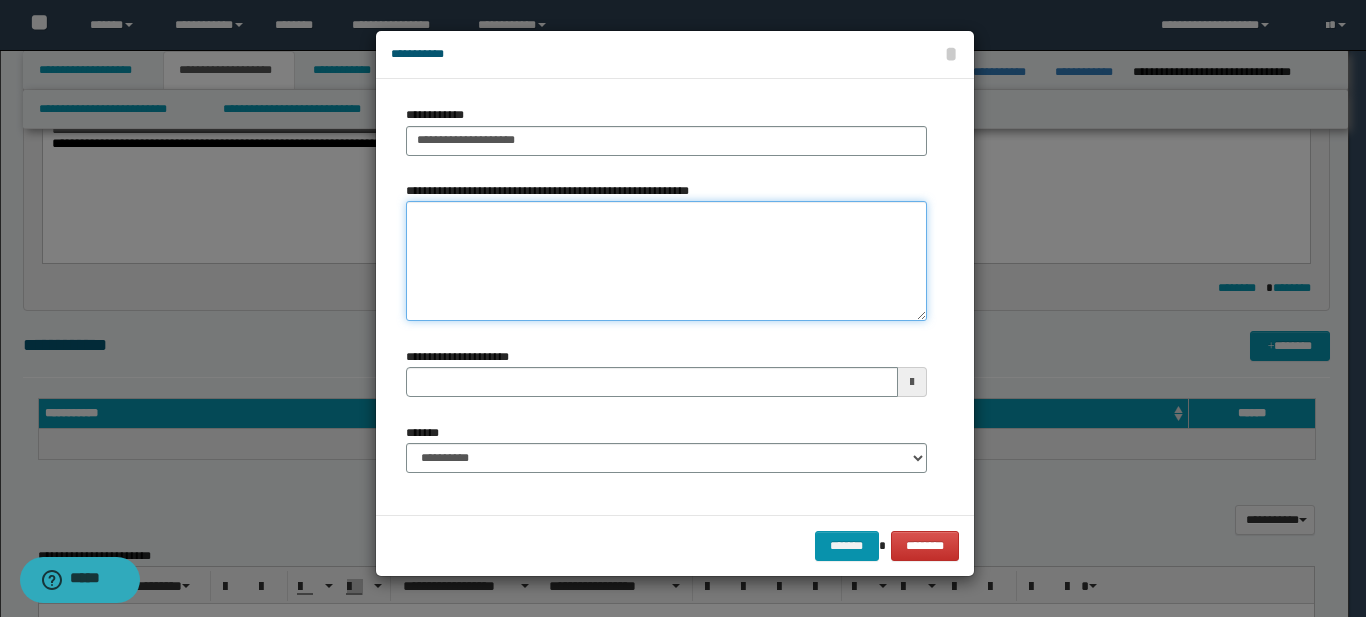 click on "**********" at bounding box center (666, 261) 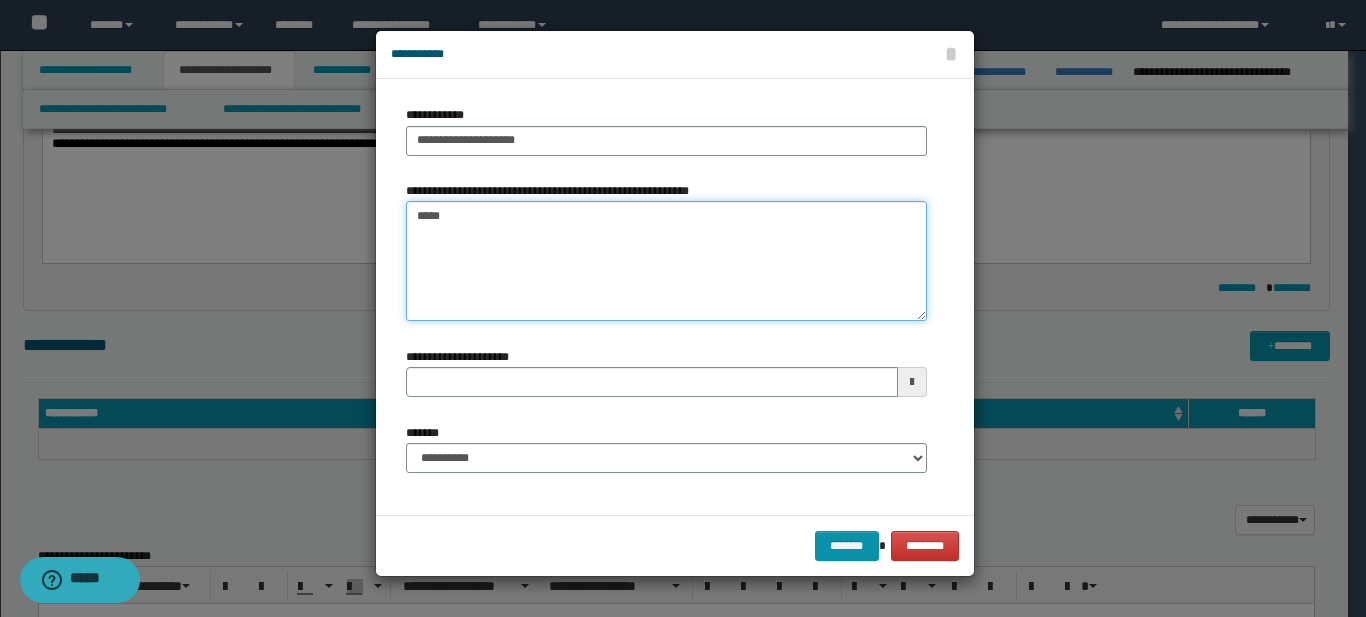 type on "******" 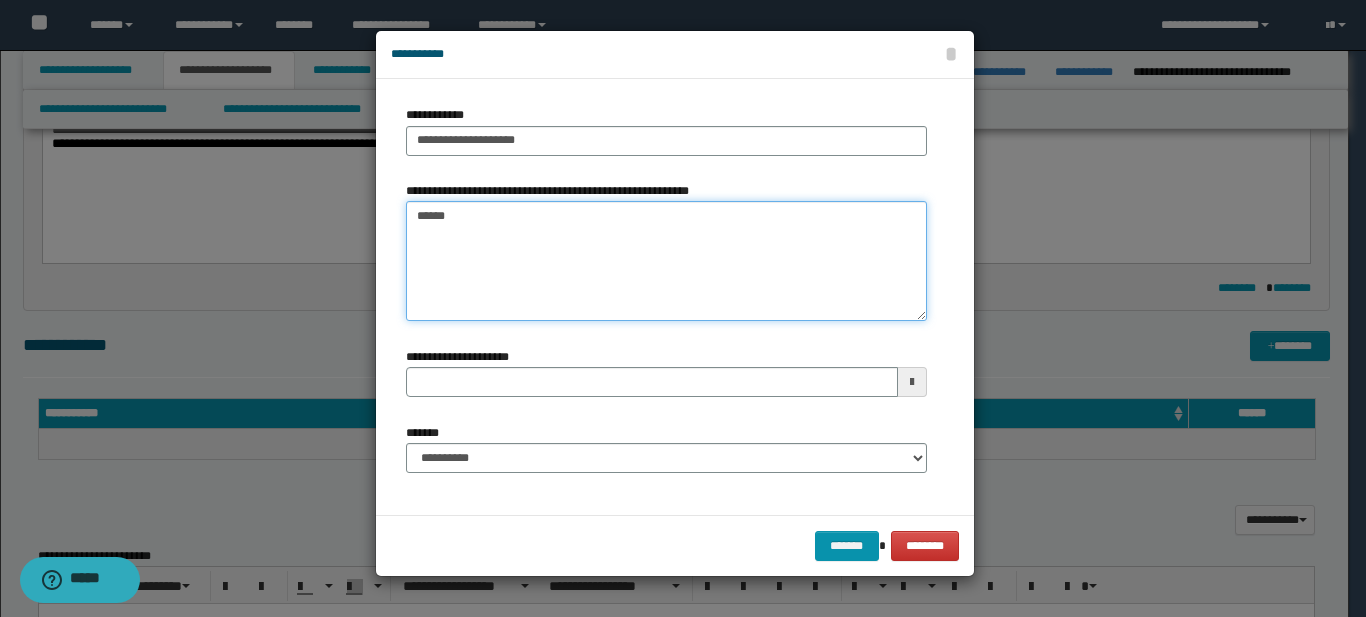 type 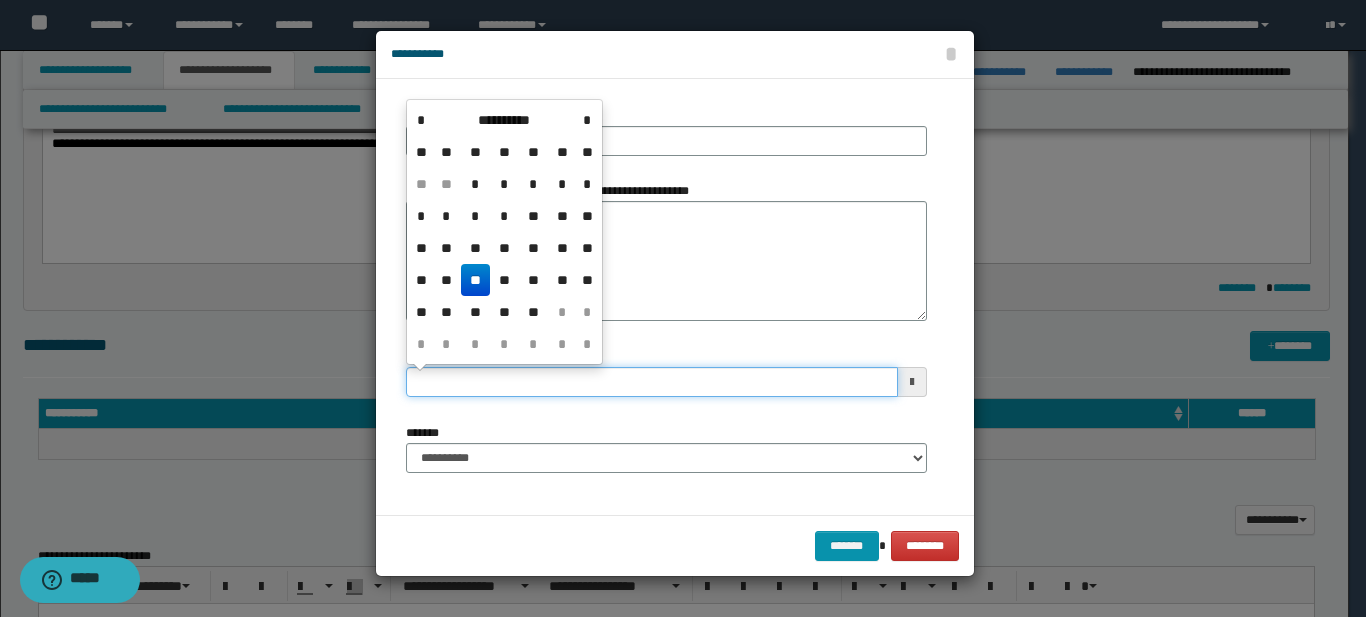 click on "**********" at bounding box center (652, 382) 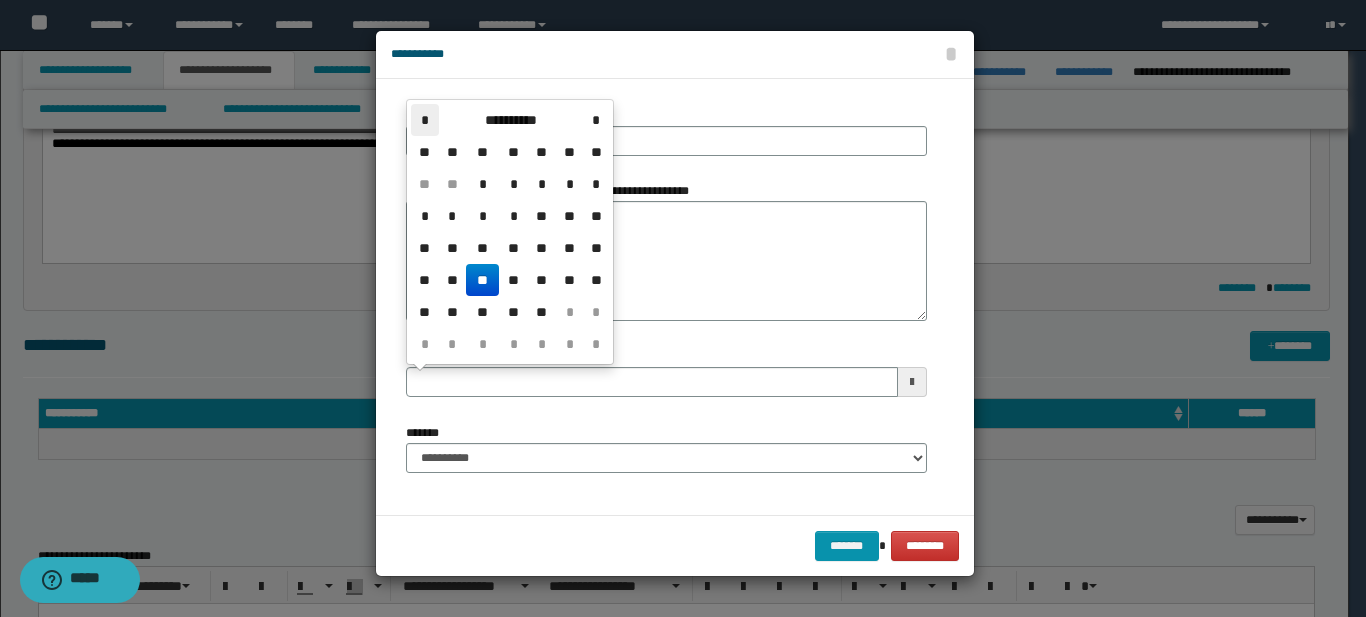 click on "*" at bounding box center (425, 120) 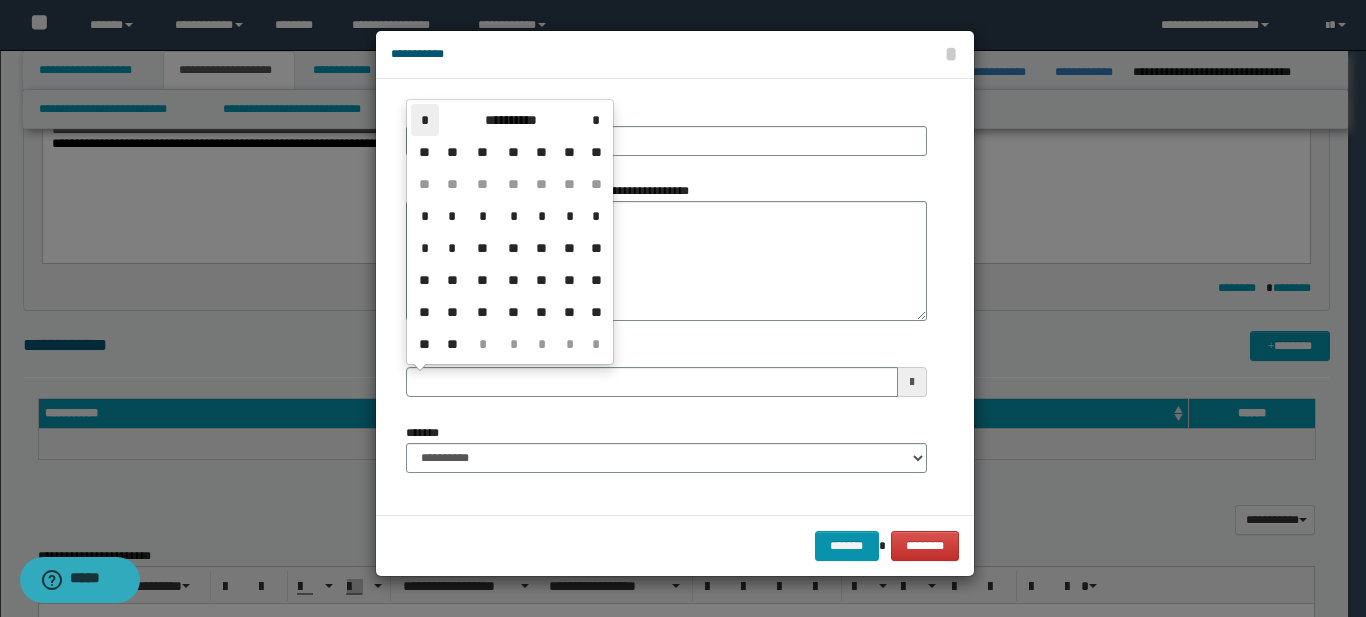 click on "*" at bounding box center (425, 120) 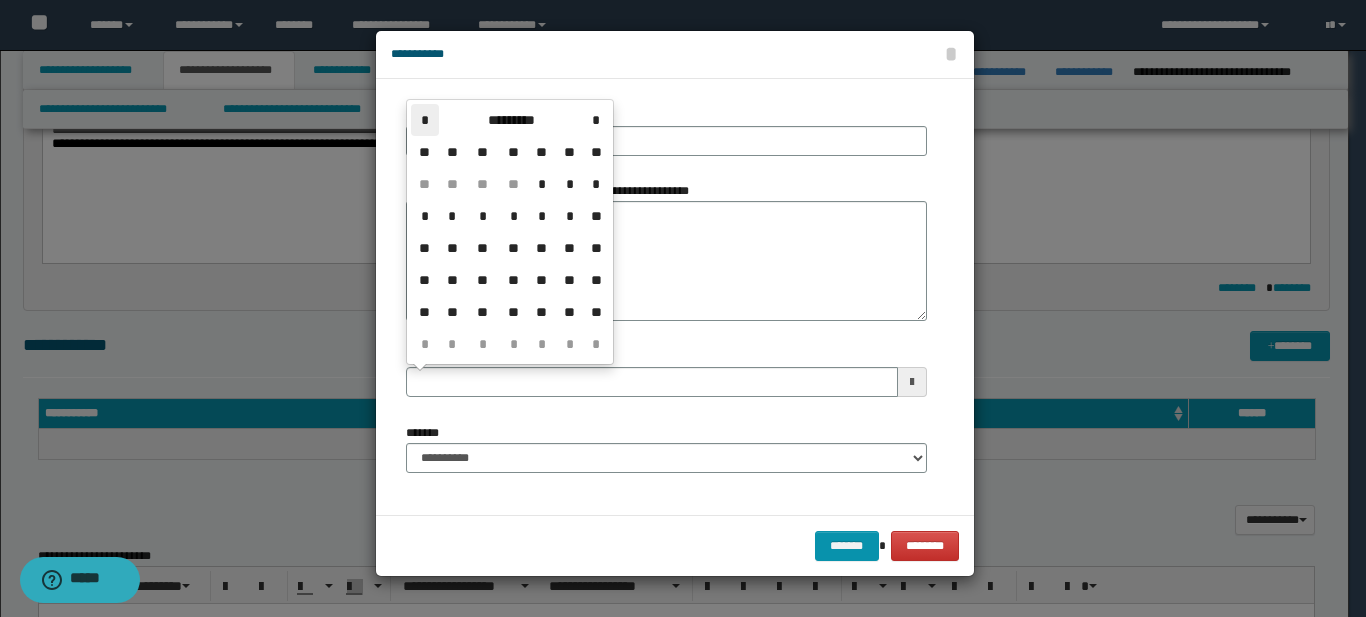 click on "*" at bounding box center [425, 120] 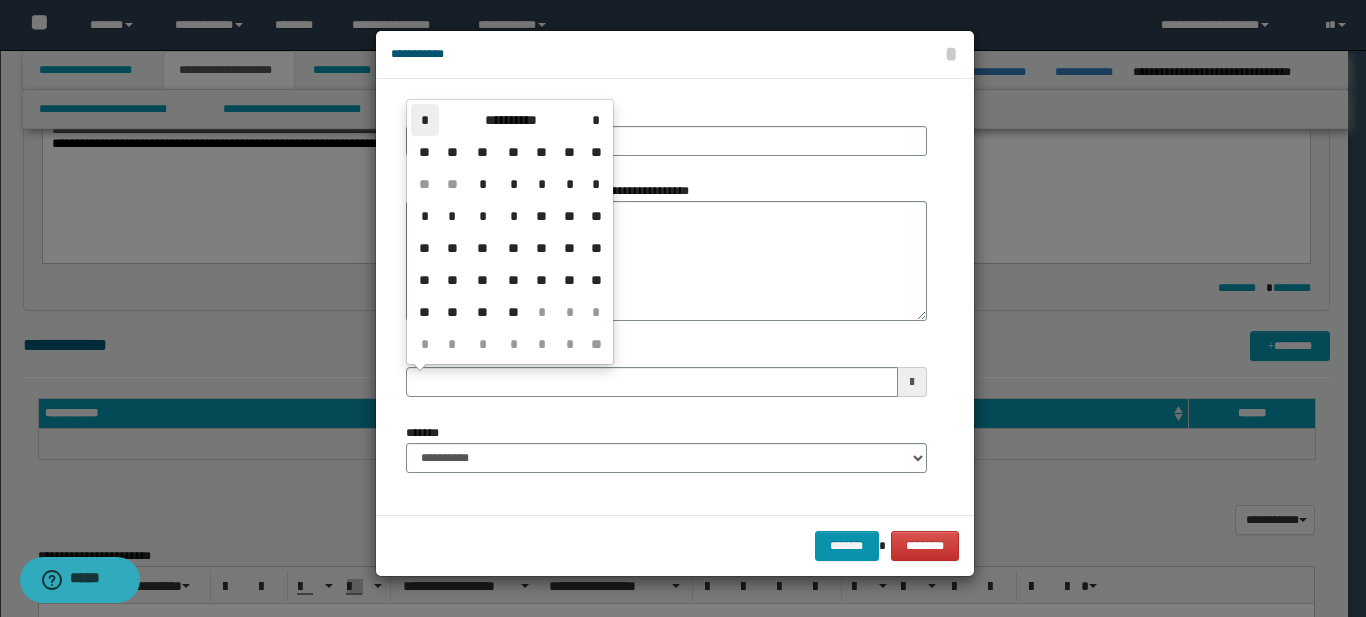 click on "*" at bounding box center [425, 120] 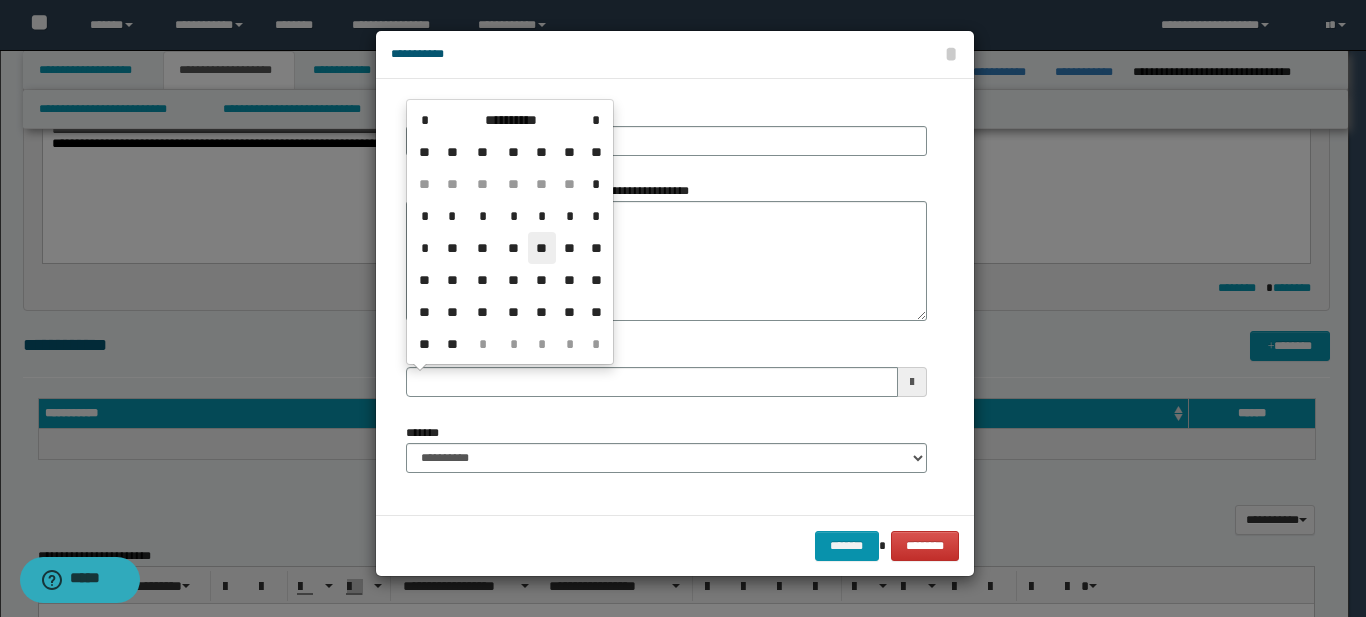 click on "**" at bounding box center [542, 248] 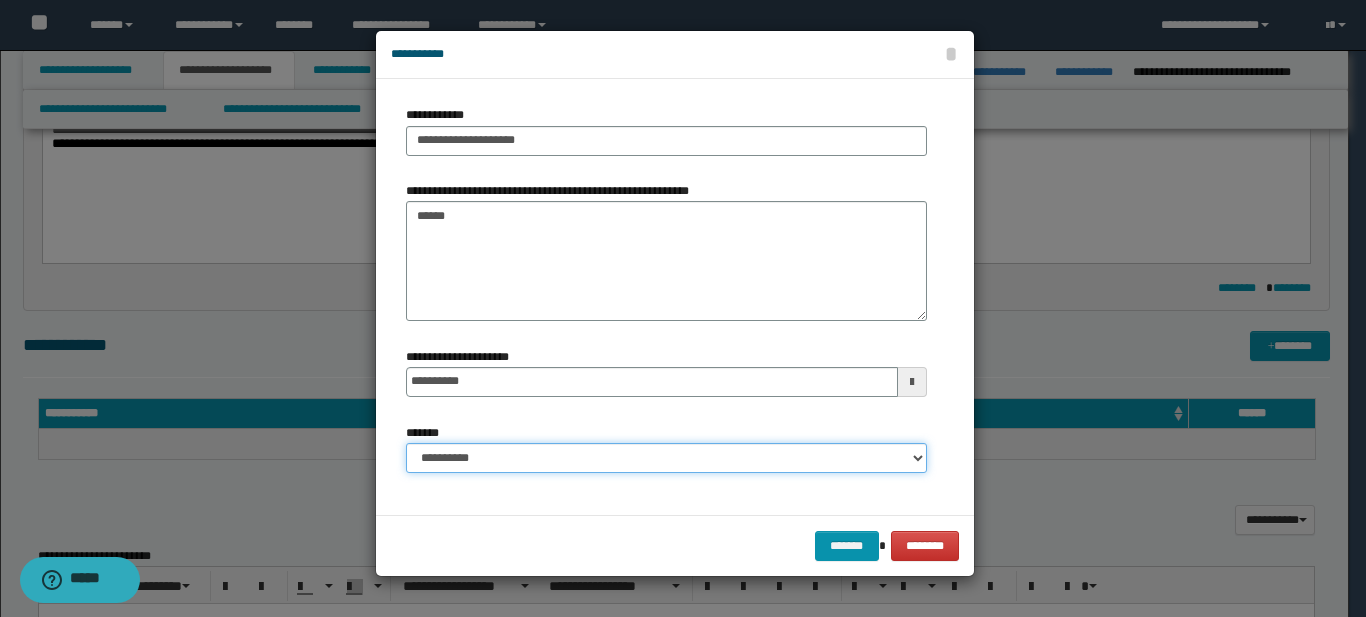 click on "**********" at bounding box center [666, 458] 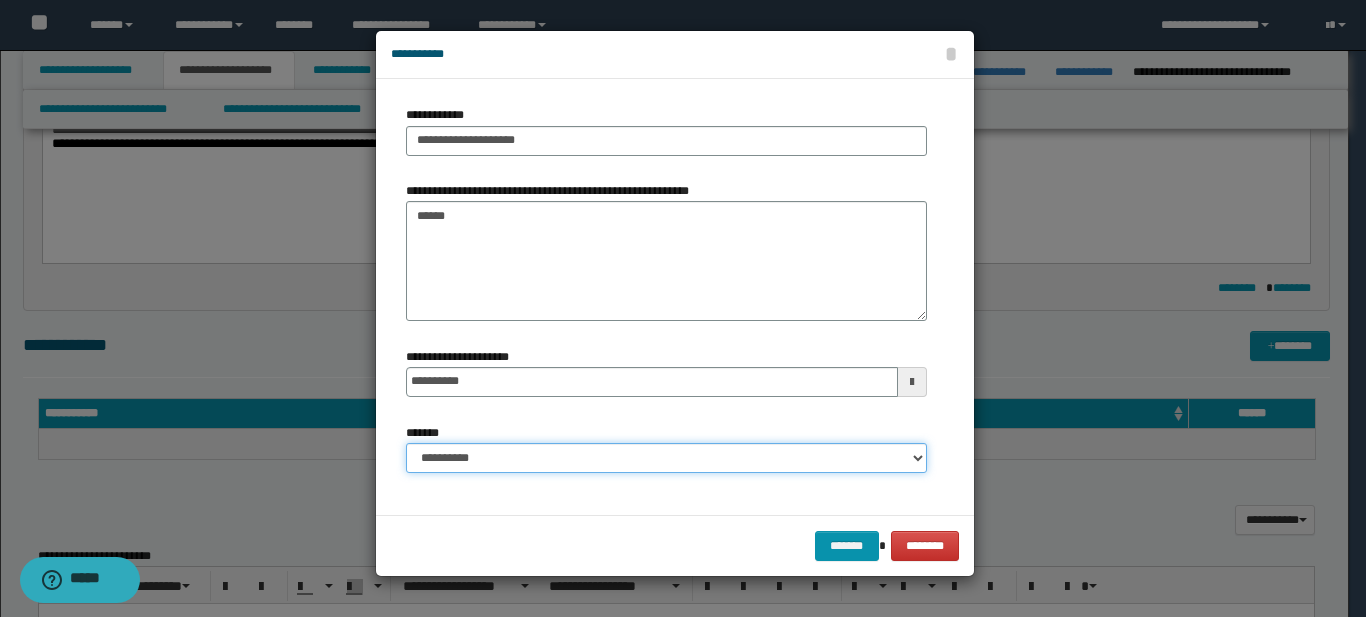 select on "*" 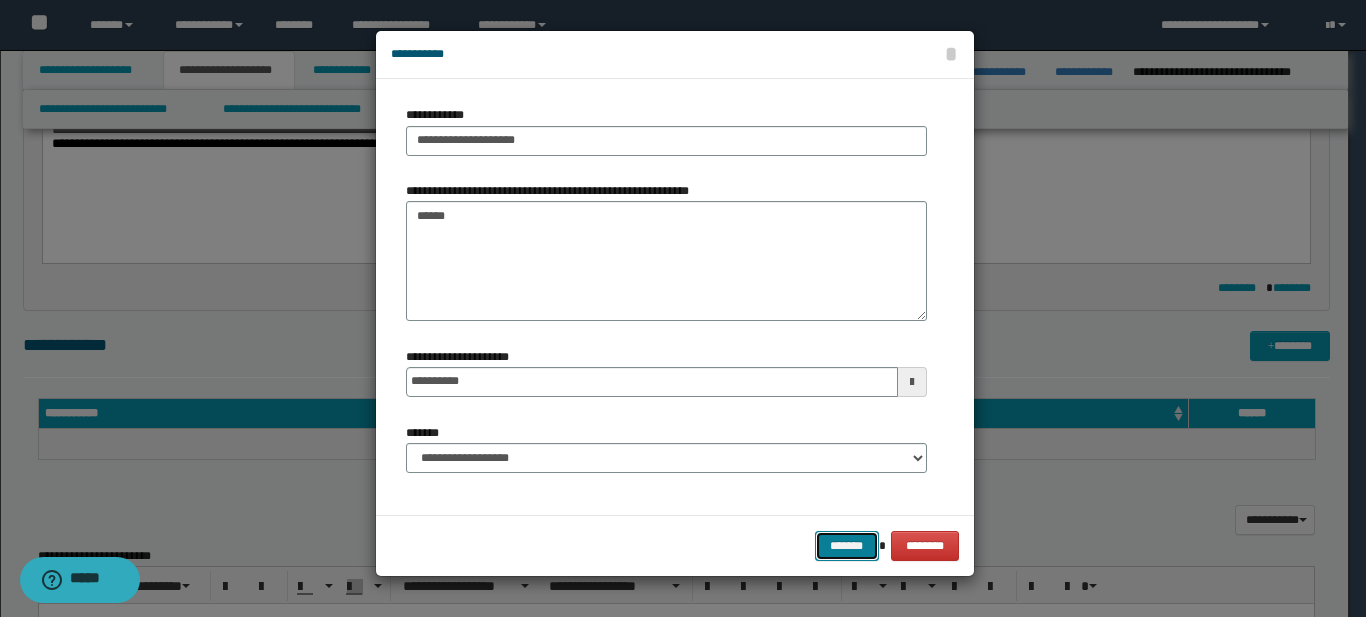 click on "*******" at bounding box center (847, 546) 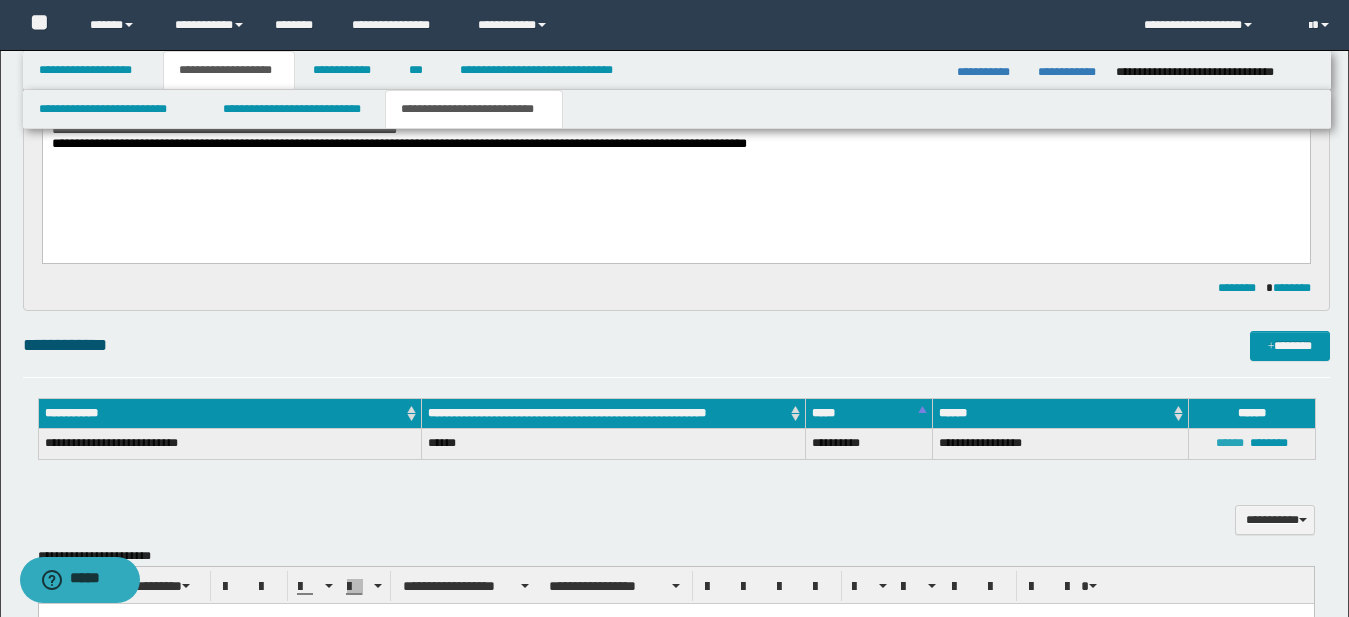 click on "******" at bounding box center (1230, 443) 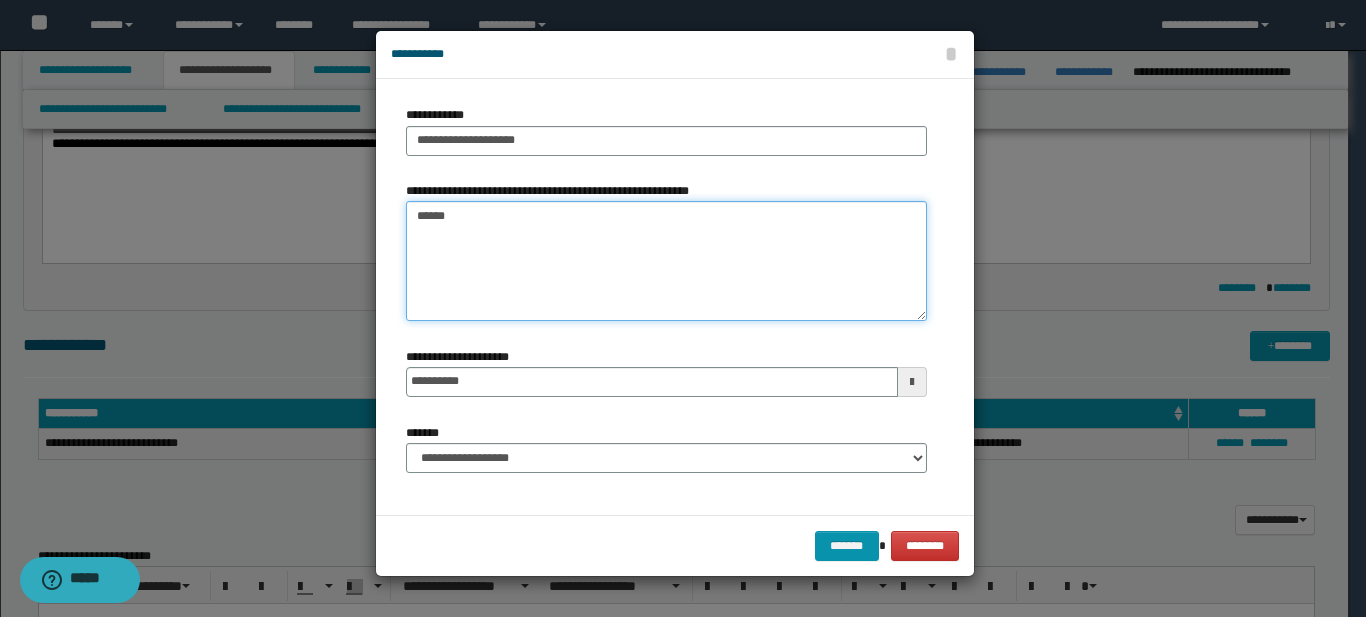 click on "******" at bounding box center [666, 261] 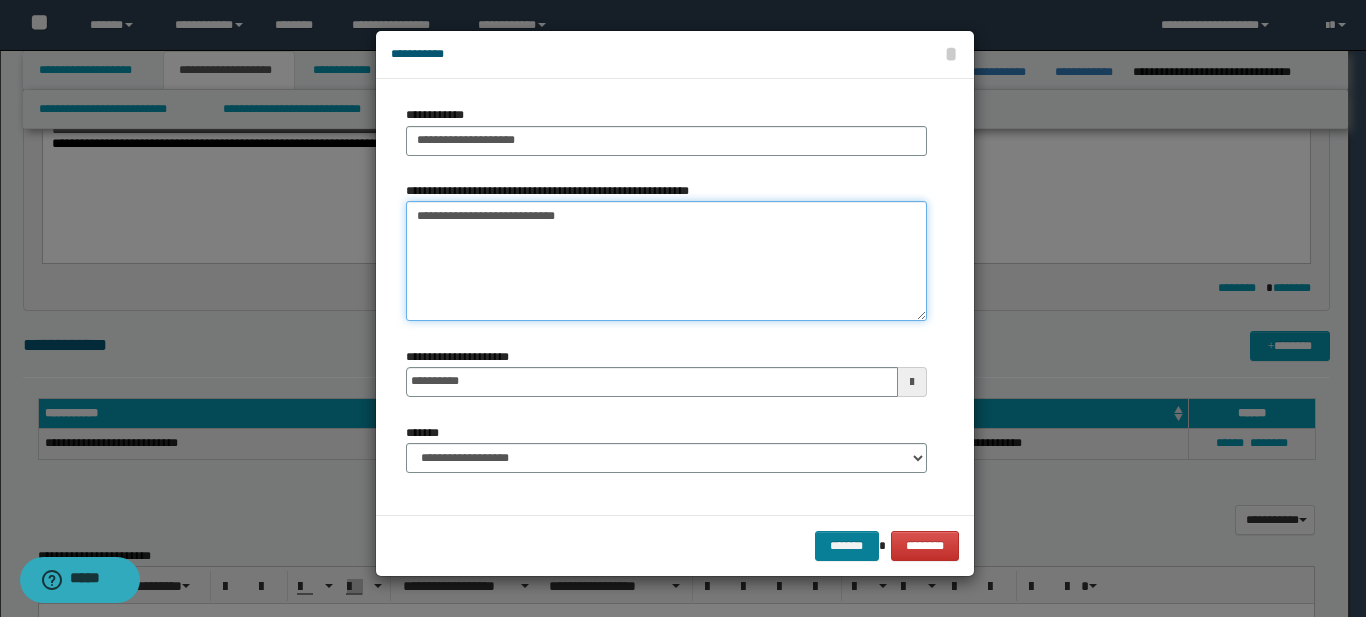type on "**********" 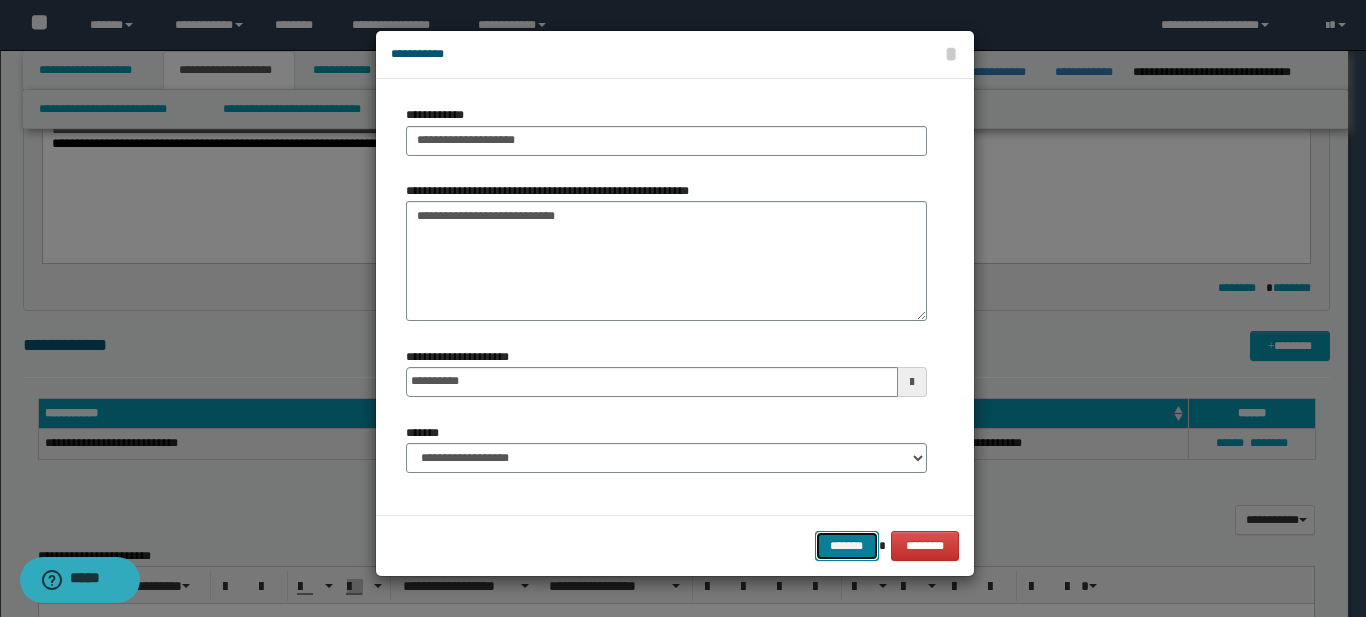 click on "*******" at bounding box center (847, 546) 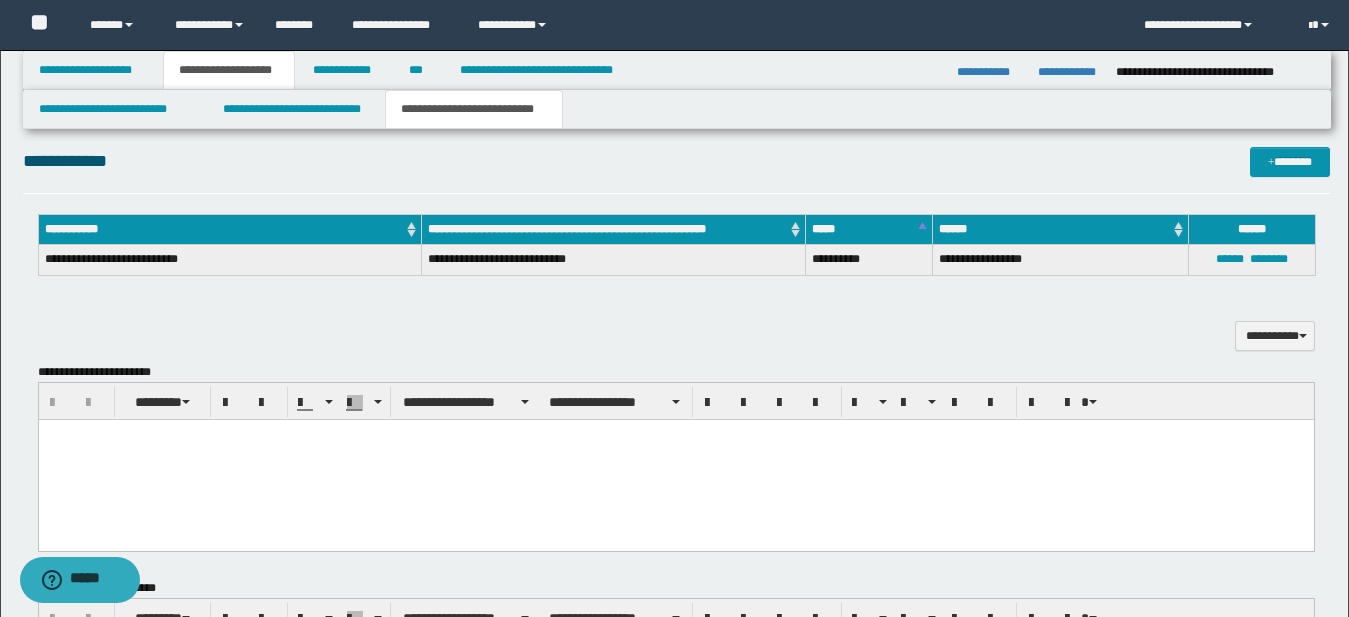 scroll, scrollTop: 453, scrollLeft: 0, axis: vertical 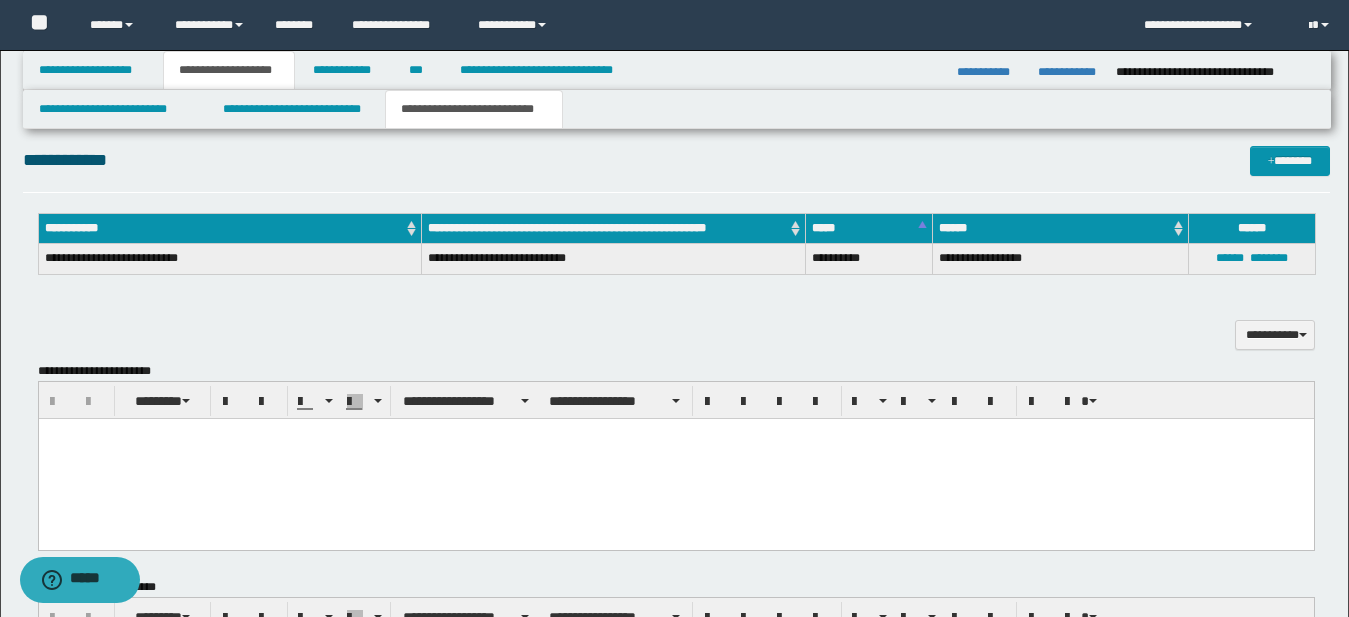 click at bounding box center [675, 459] 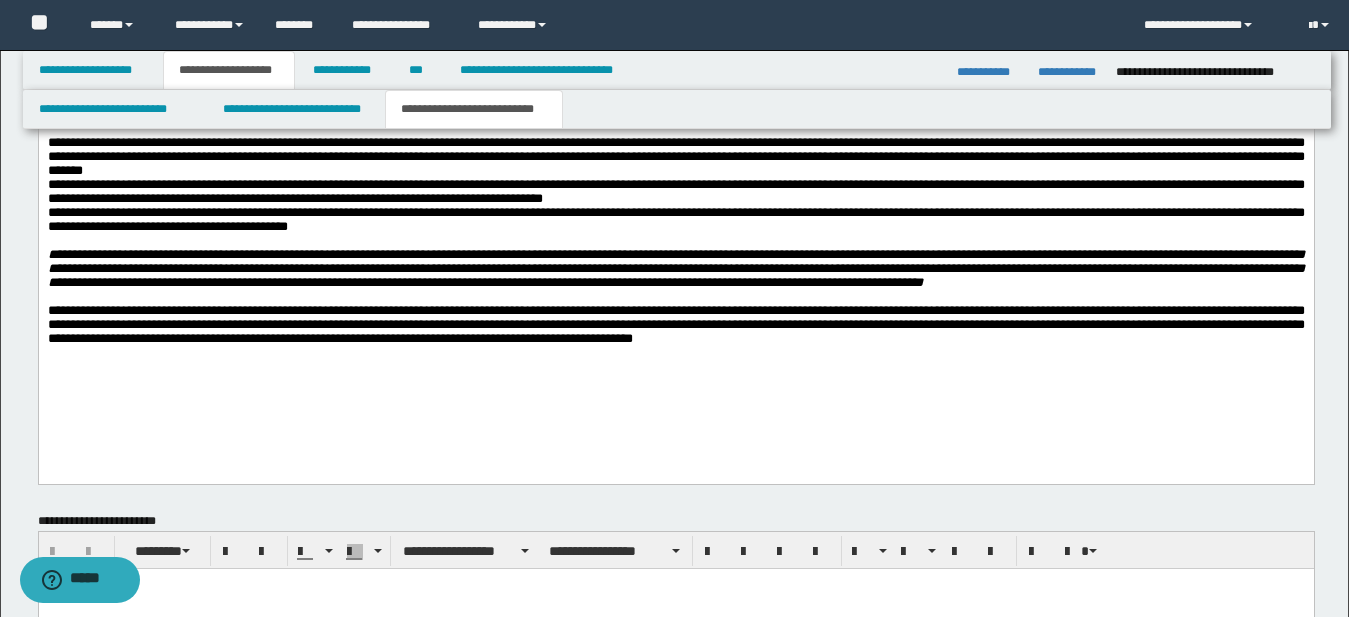 scroll, scrollTop: 747, scrollLeft: 0, axis: vertical 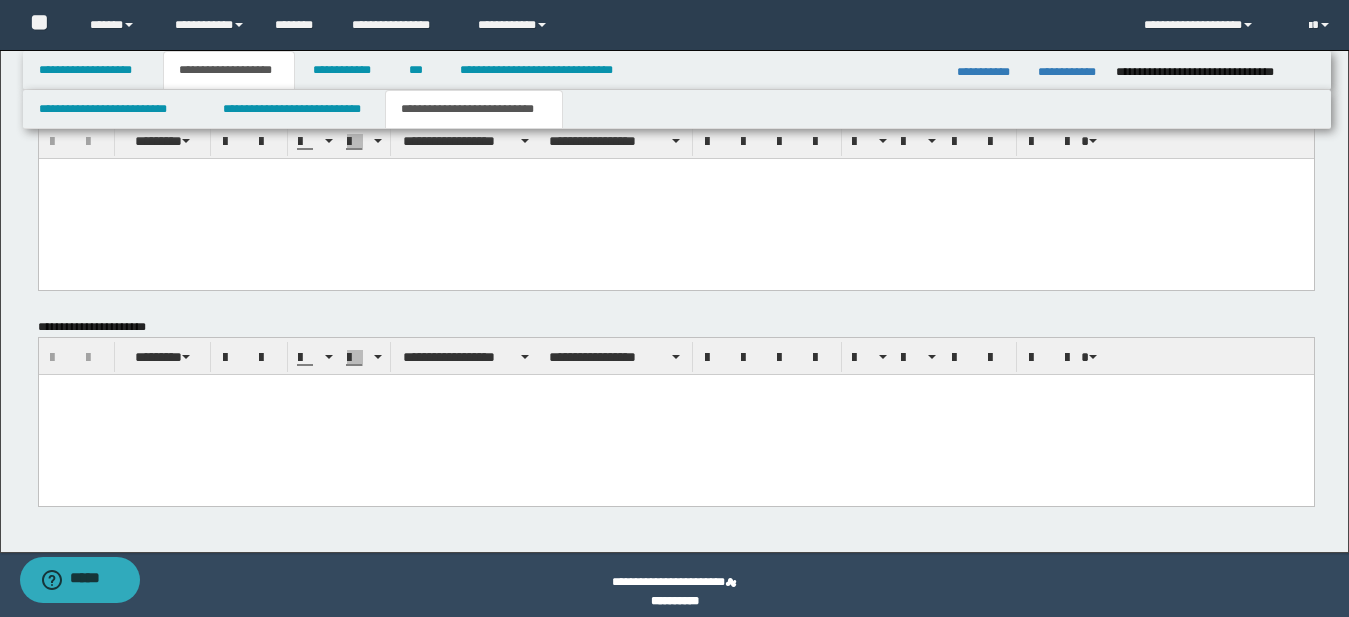 click at bounding box center [675, 414] 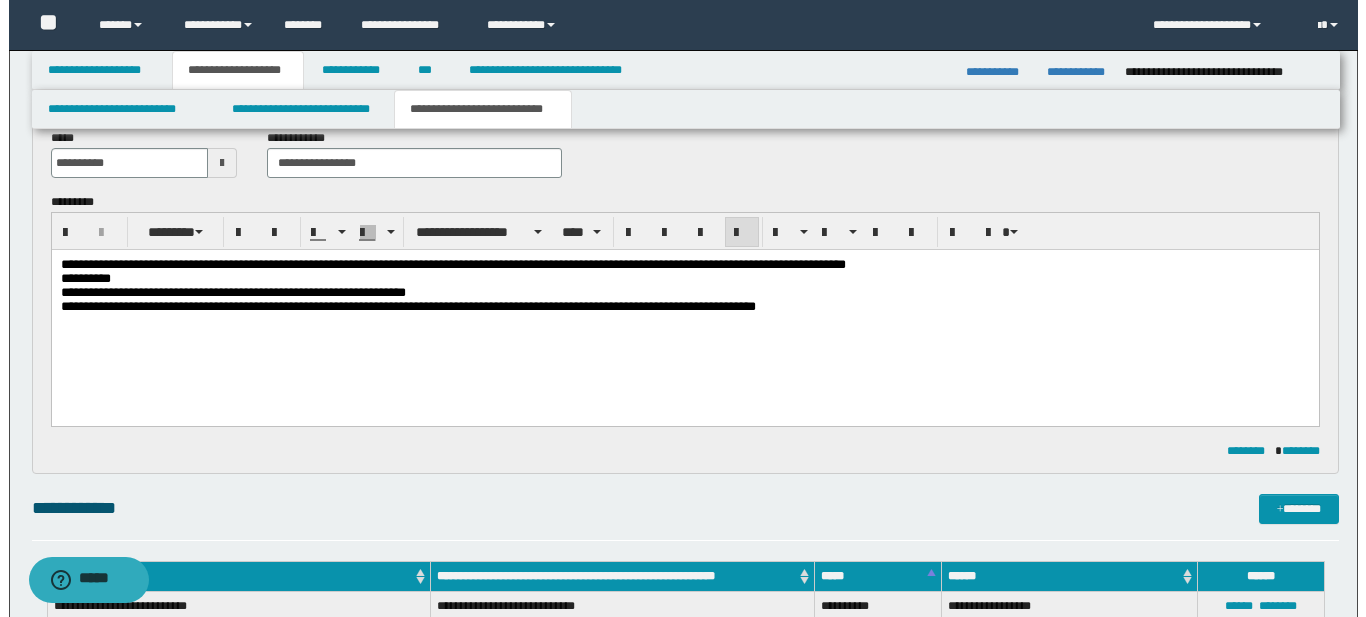 scroll, scrollTop: 0, scrollLeft: 0, axis: both 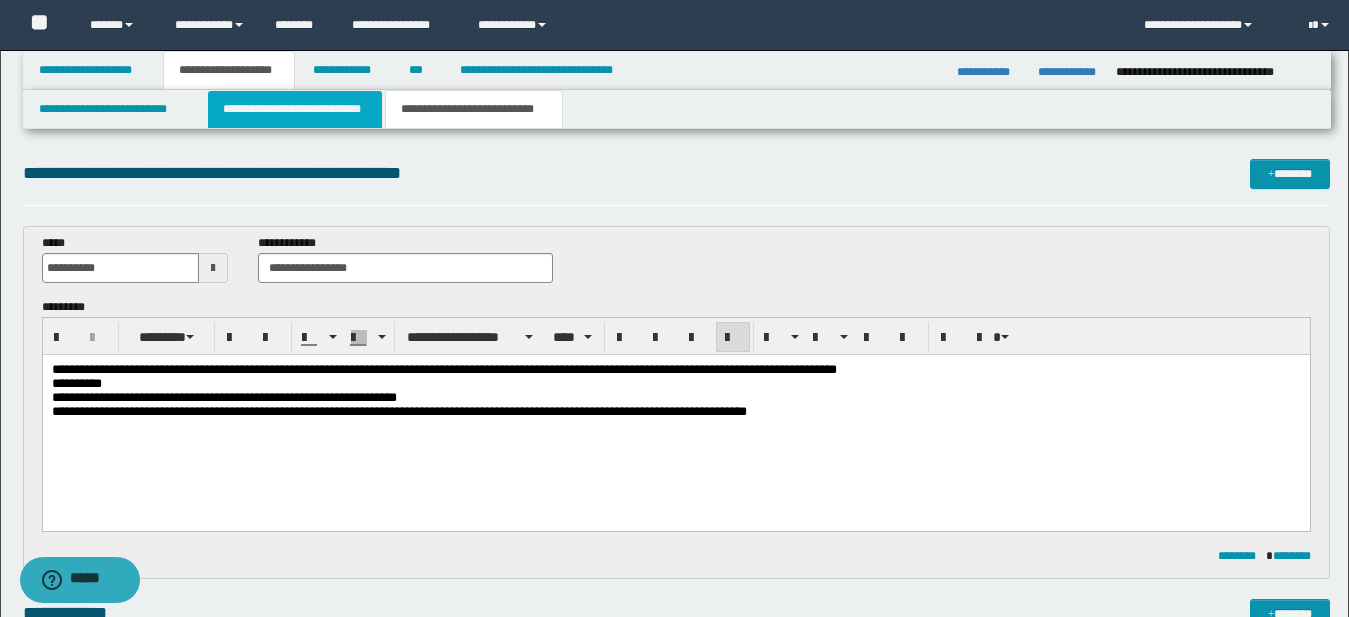 click on "**********" at bounding box center [295, 109] 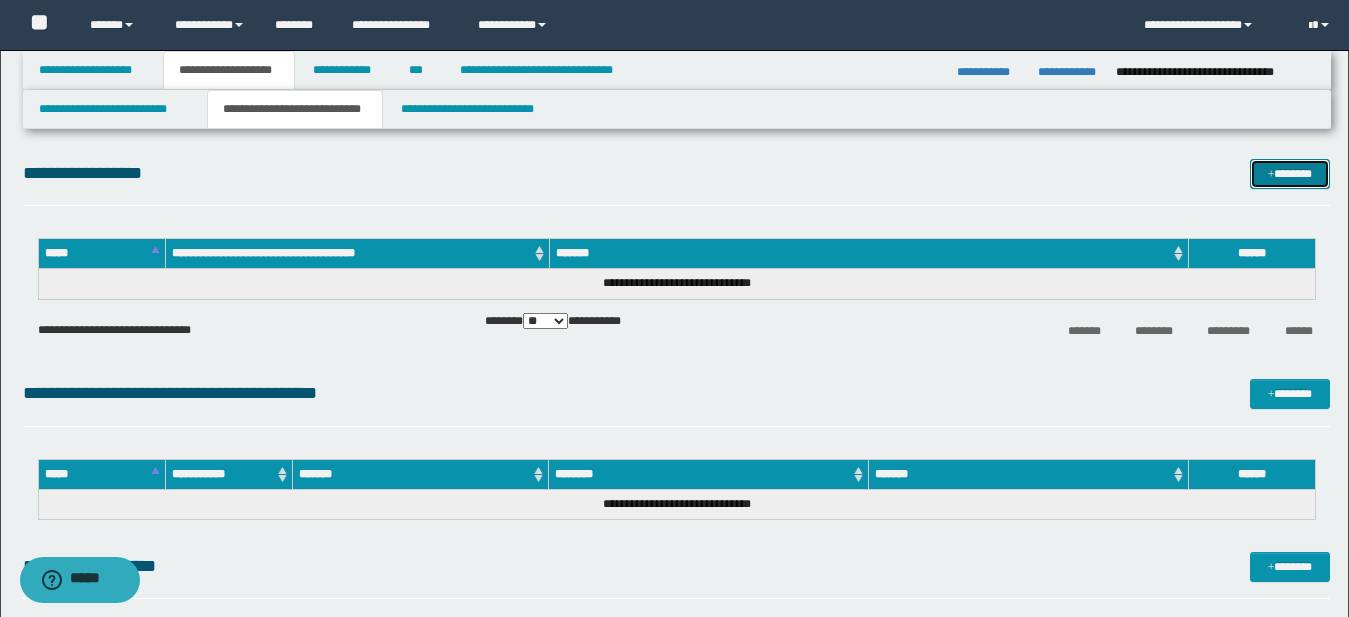 click on "*******" at bounding box center (1290, 174) 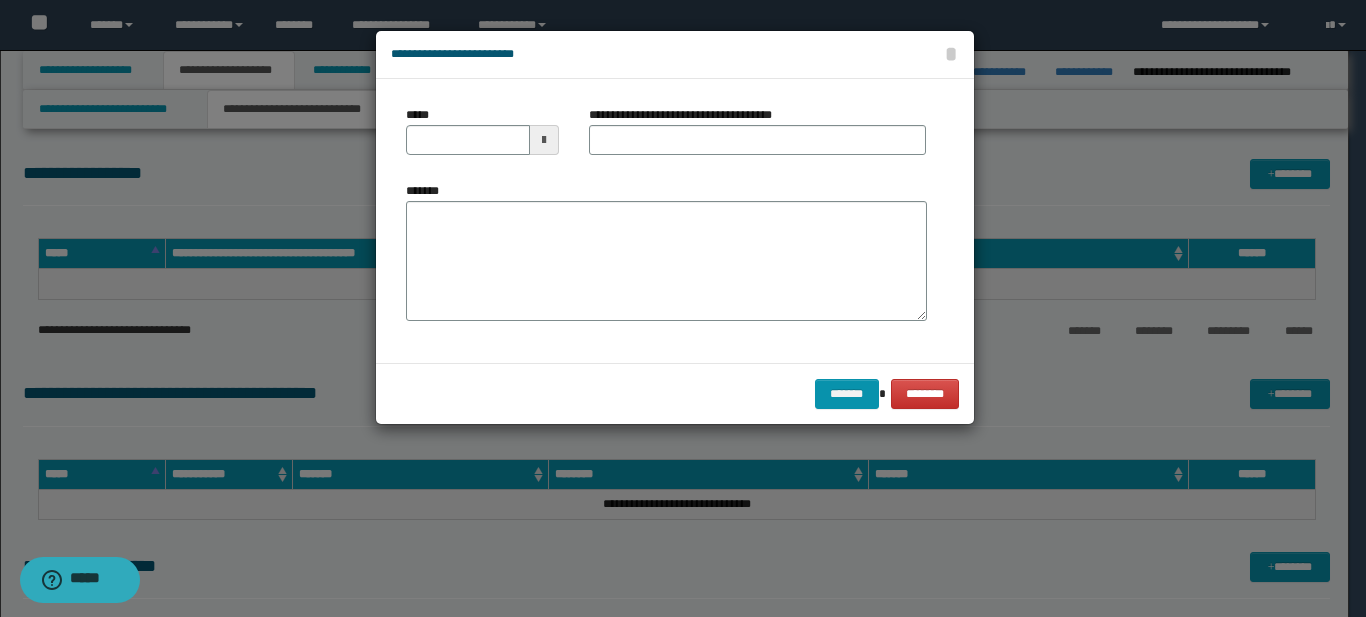 click at bounding box center (544, 140) 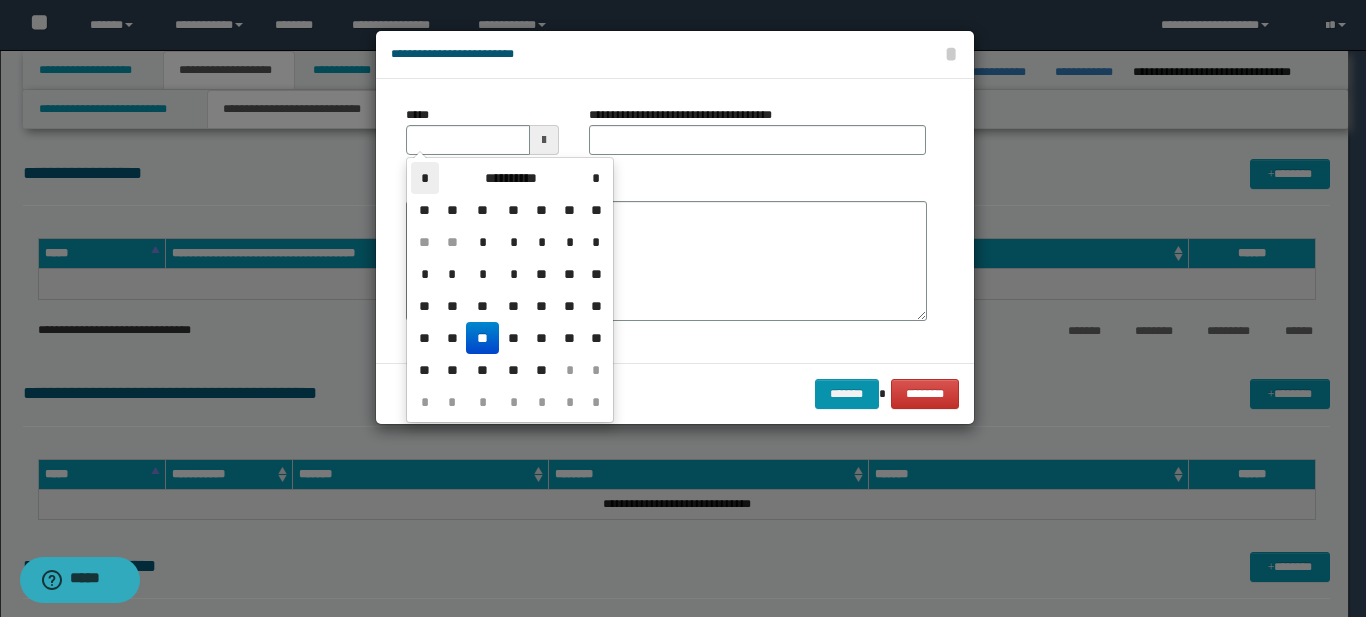 click on "*" at bounding box center [425, 178] 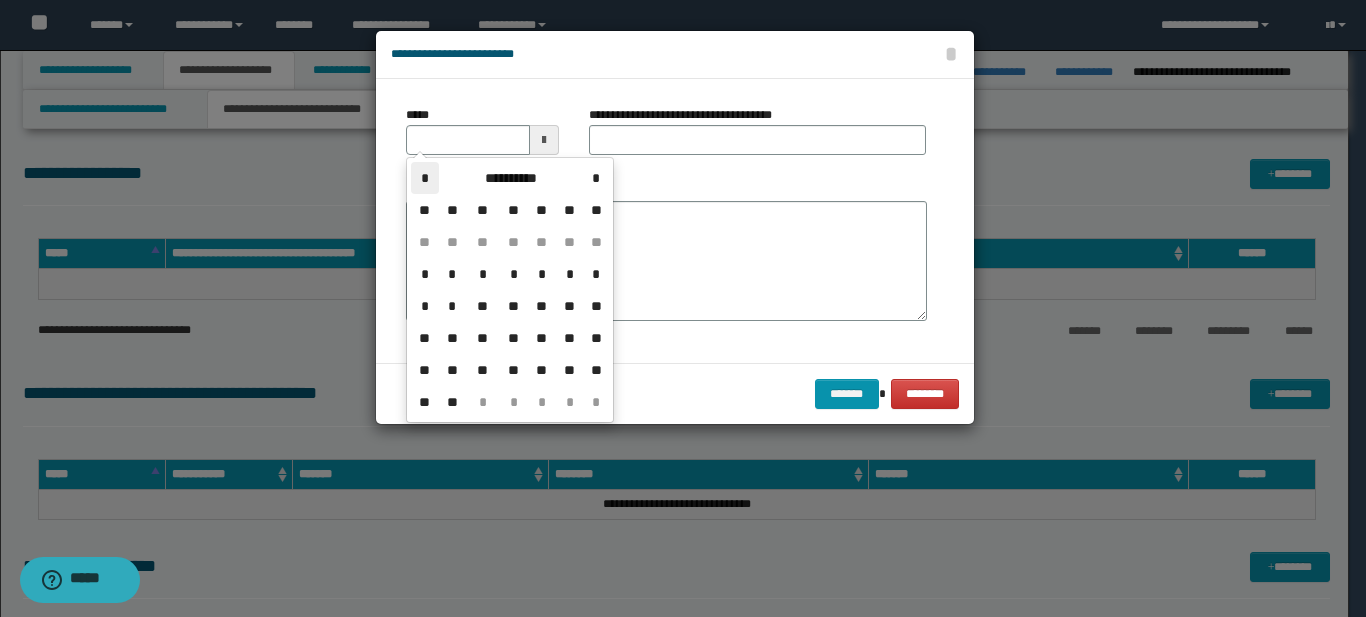 click on "*" at bounding box center (425, 178) 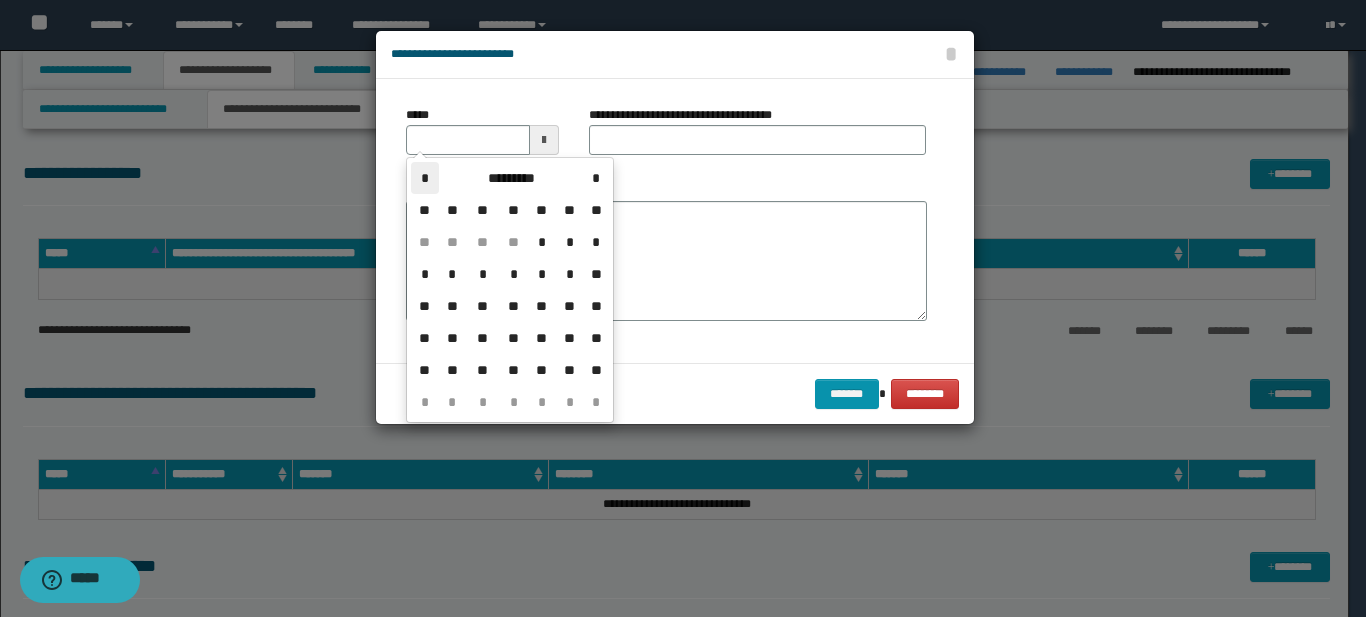 click on "*" at bounding box center (425, 178) 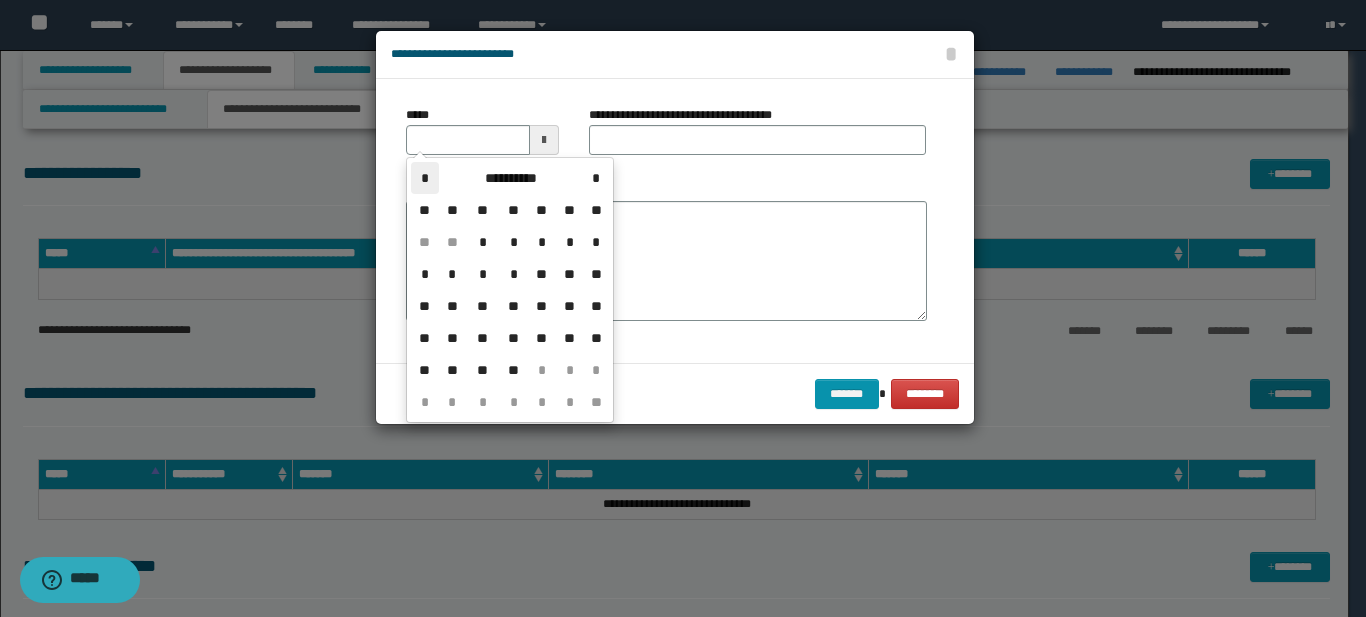 click on "*" at bounding box center [425, 178] 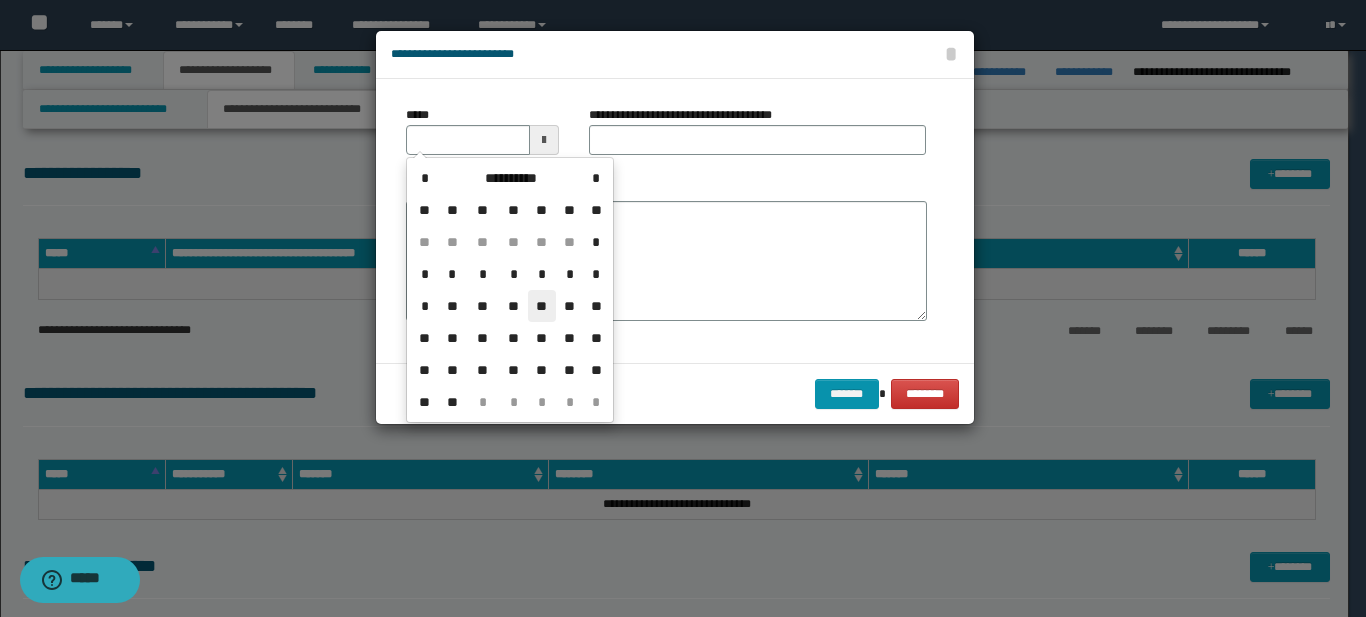 click on "**" at bounding box center [542, 306] 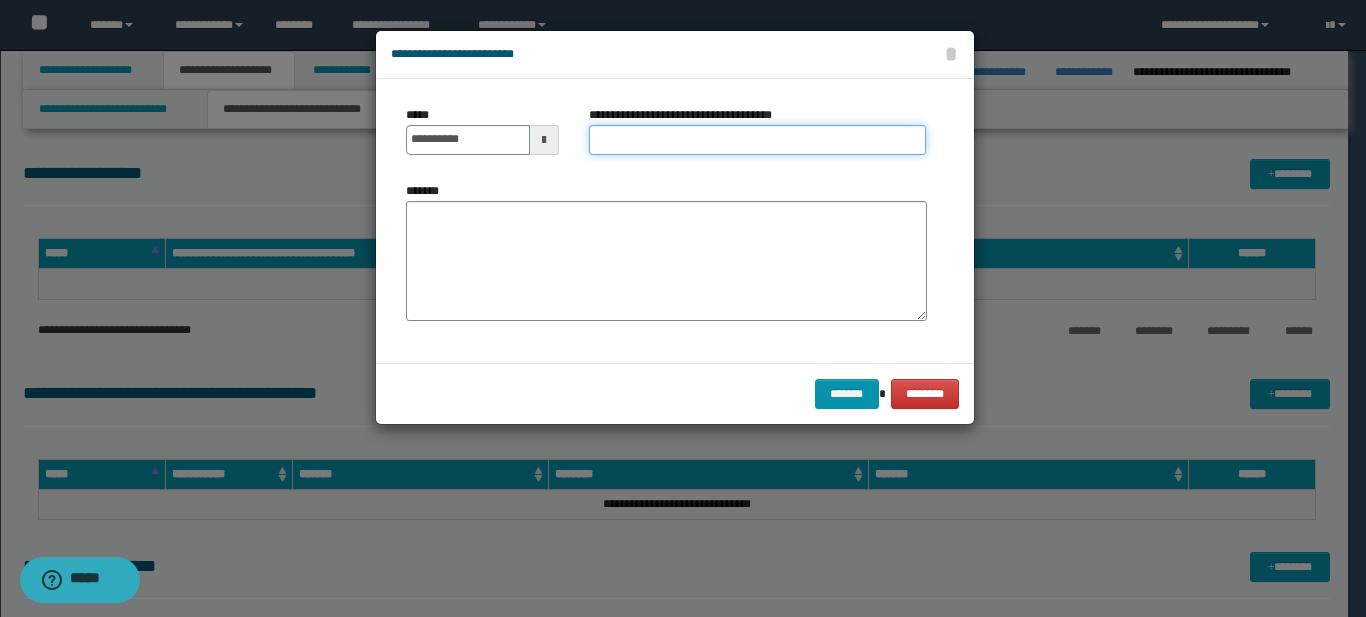 click on "**********" at bounding box center (757, 140) 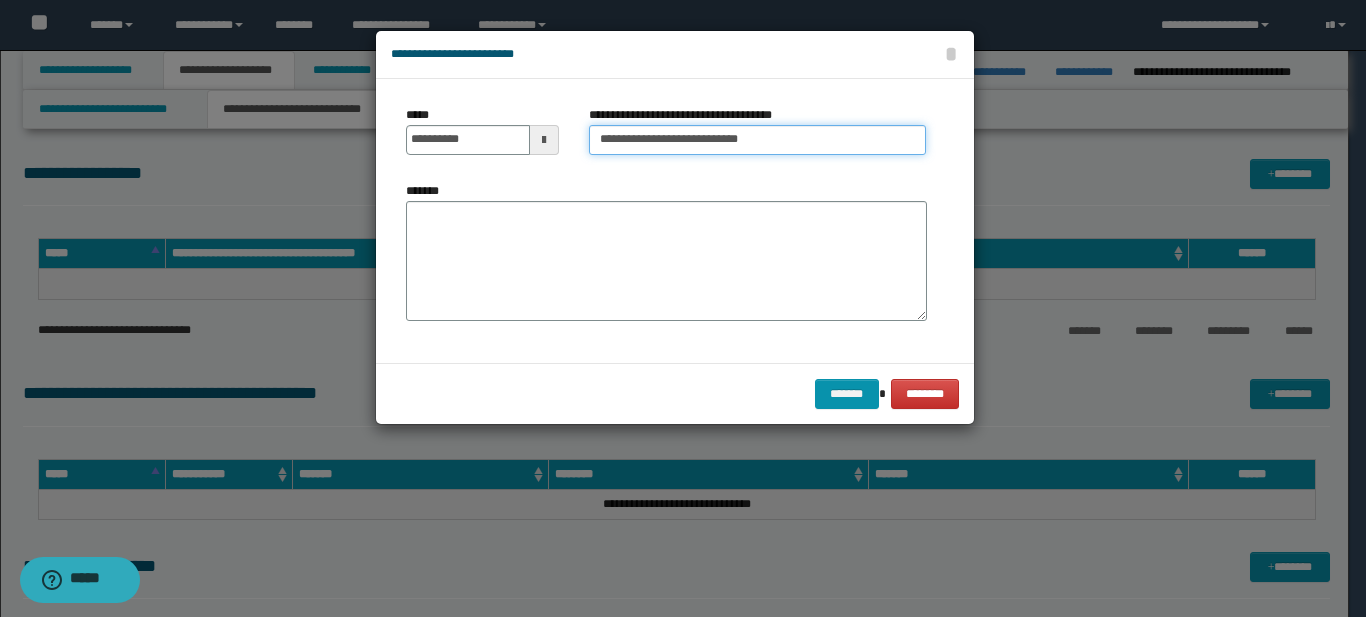 click on "**********" at bounding box center (757, 140) 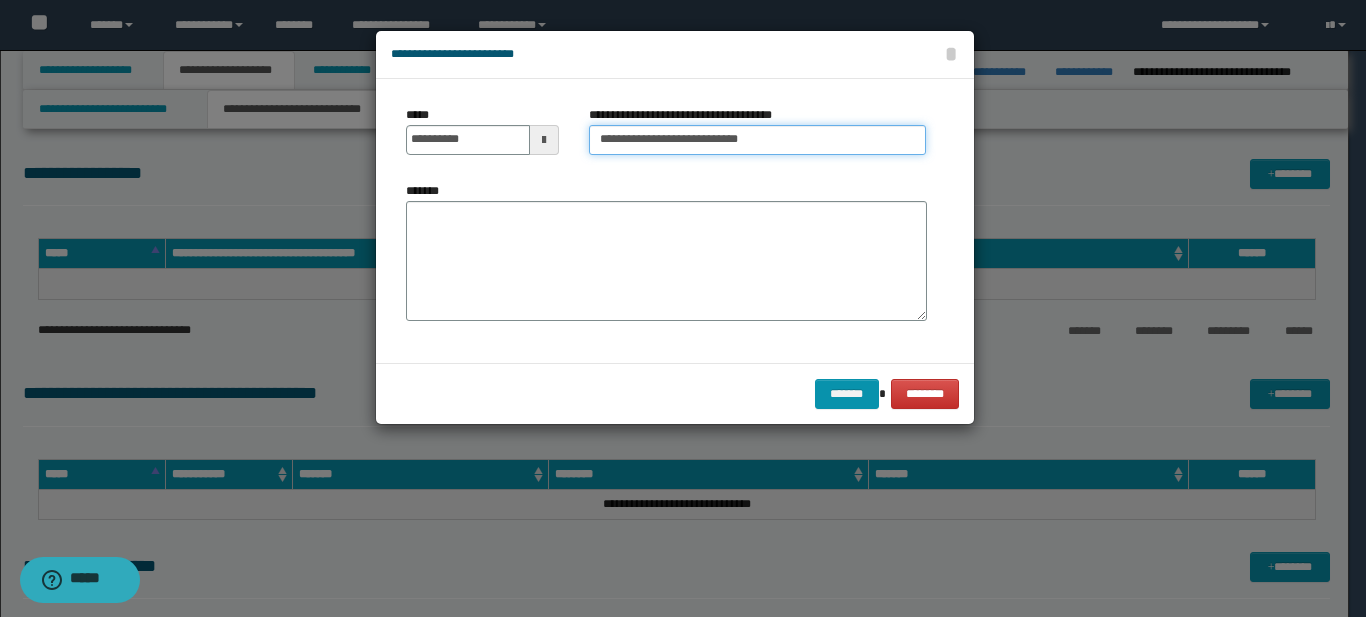 type on "**********" 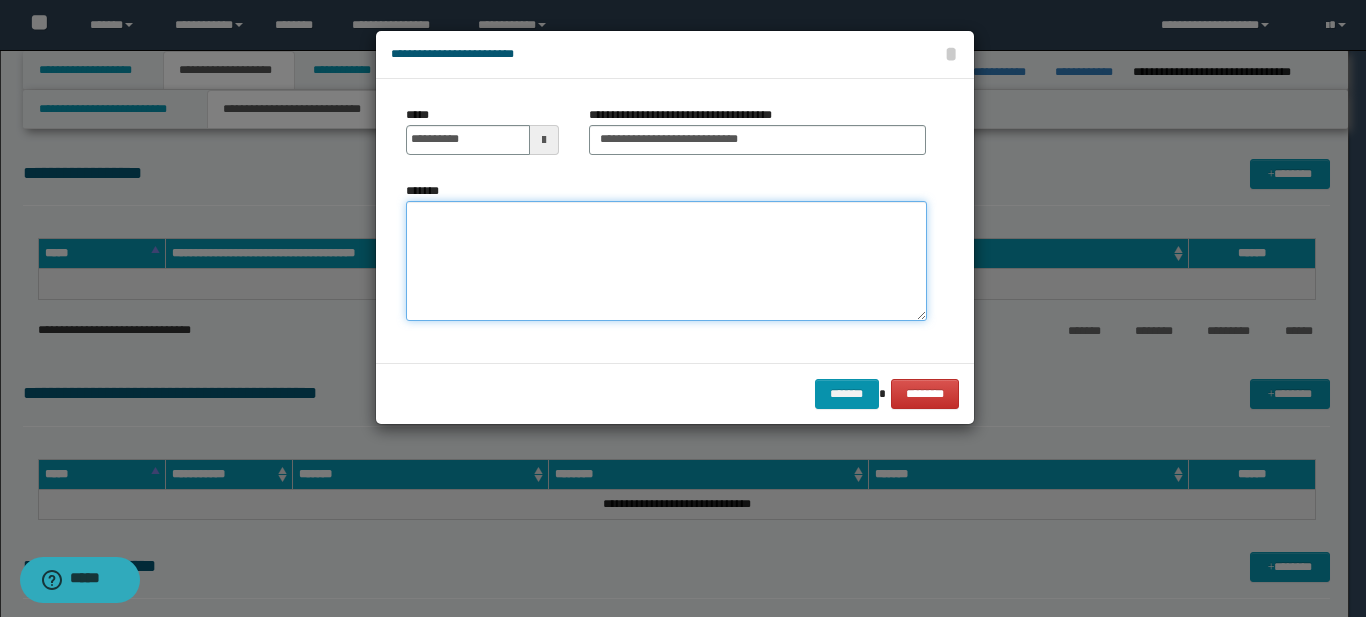 click on "*******" at bounding box center (666, 261) 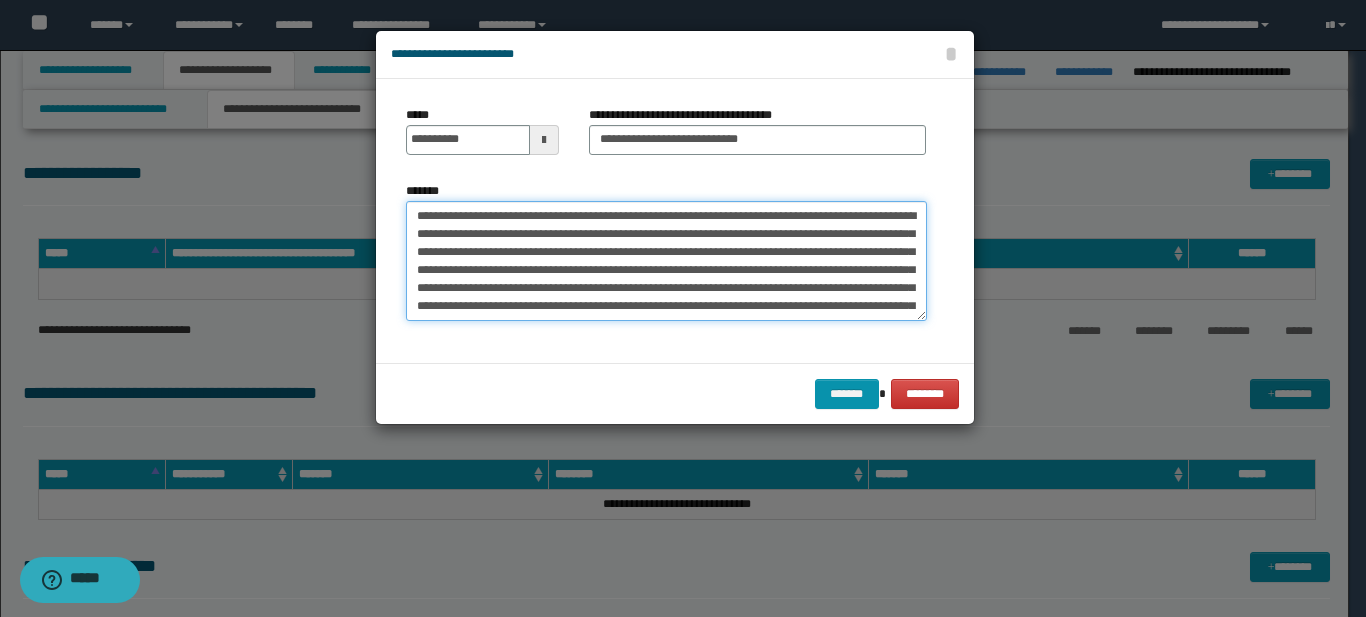 scroll, scrollTop: 30, scrollLeft: 0, axis: vertical 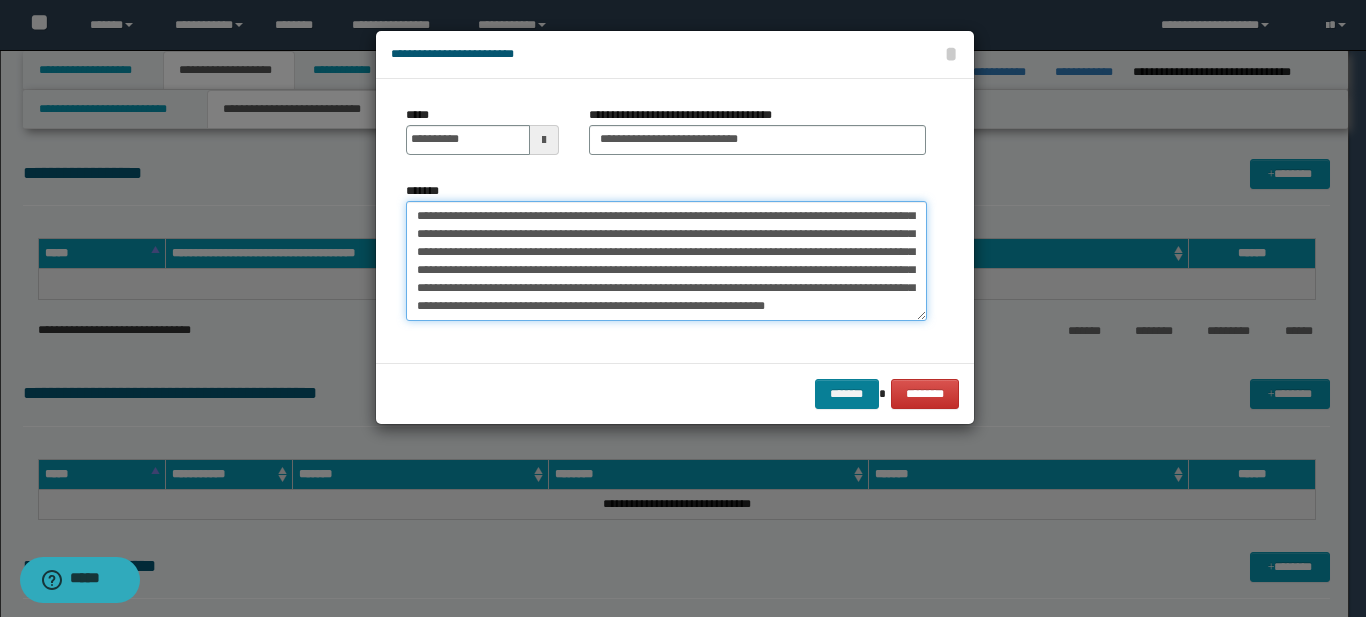 type on "**********" 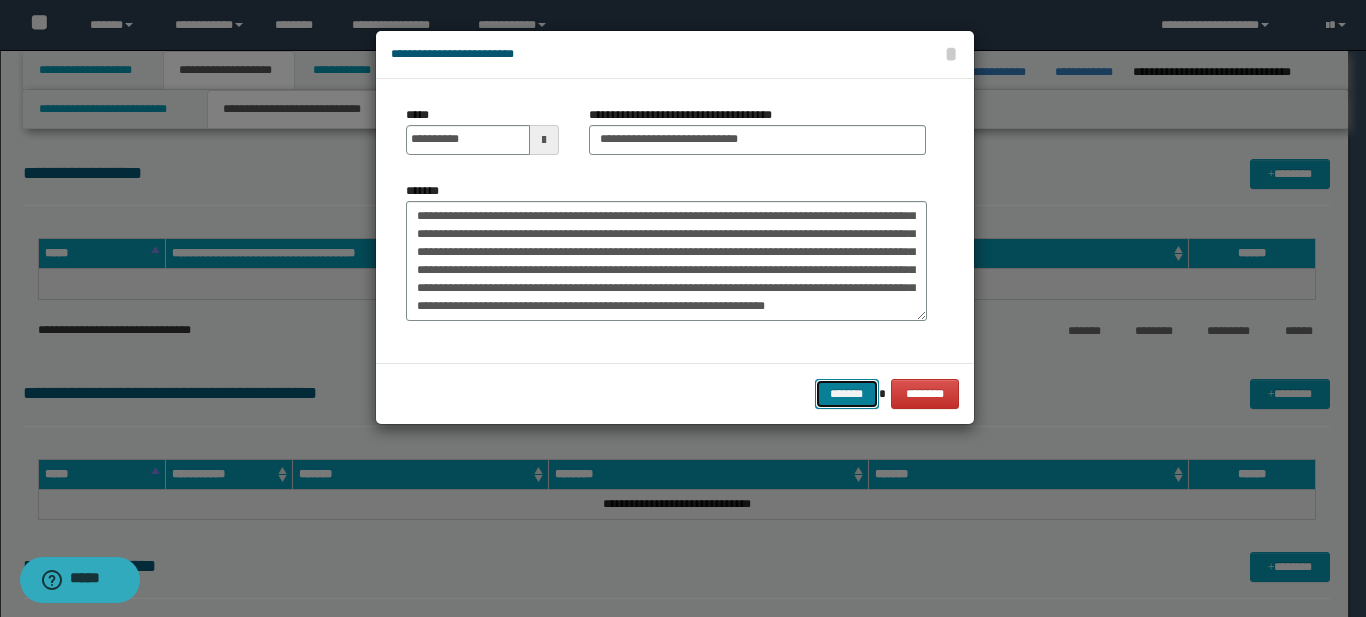 click on "*******" at bounding box center (847, 394) 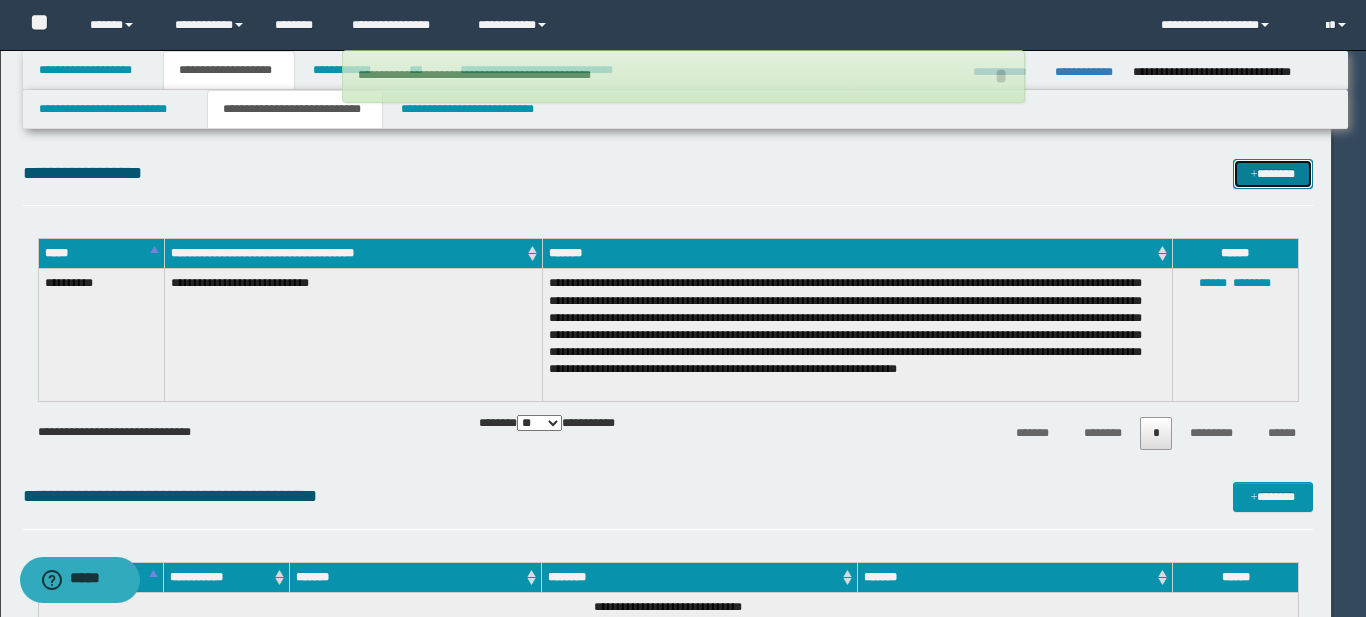 type 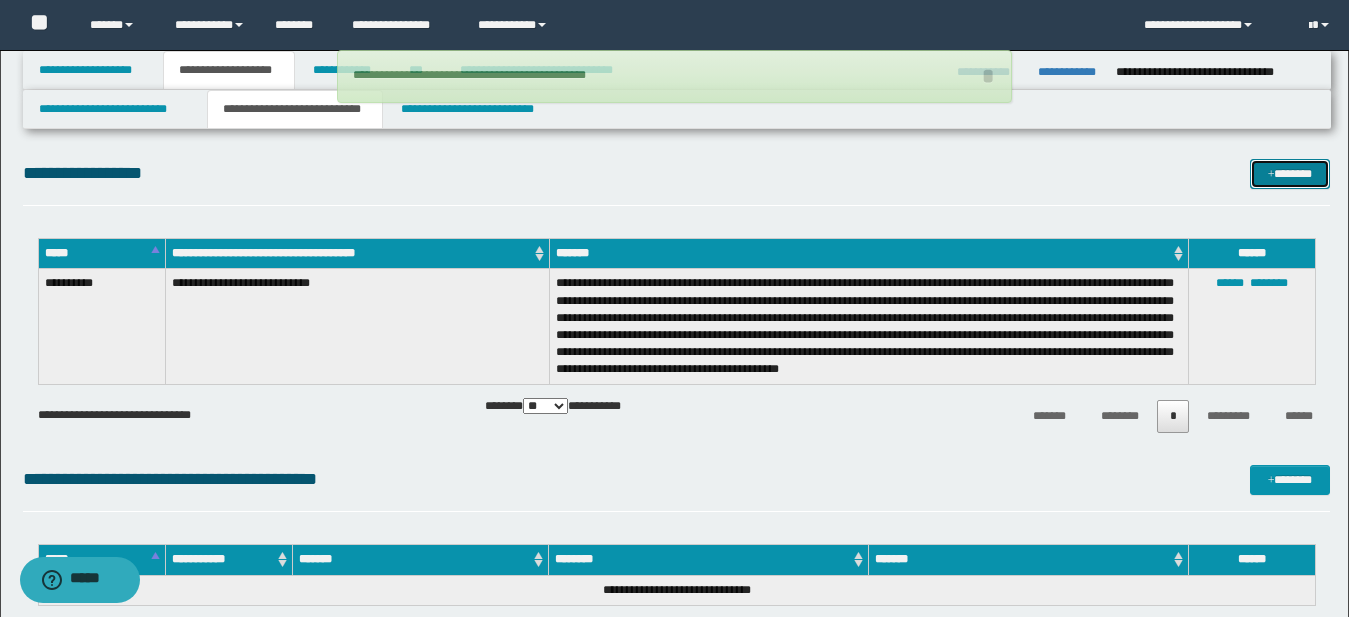 click on "*******" at bounding box center (1290, 174) 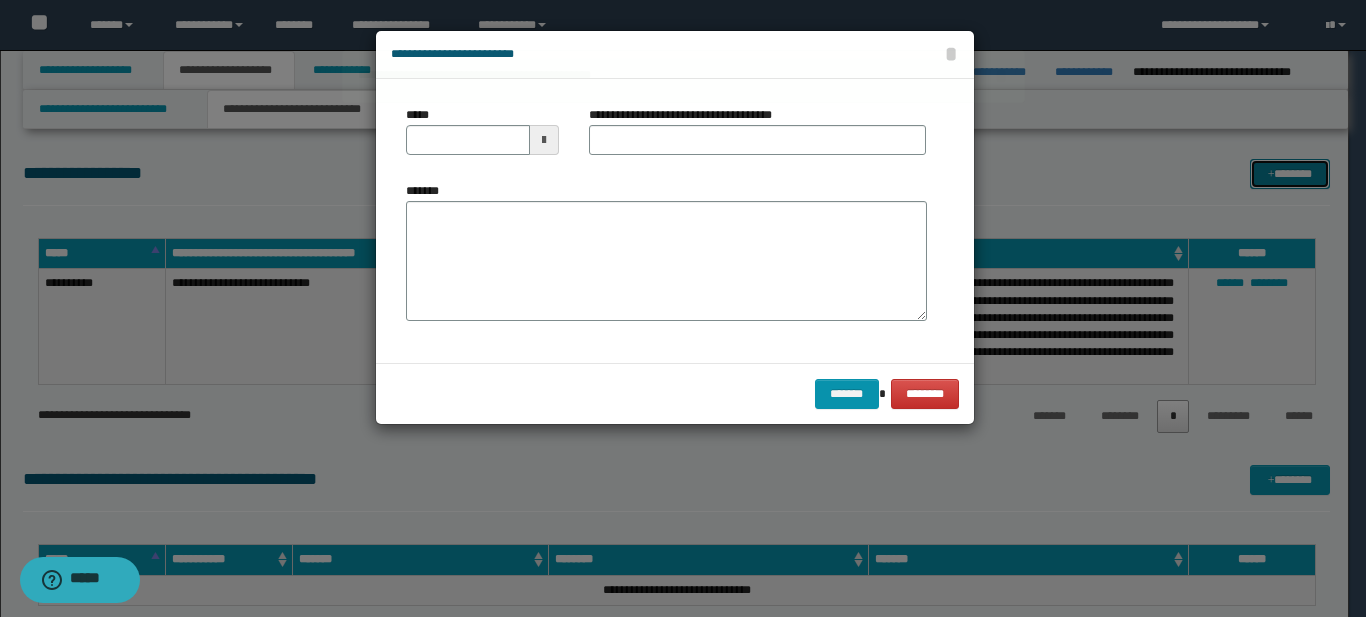 scroll, scrollTop: 0, scrollLeft: 0, axis: both 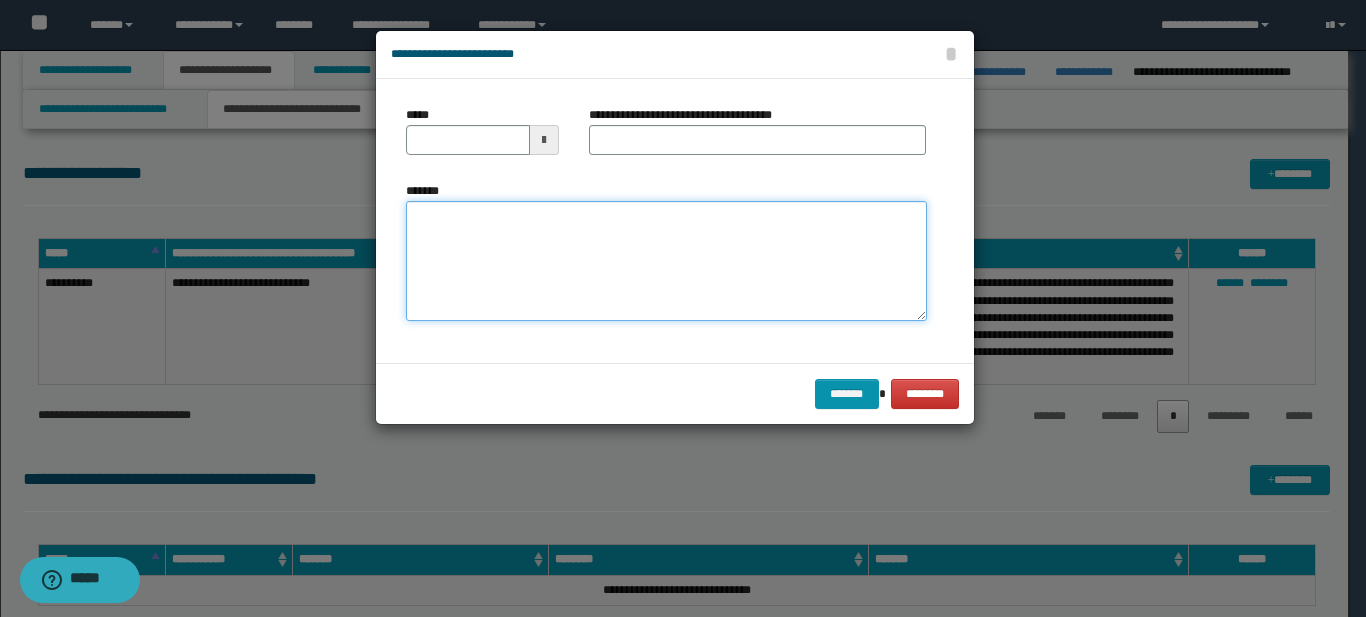 click on "*******" at bounding box center [666, 261] 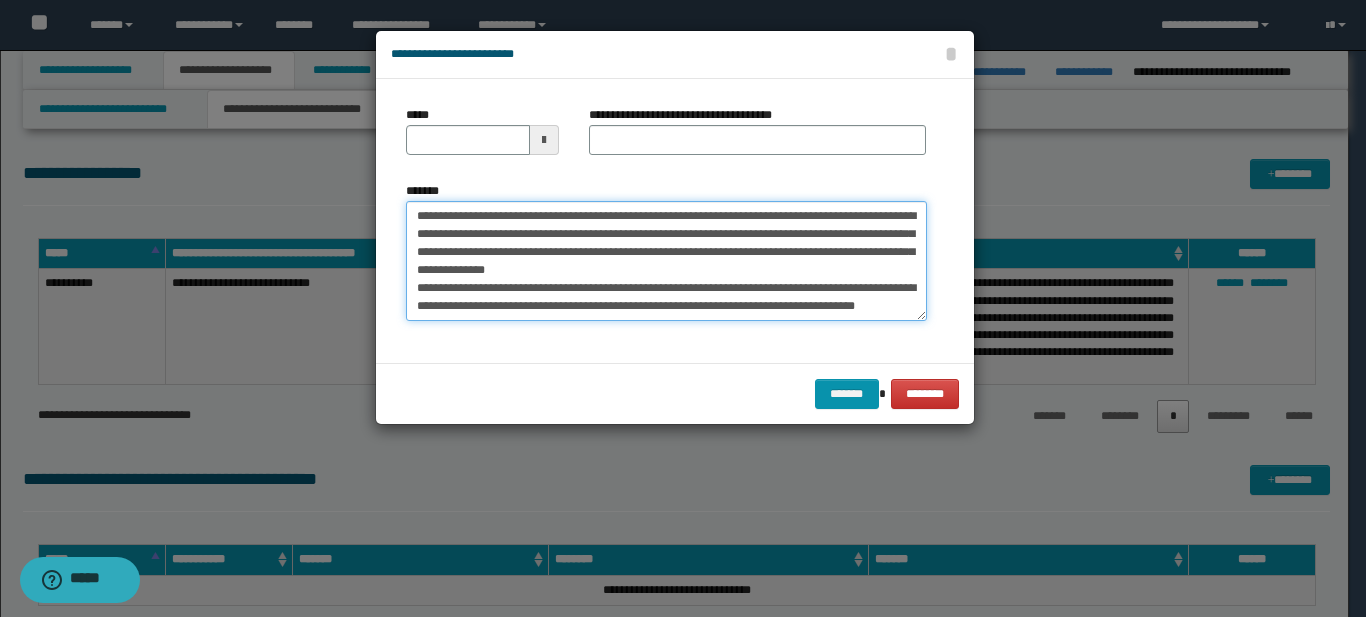 scroll, scrollTop: 102, scrollLeft: 0, axis: vertical 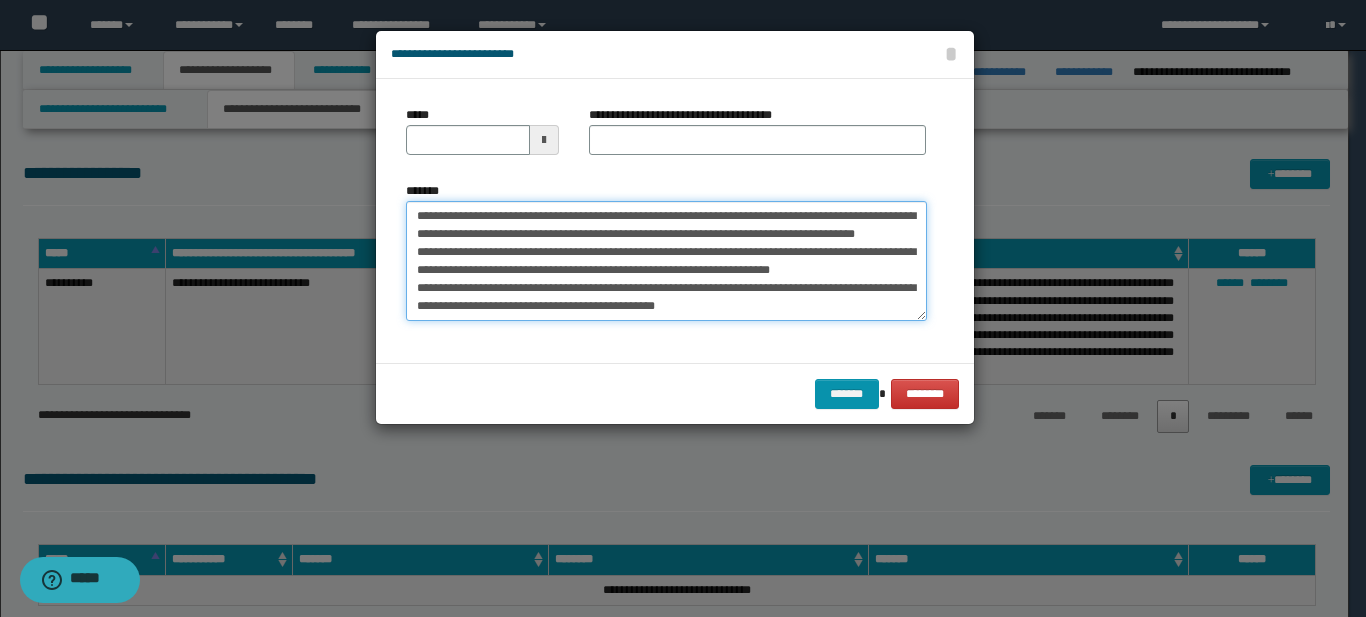 type on "**********" 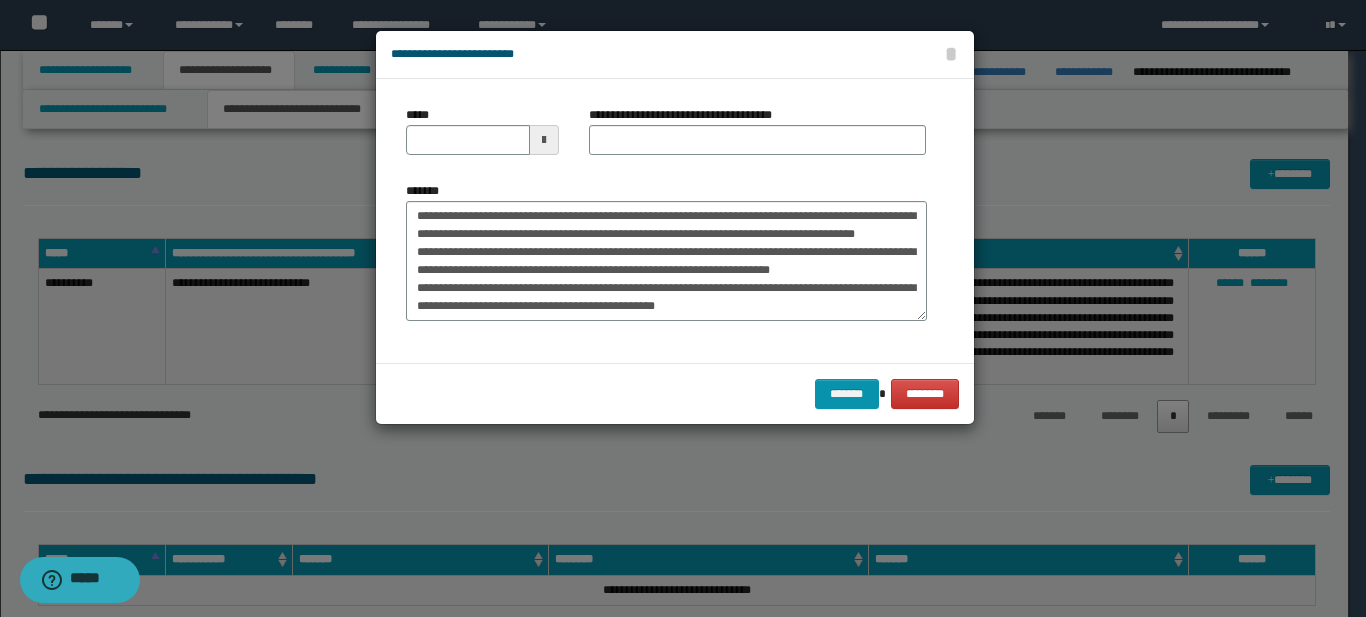 click at bounding box center [544, 140] 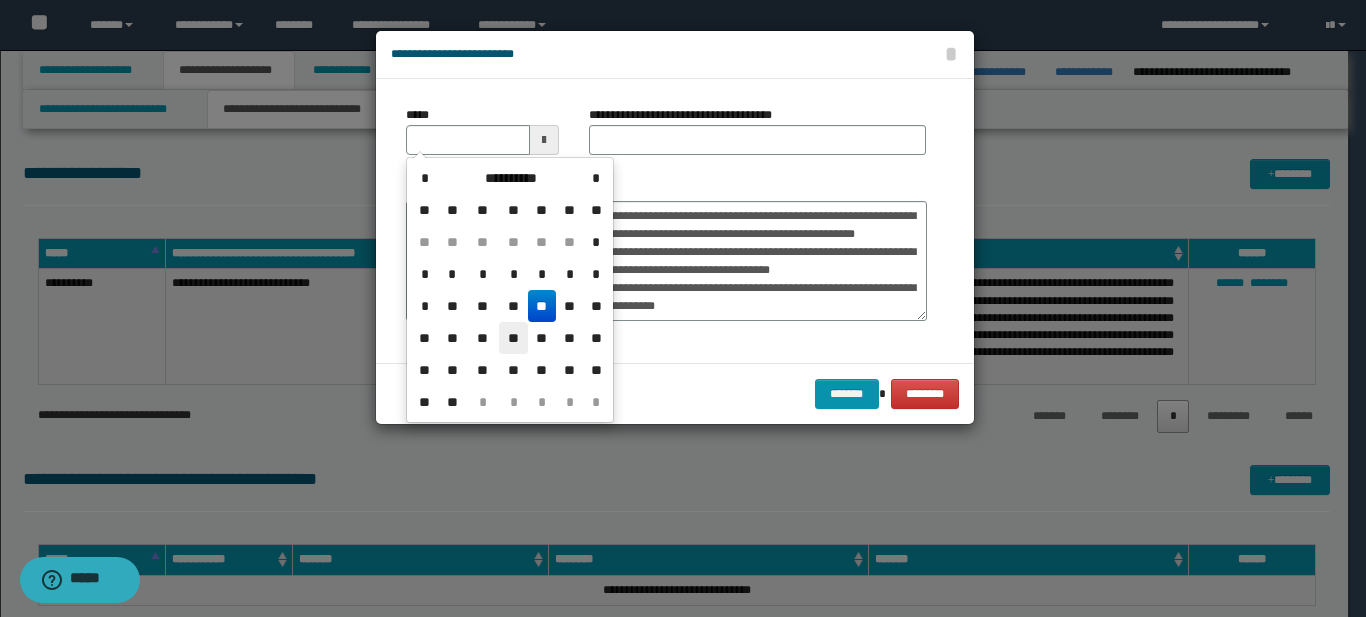 click on "**" at bounding box center [513, 338] 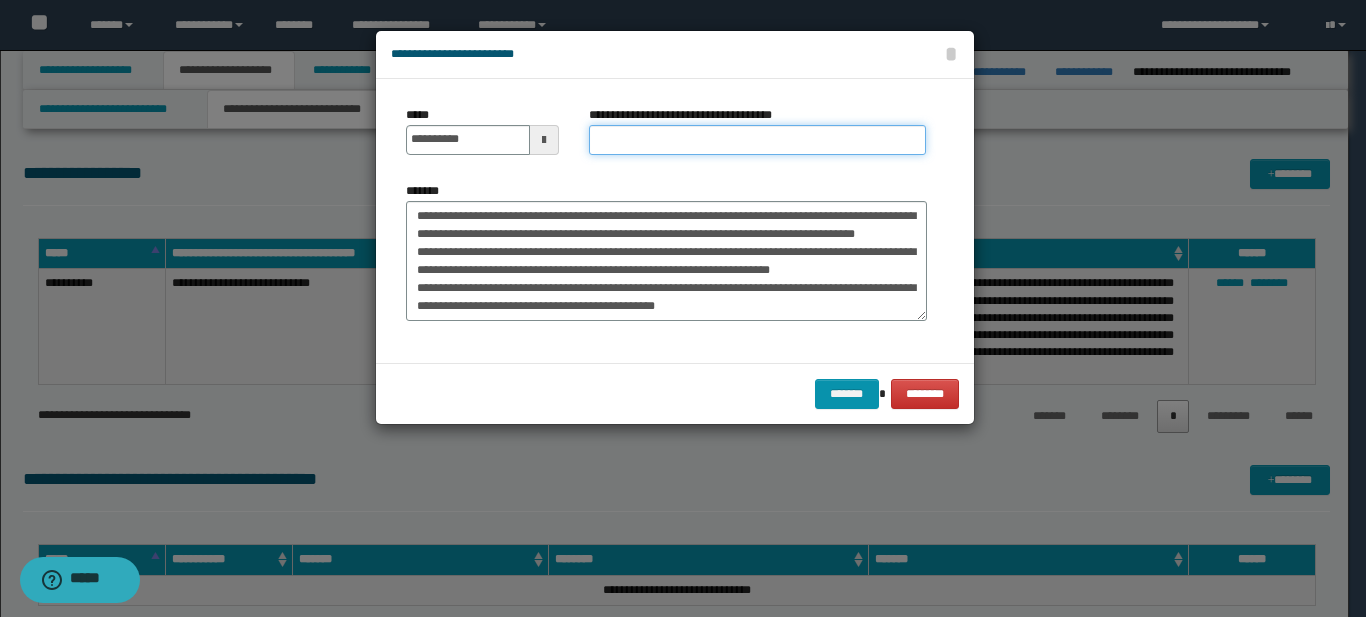 click on "**********" at bounding box center [757, 140] 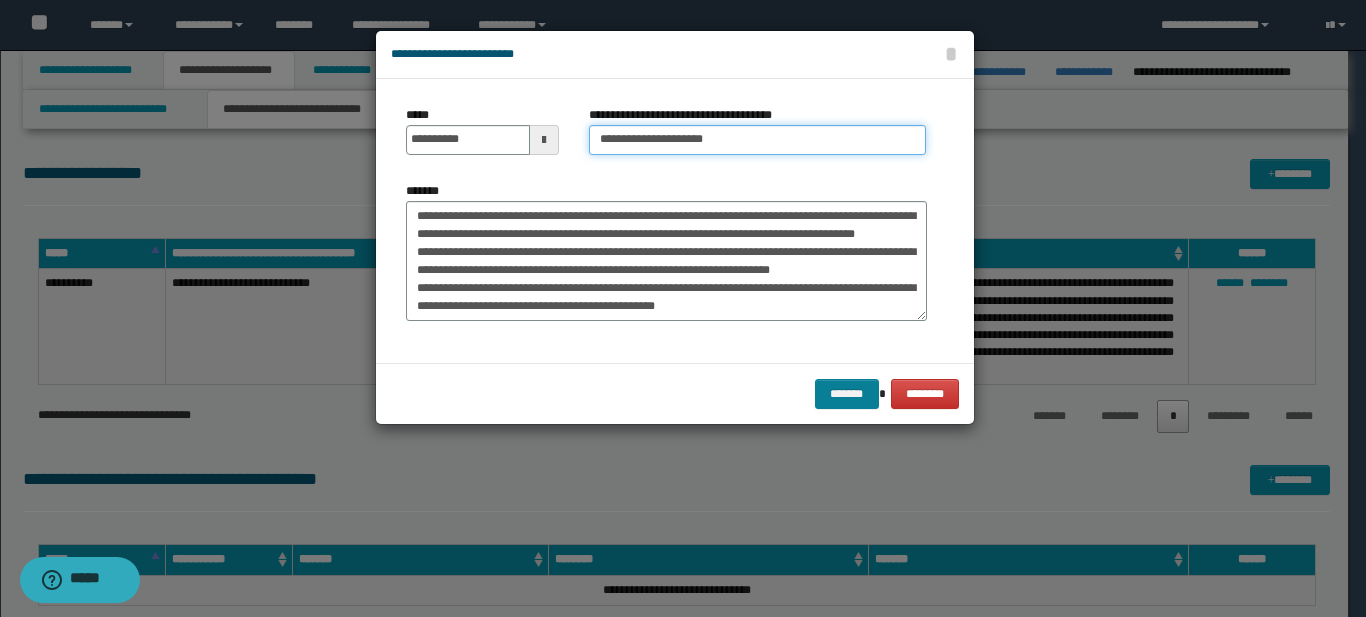 type on "**********" 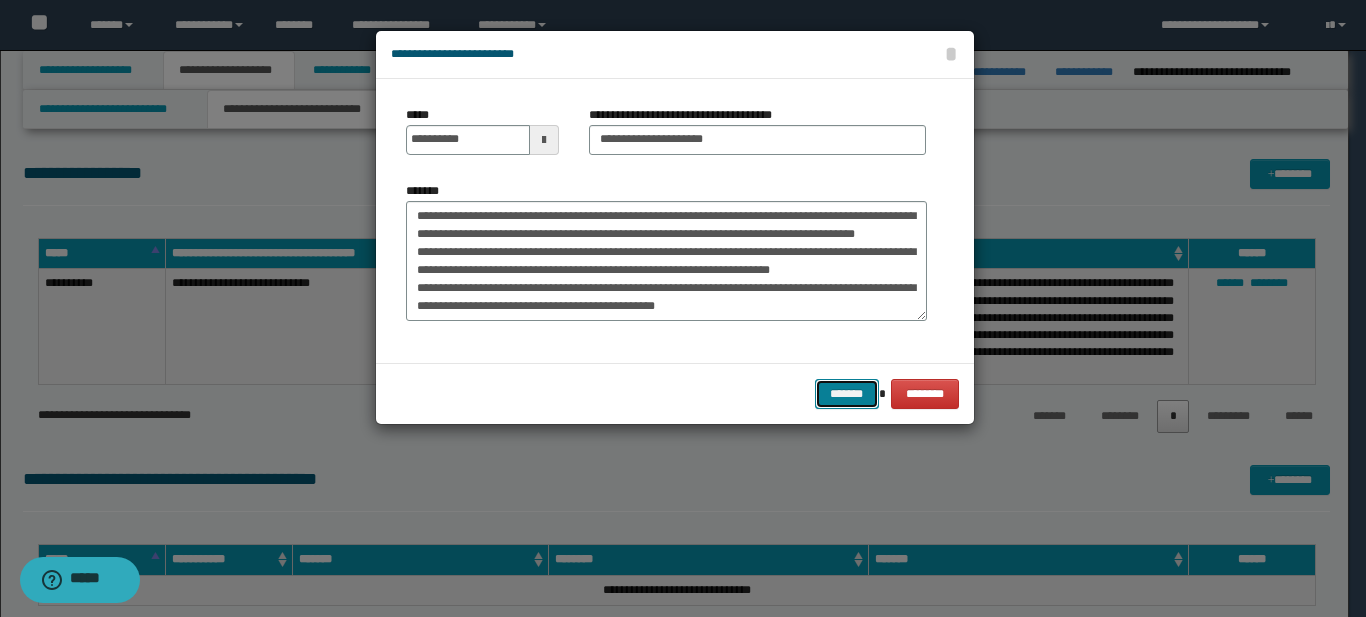 click on "*******" at bounding box center [847, 394] 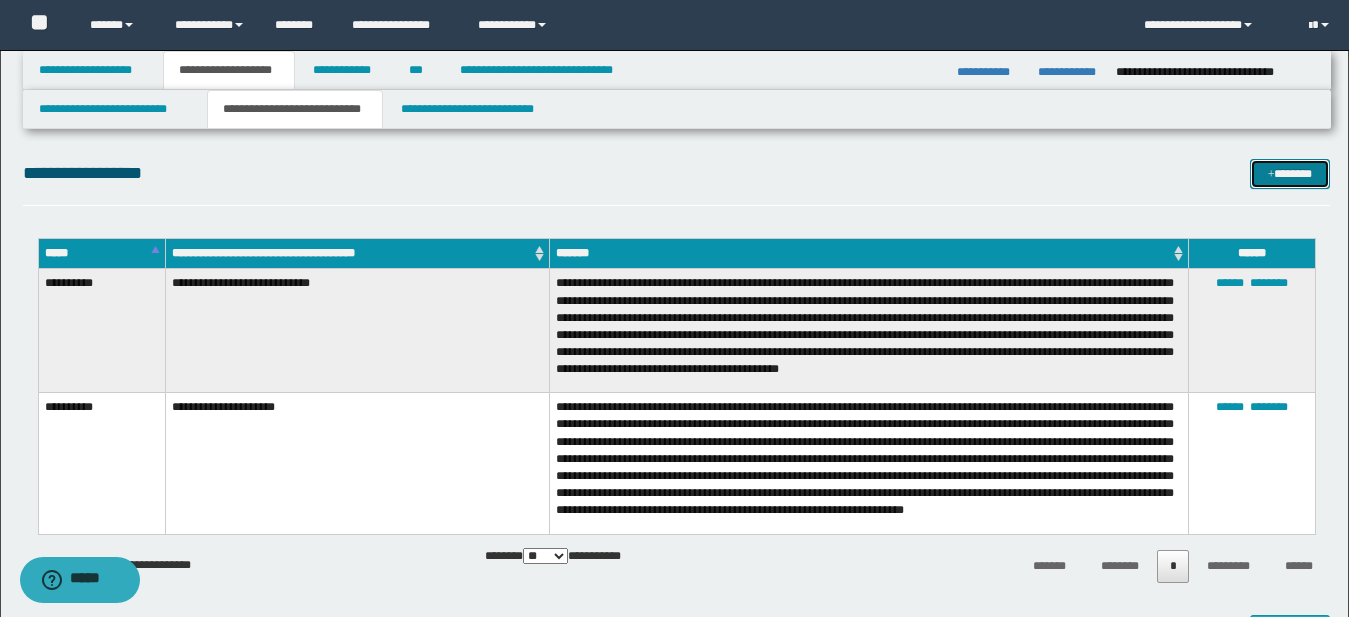 click on "*******" at bounding box center (1290, 174) 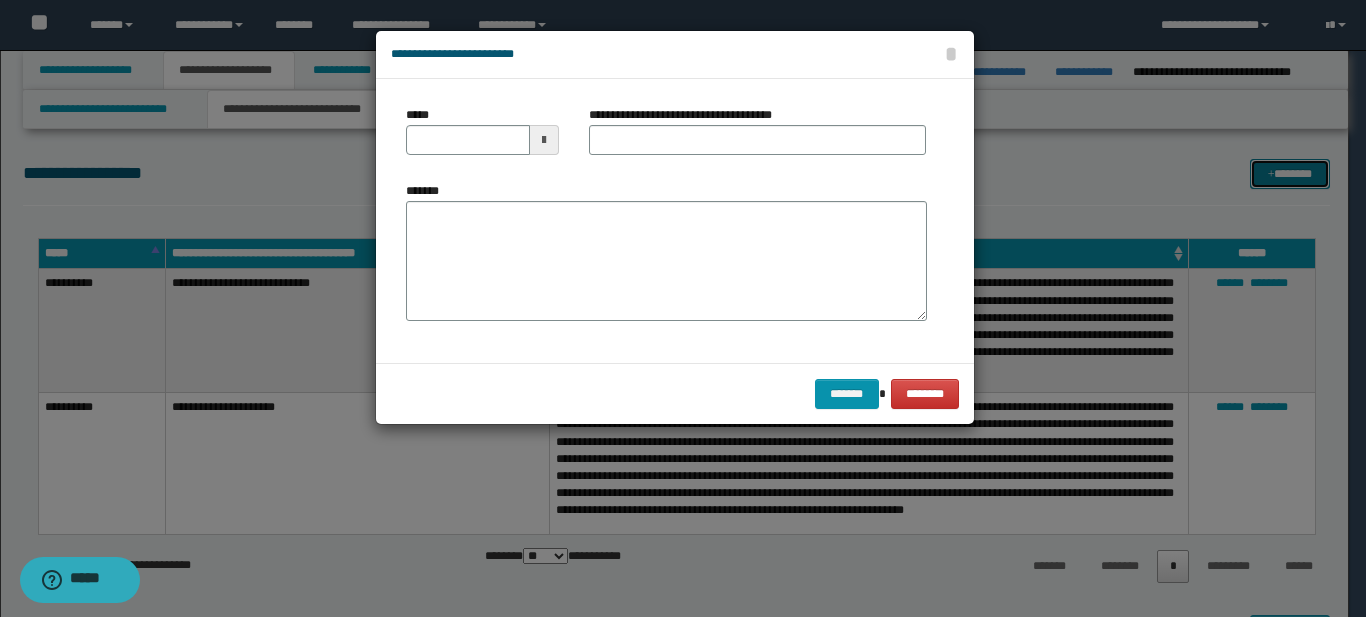 scroll, scrollTop: 0, scrollLeft: 0, axis: both 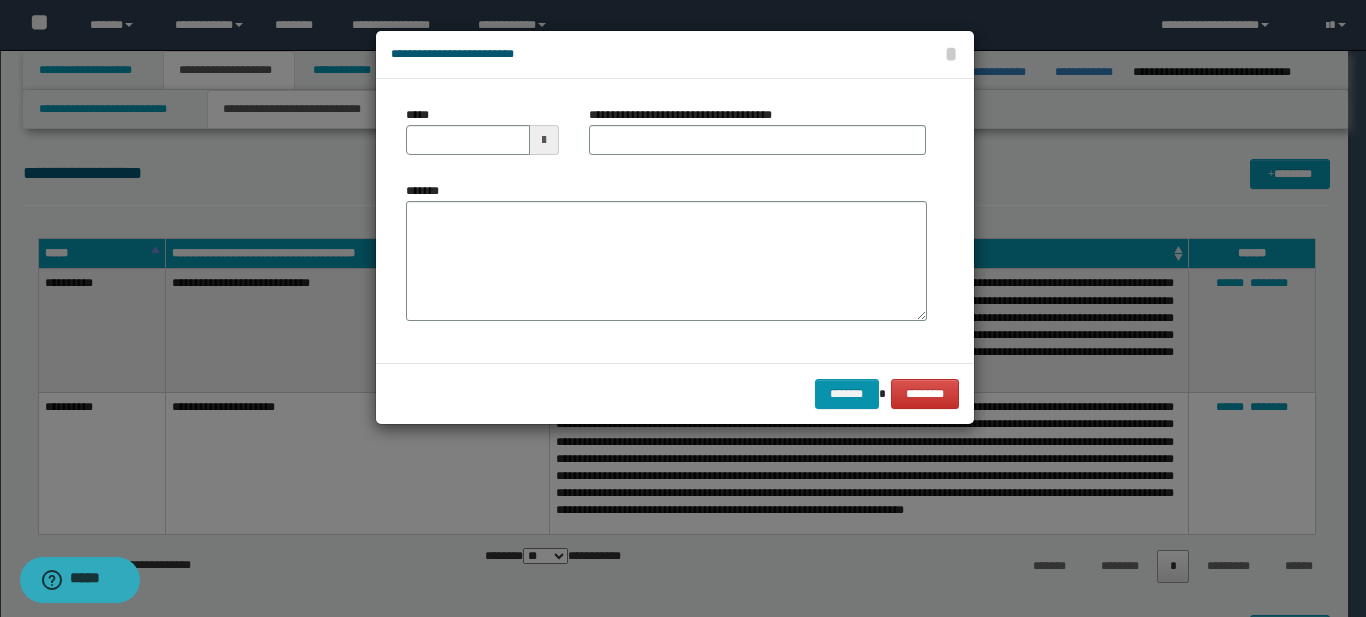 click at bounding box center [544, 140] 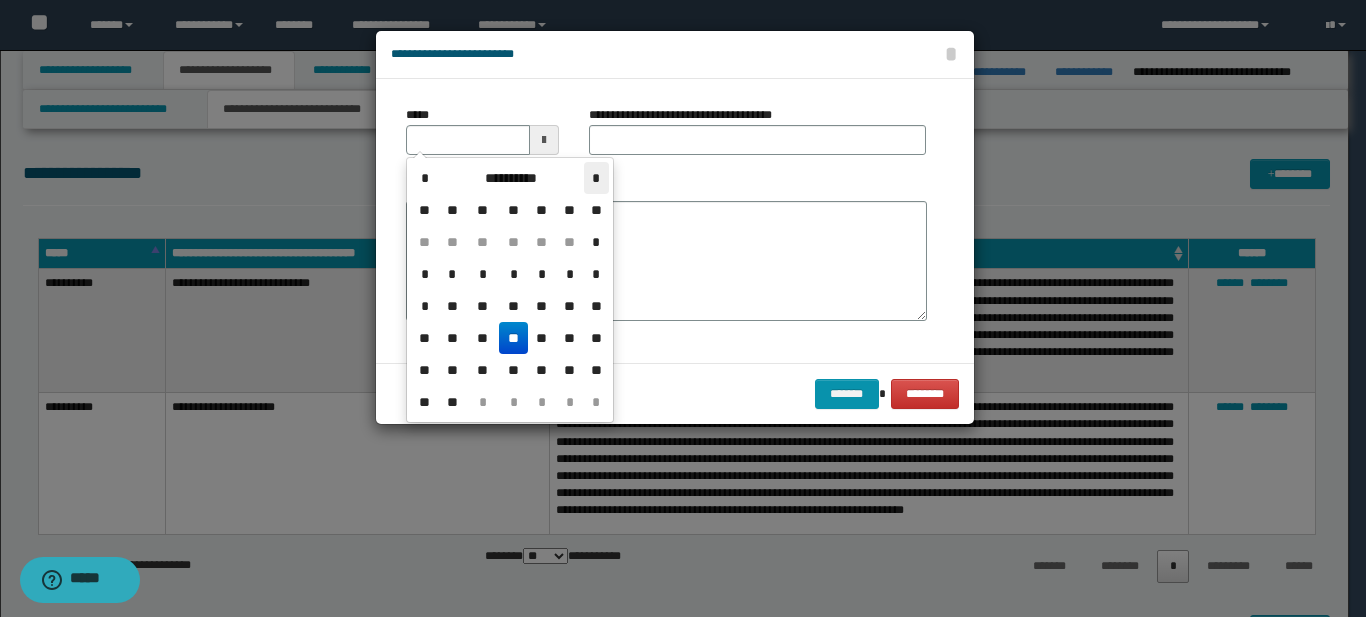 click on "*" at bounding box center [596, 178] 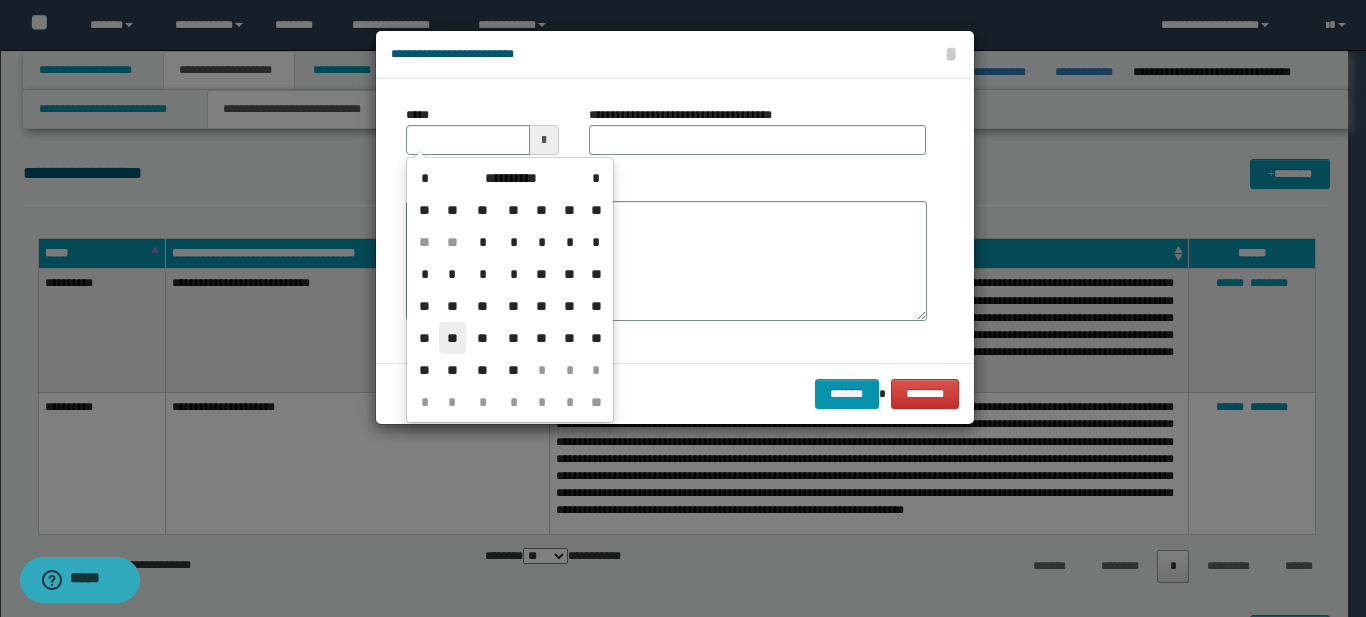 click on "**" at bounding box center (453, 338) 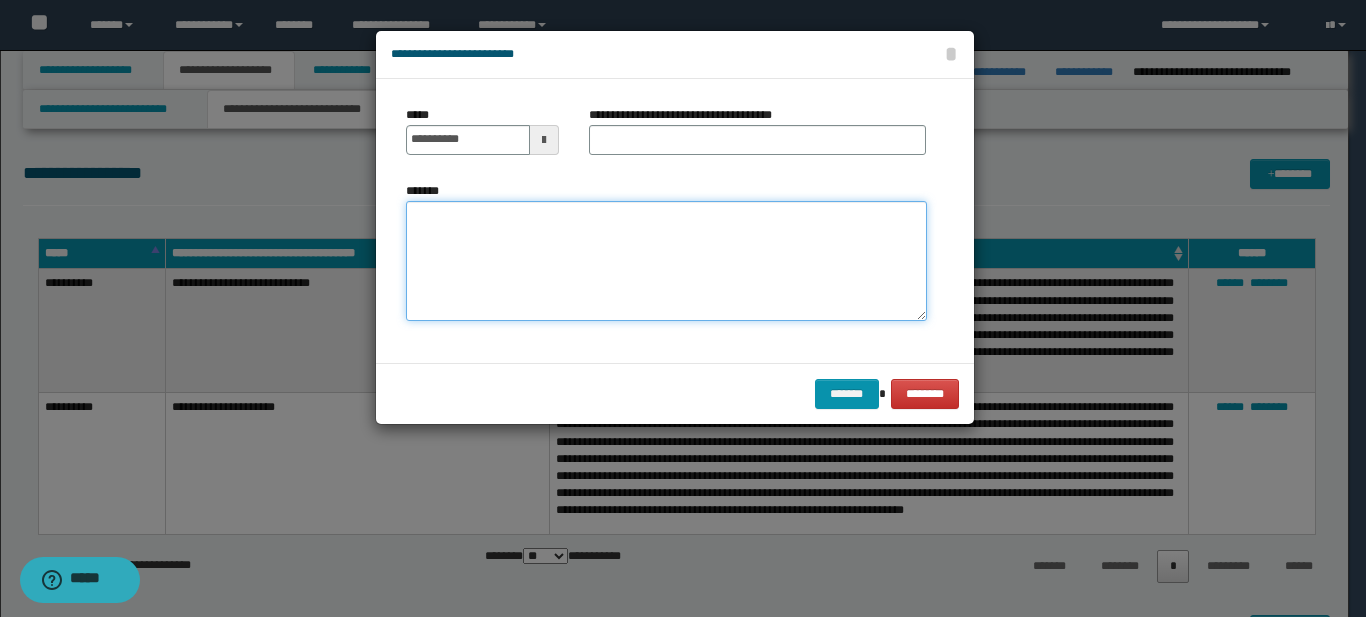 click on "*******" at bounding box center (666, 261) 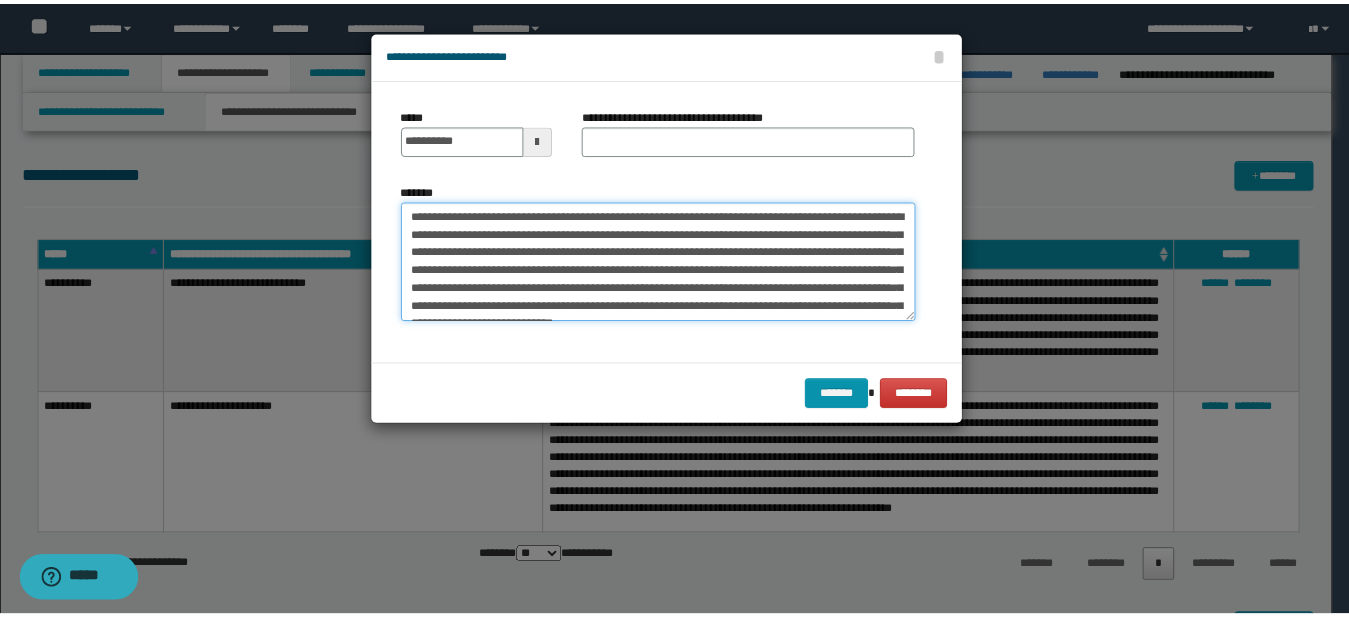 scroll, scrollTop: 84, scrollLeft: 0, axis: vertical 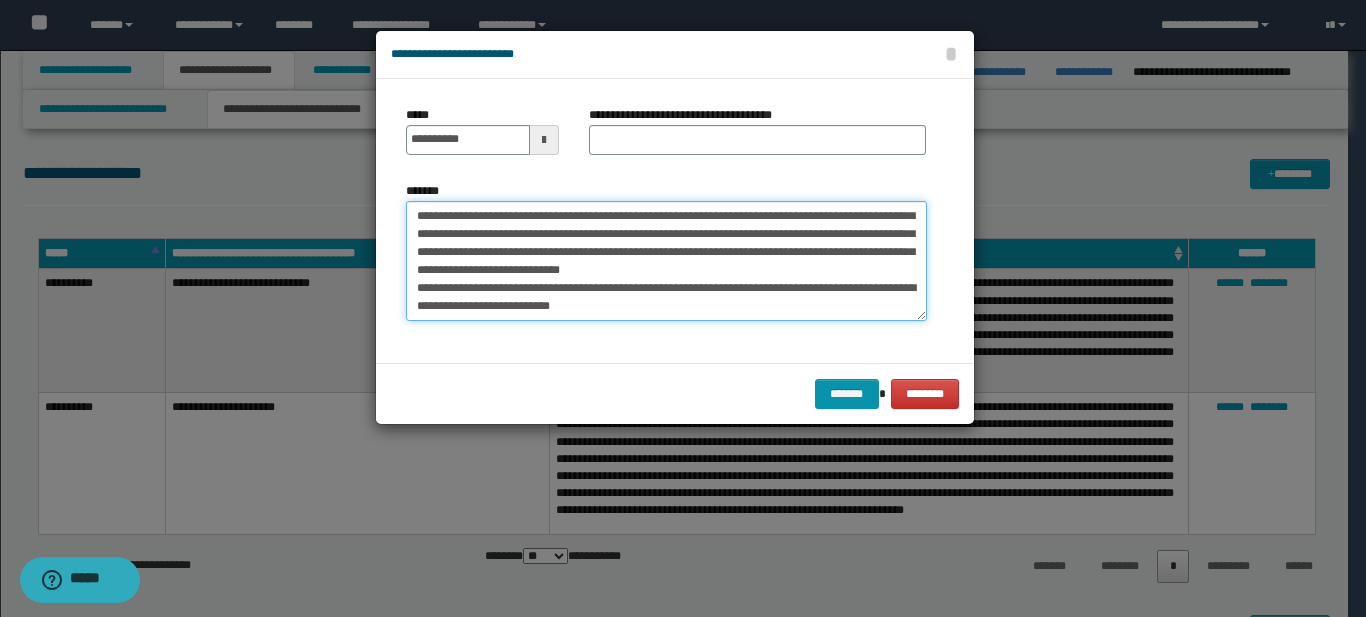 type on "**********" 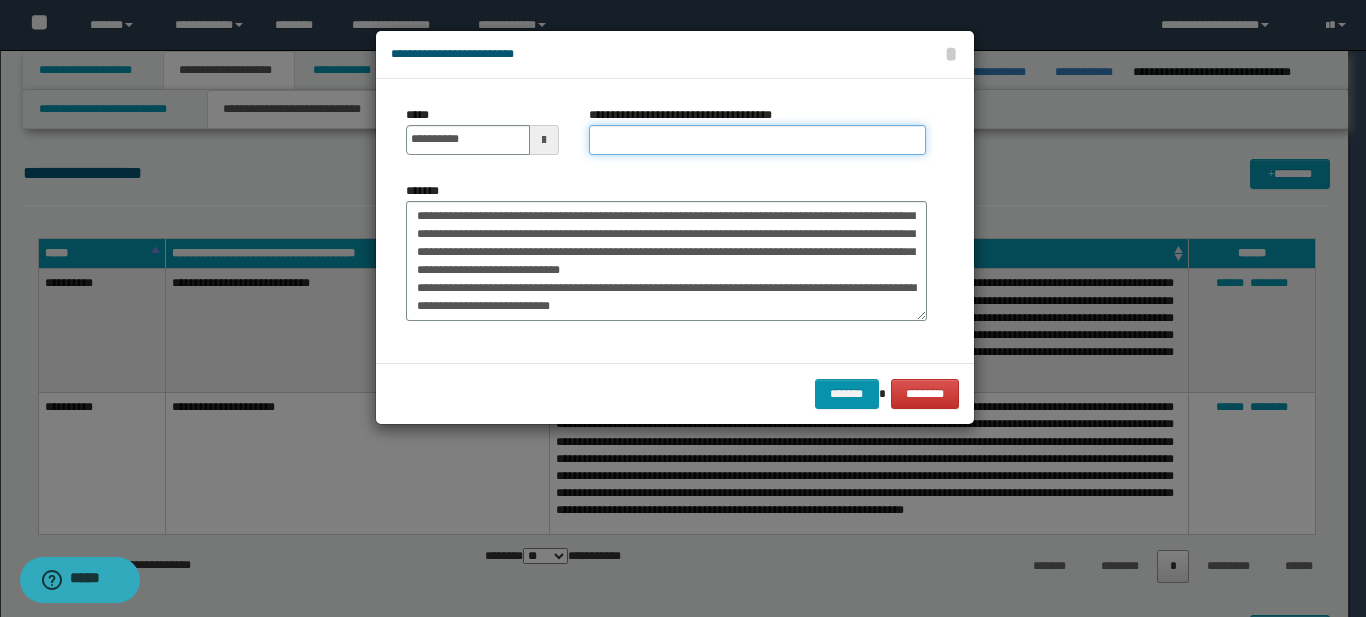 click on "**********" at bounding box center (757, 140) 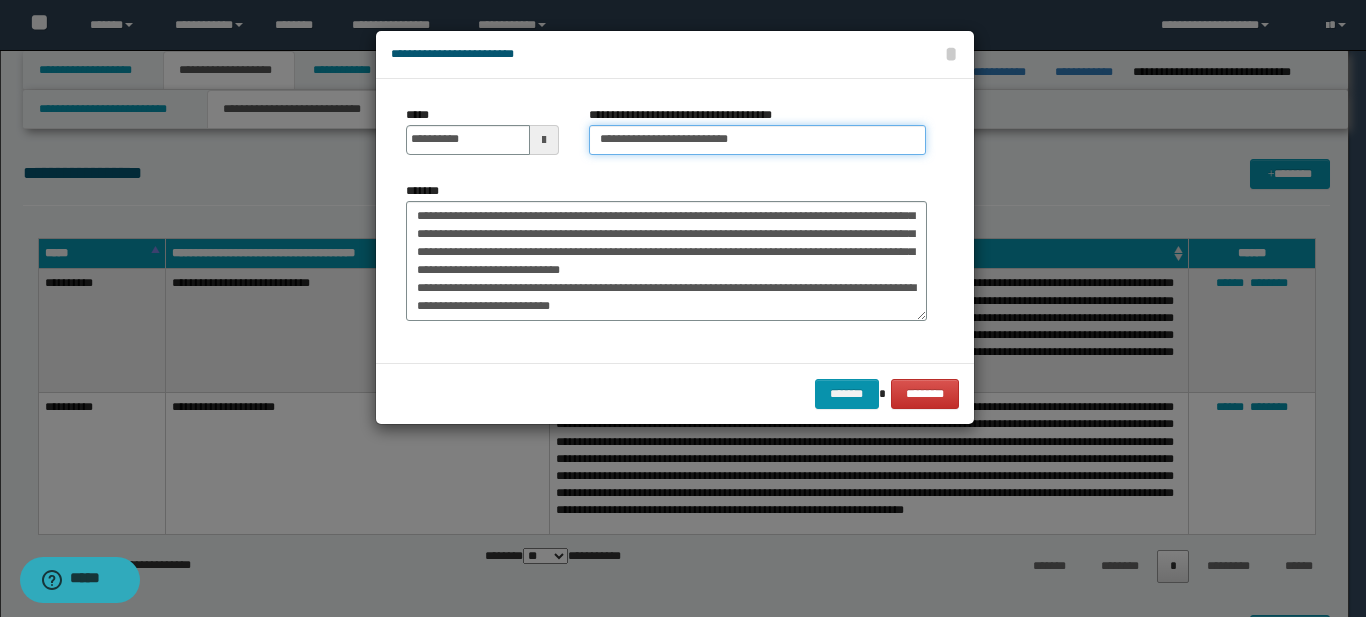 click on "**********" at bounding box center (757, 140) 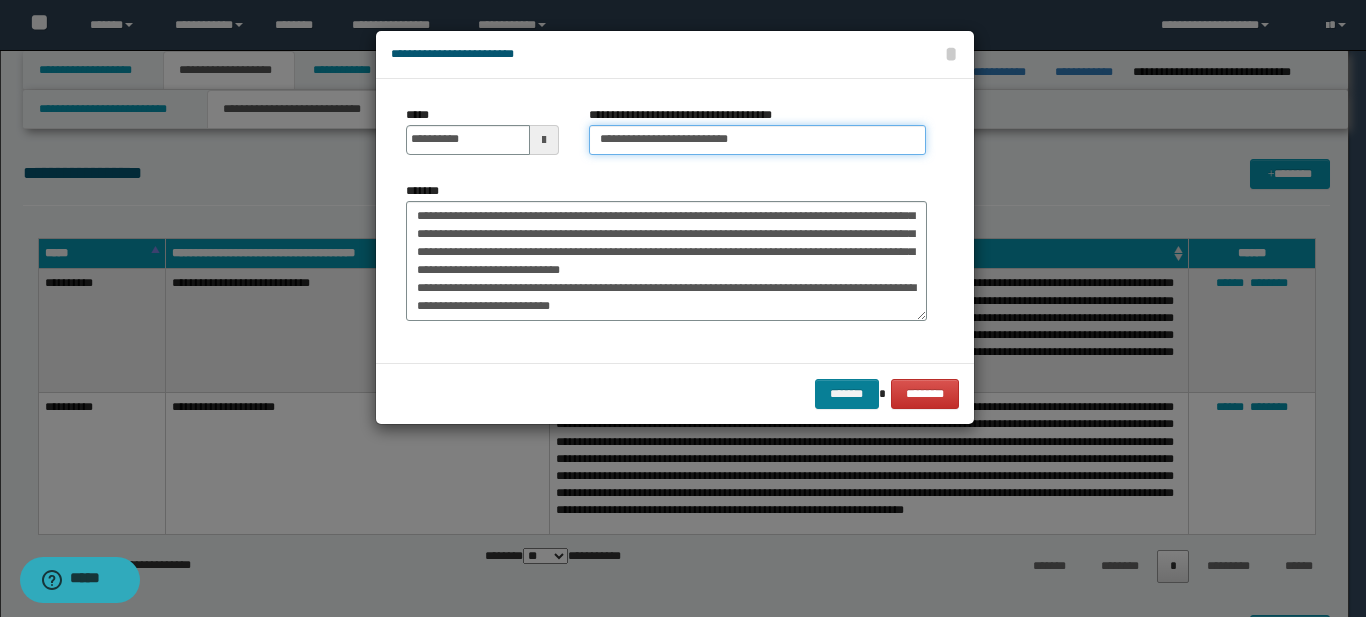 type on "**********" 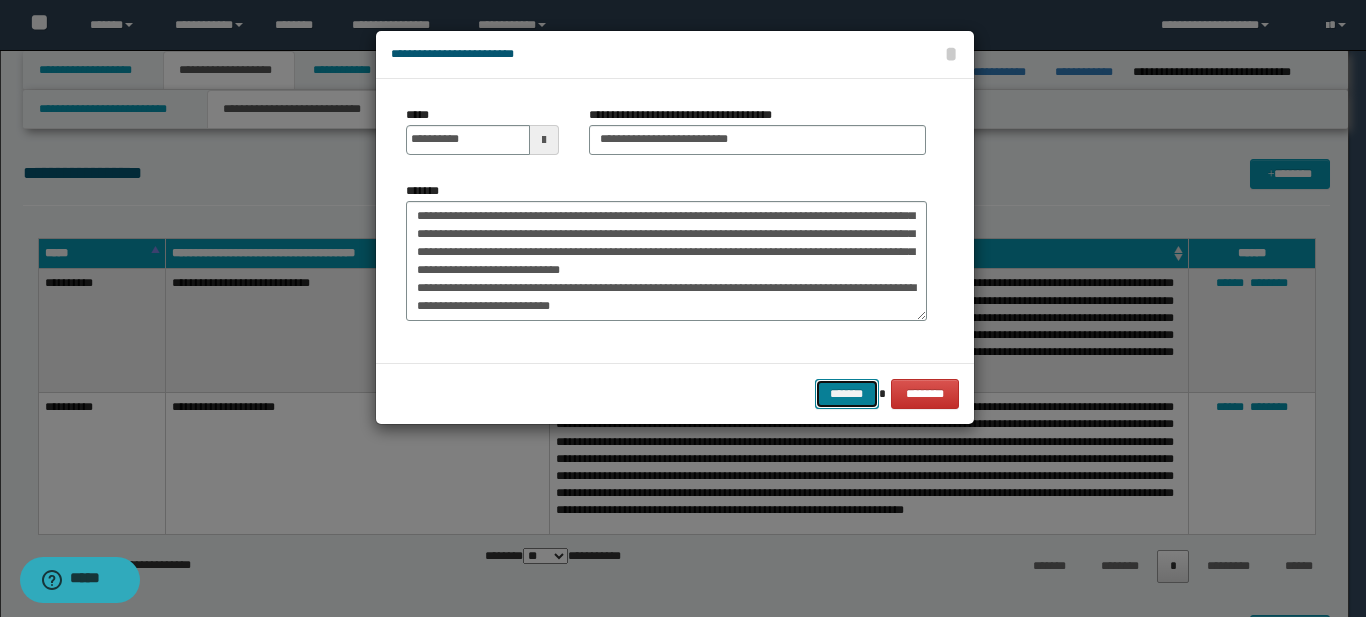 click on "*******" at bounding box center (847, 394) 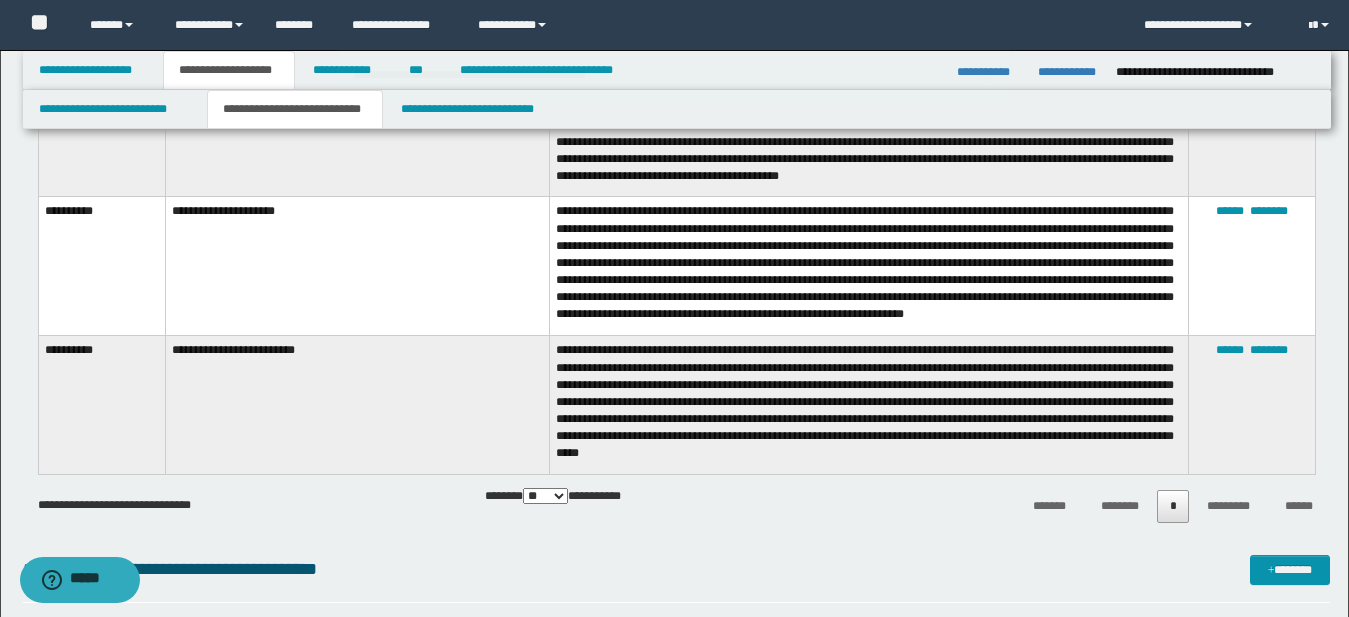 scroll, scrollTop: 195, scrollLeft: 0, axis: vertical 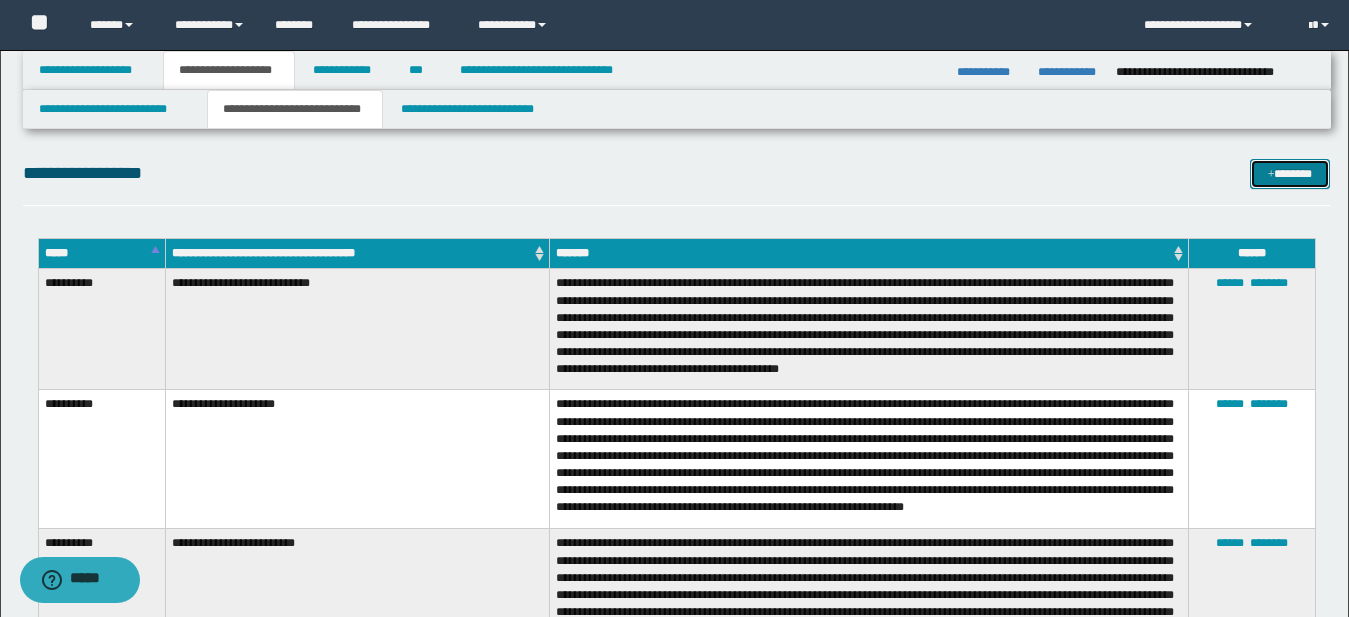 click on "*******" at bounding box center [1290, 174] 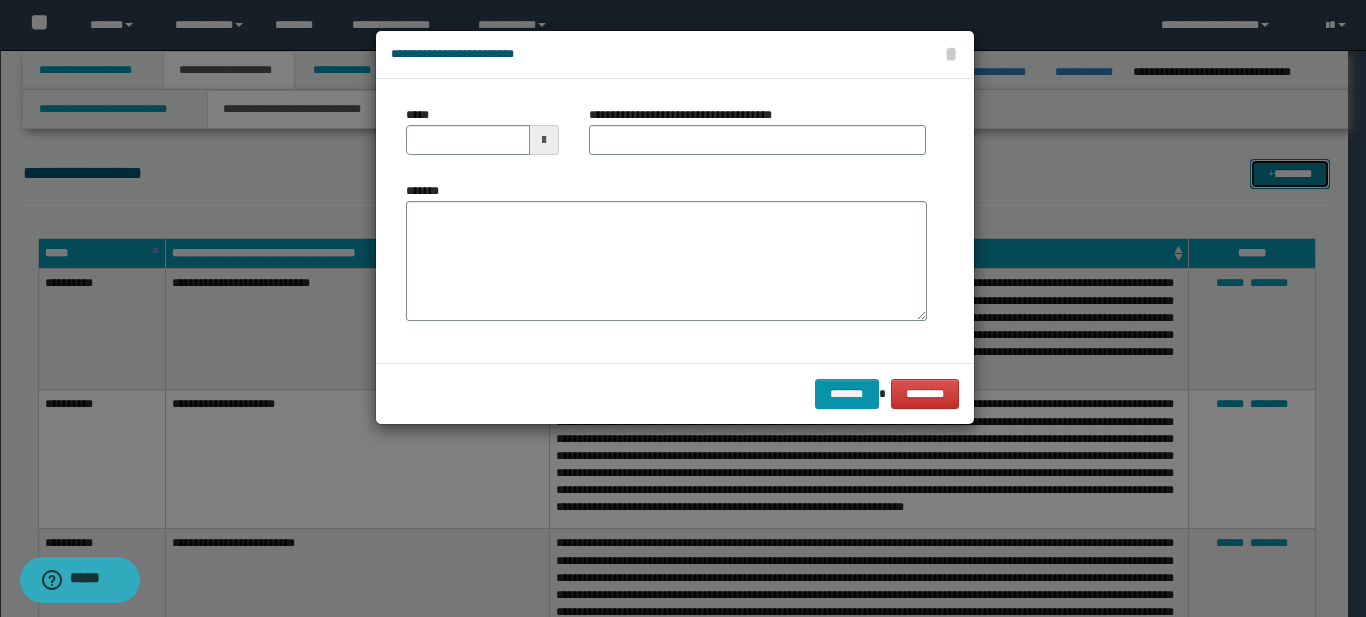 scroll, scrollTop: 0, scrollLeft: 0, axis: both 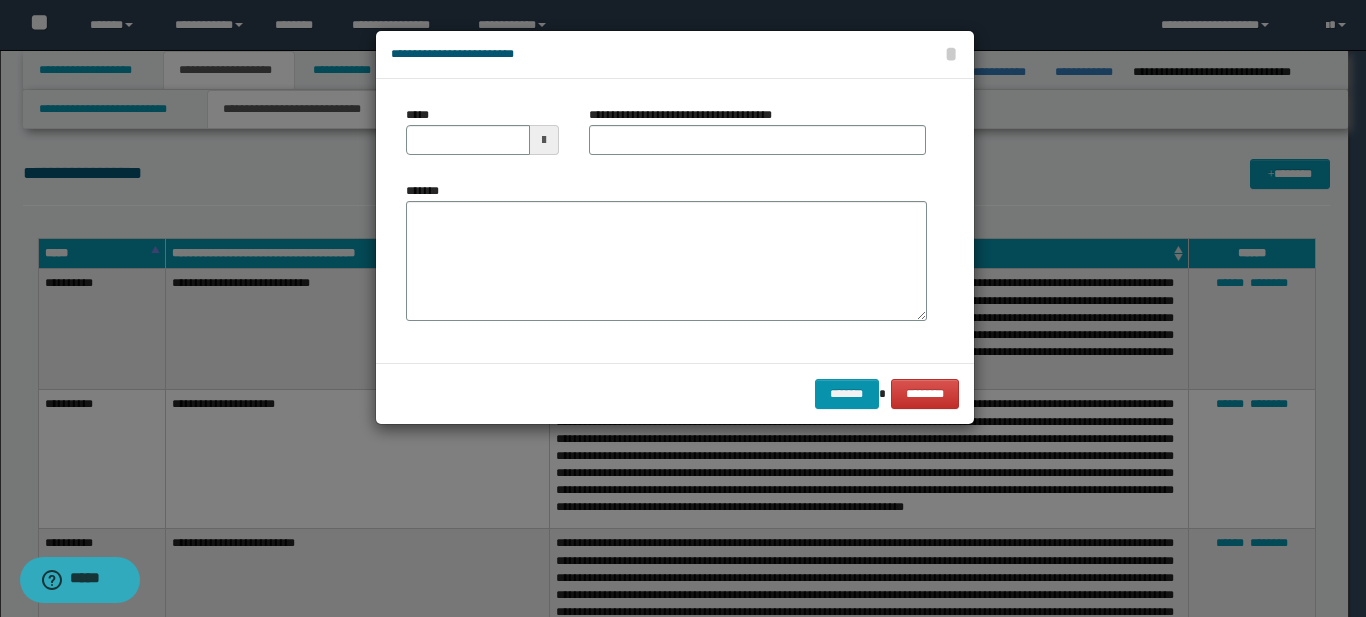 click at bounding box center [544, 140] 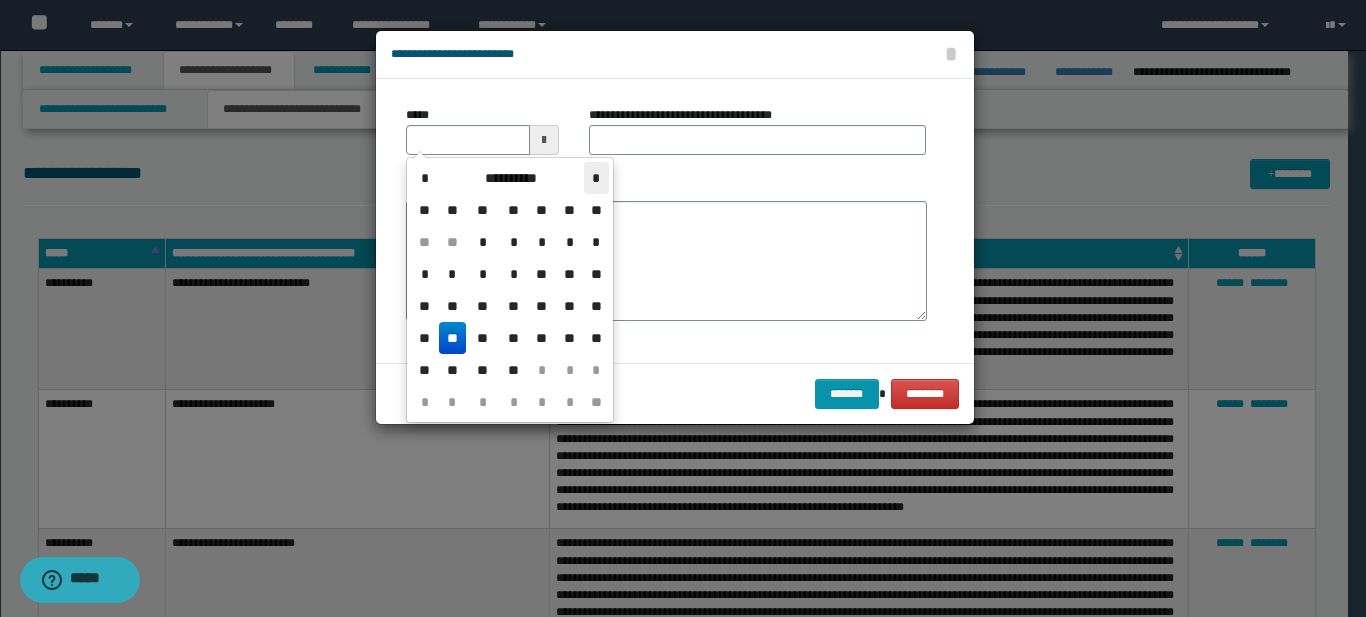 click on "*" at bounding box center (596, 178) 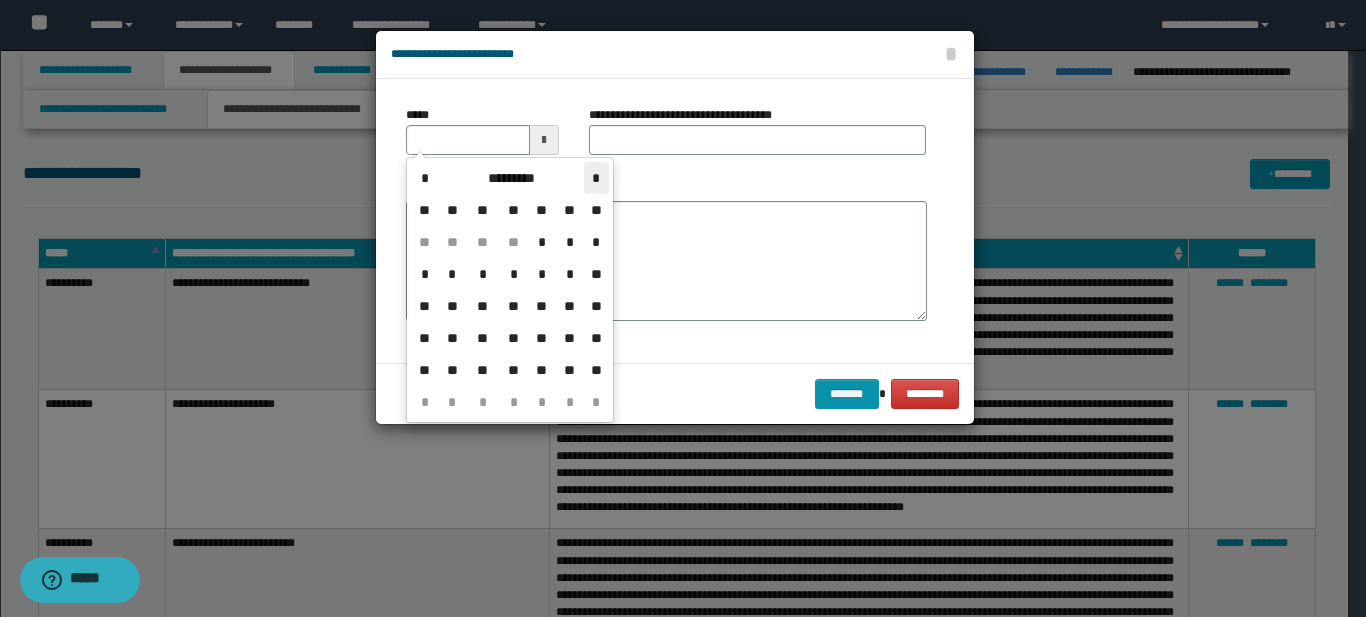 click on "*" at bounding box center (596, 178) 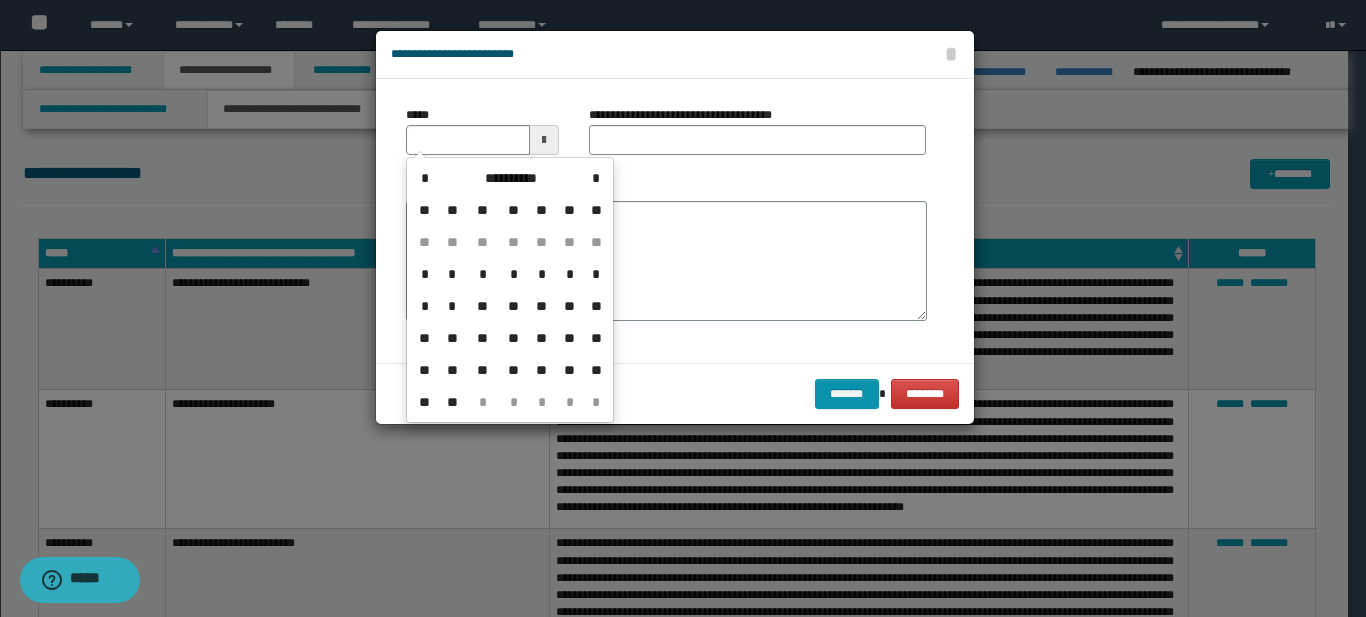 click on "**" at bounding box center [542, 338] 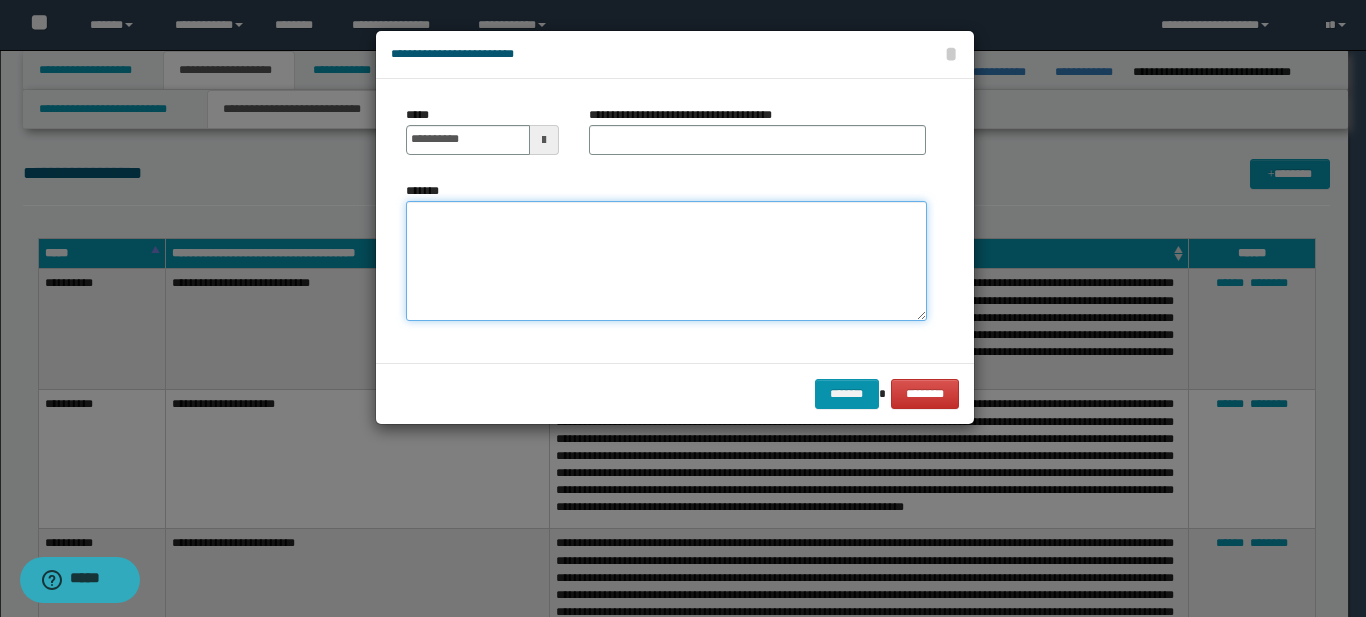 click on "*******" at bounding box center (666, 261) 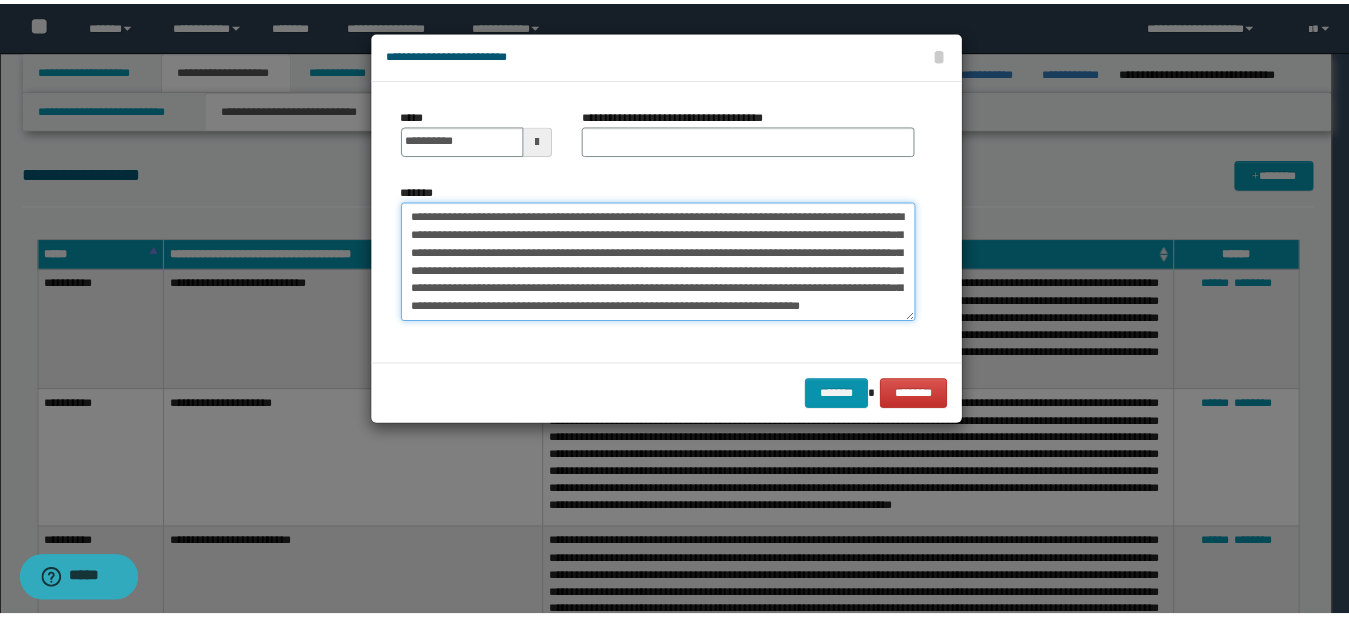 scroll, scrollTop: 12, scrollLeft: 0, axis: vertical 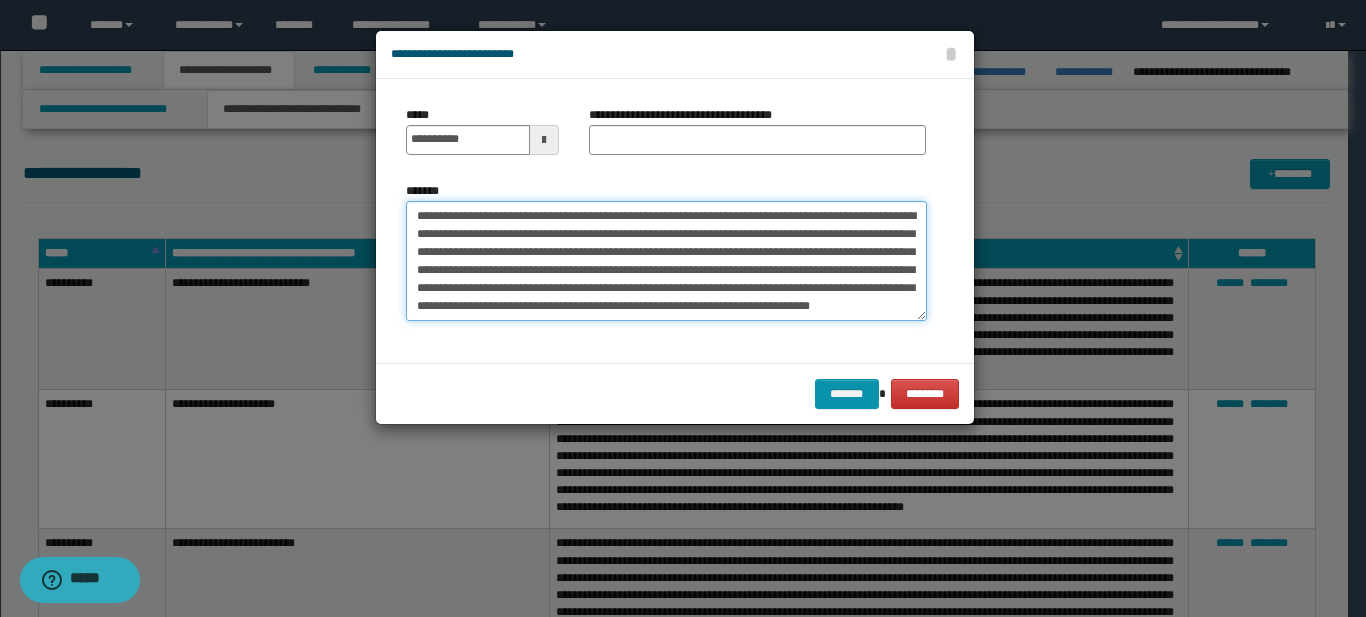 type on "**********" 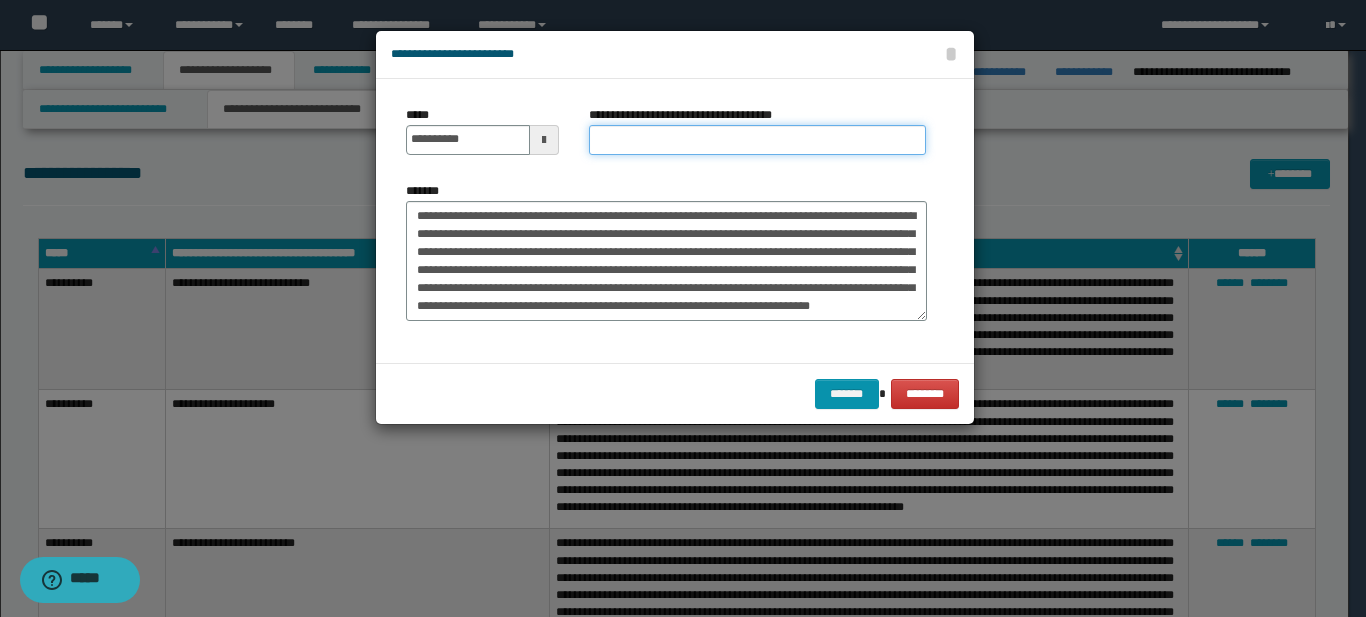 click on "**********" at bounding box center (757, 140) 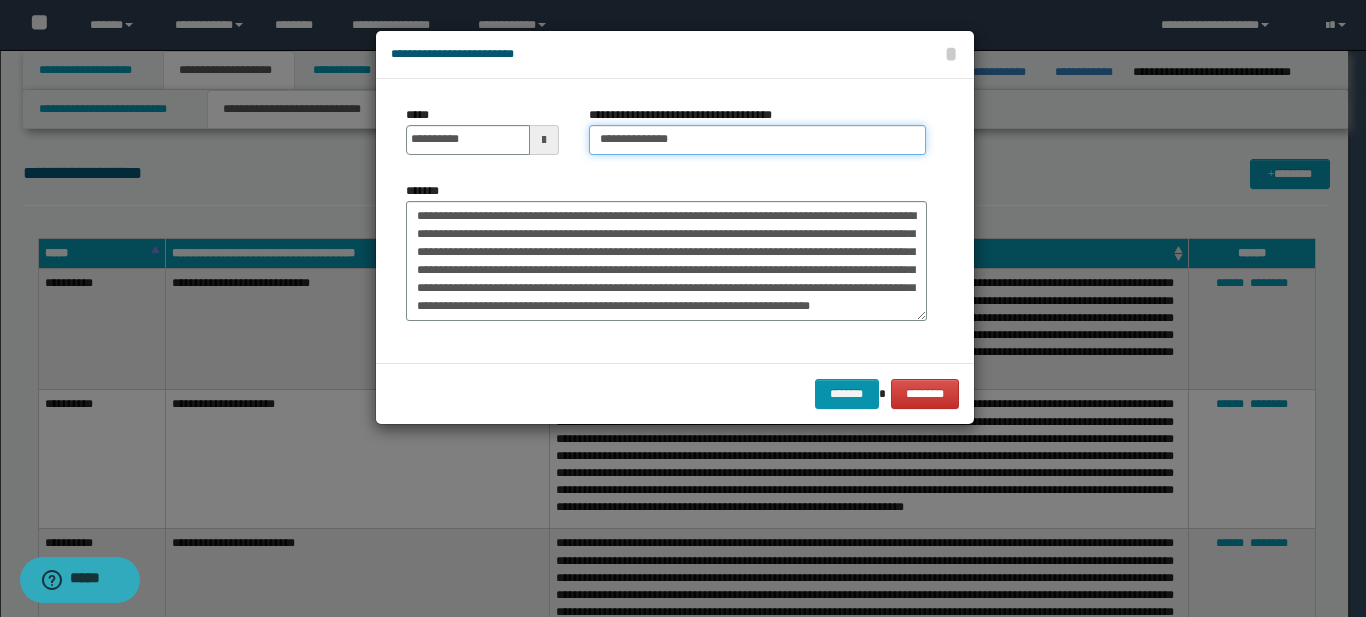 type on "**********" 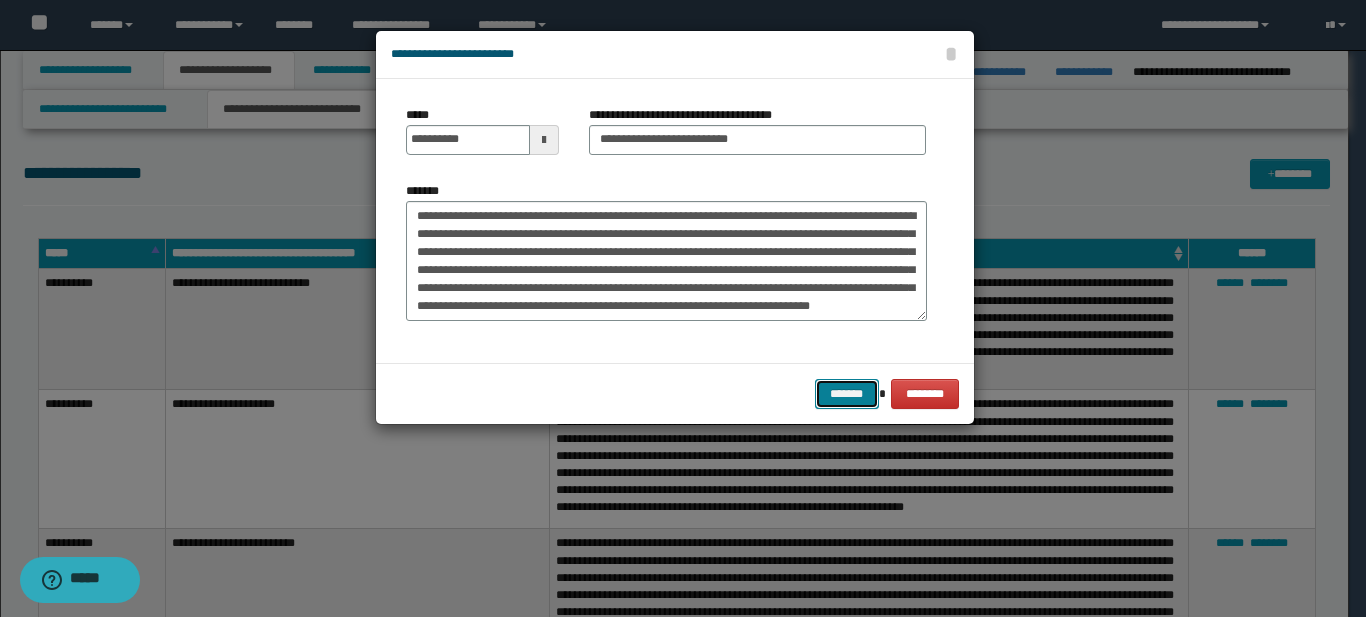 click on "*******" at bounding box center (847, 394) 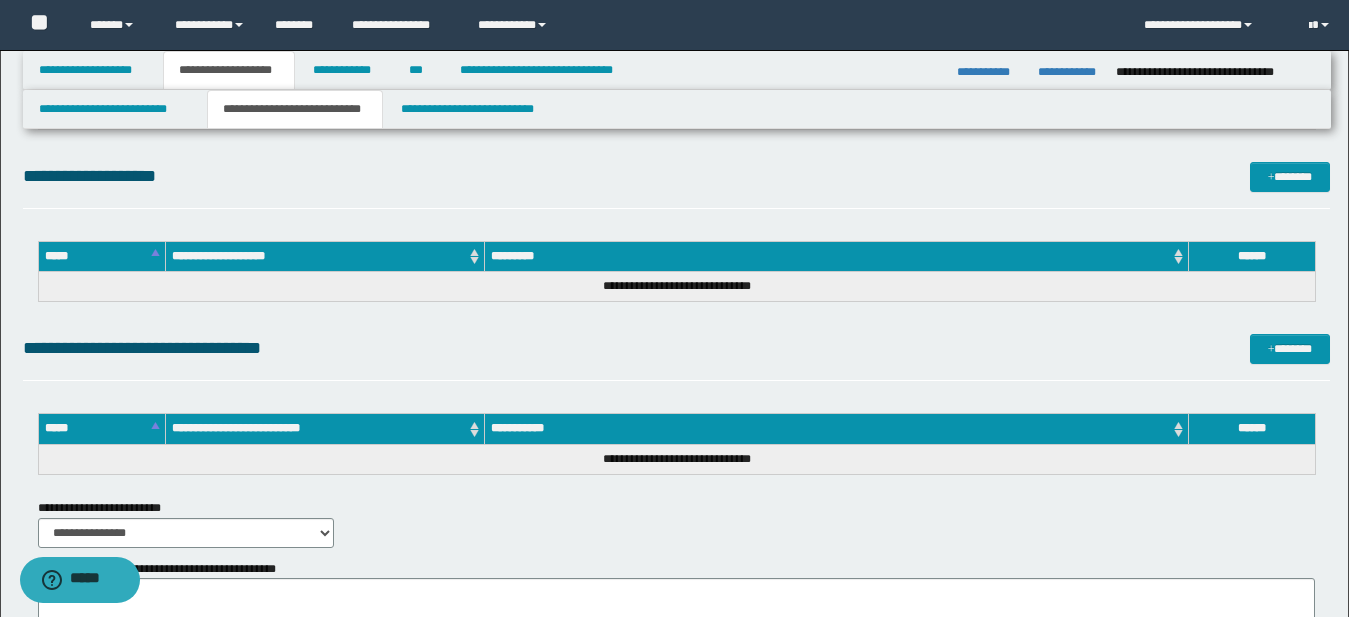 scroll, scrollTop: 866, scrollLeft: 0, axis: vertical 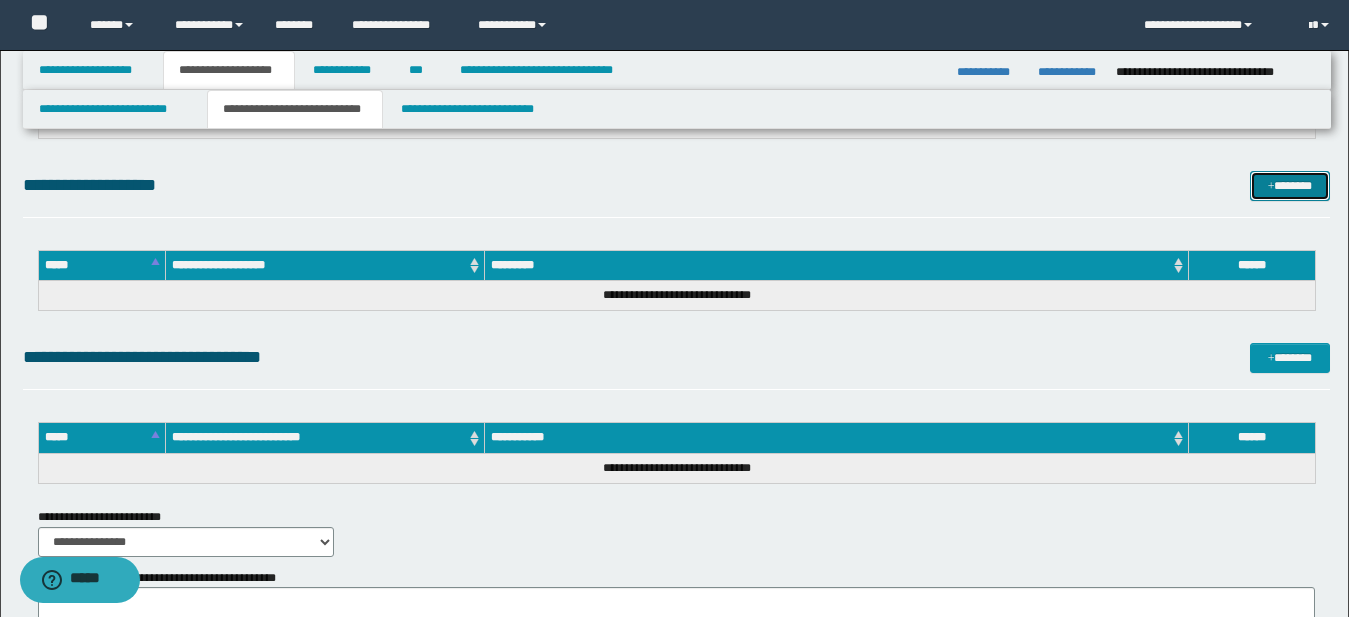 click on "*******" at bounding box center (1290, 186) 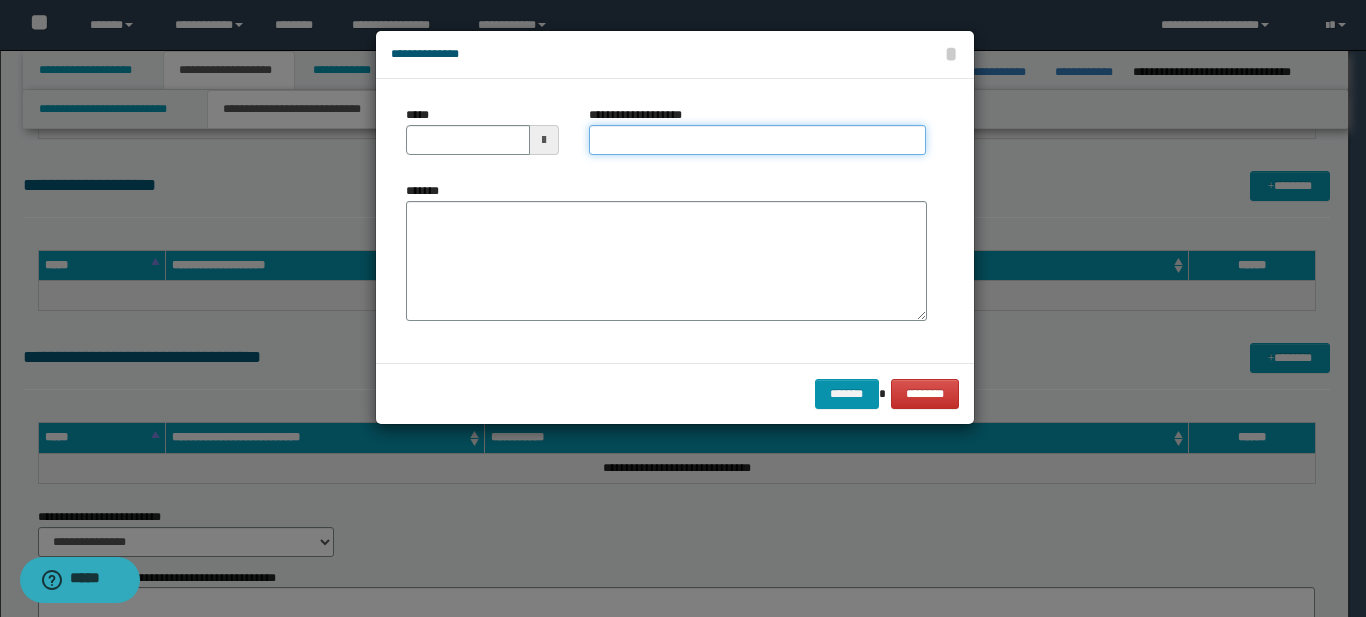 click on "**********" at bounding box center [757, 140] 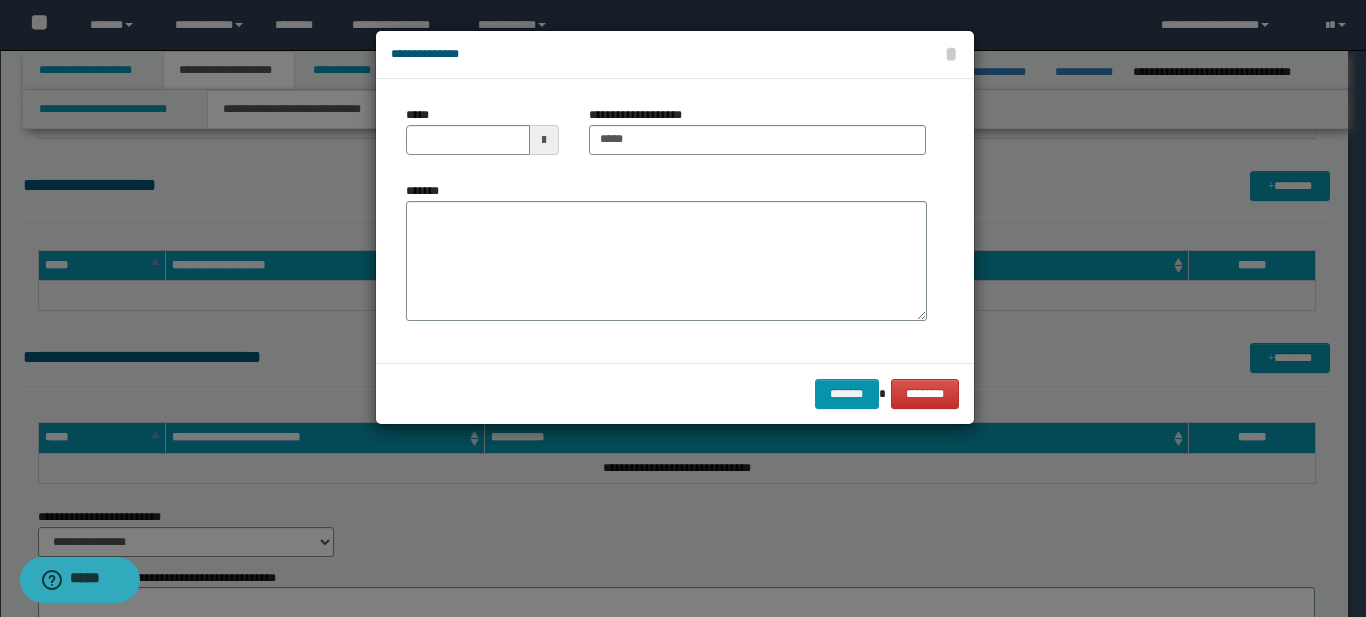 click at bounding box center [544, 140] 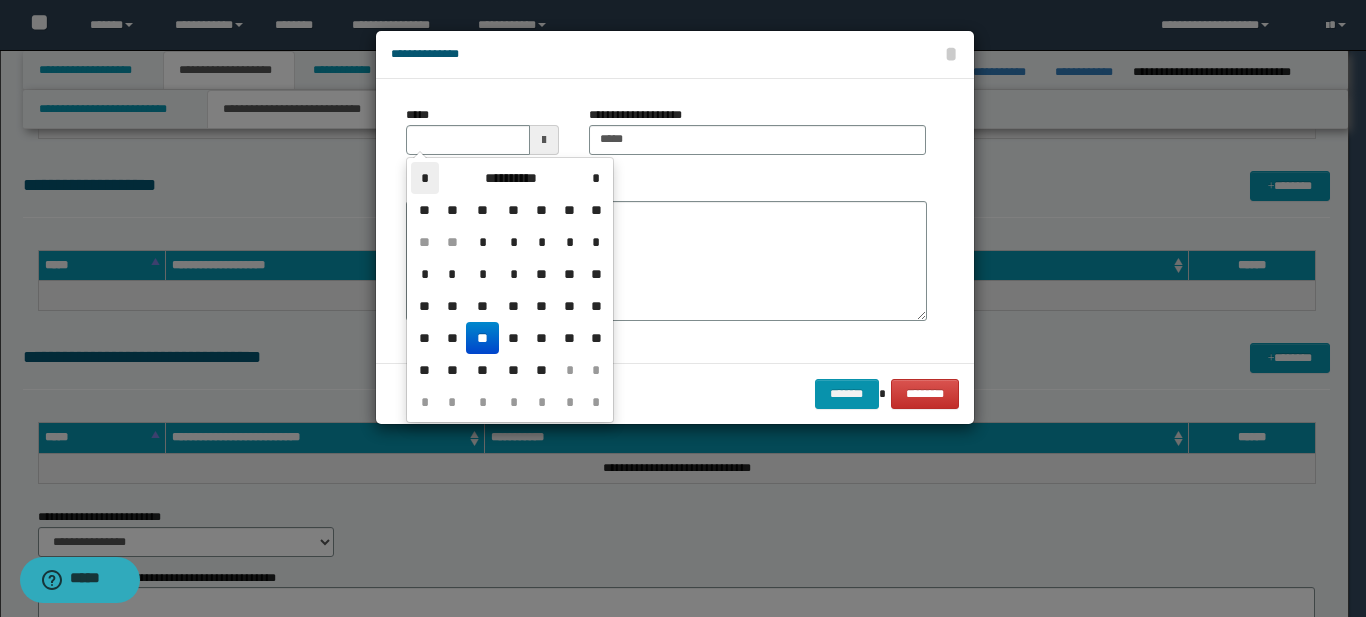 click on "*" at bounding box center (425, 178) 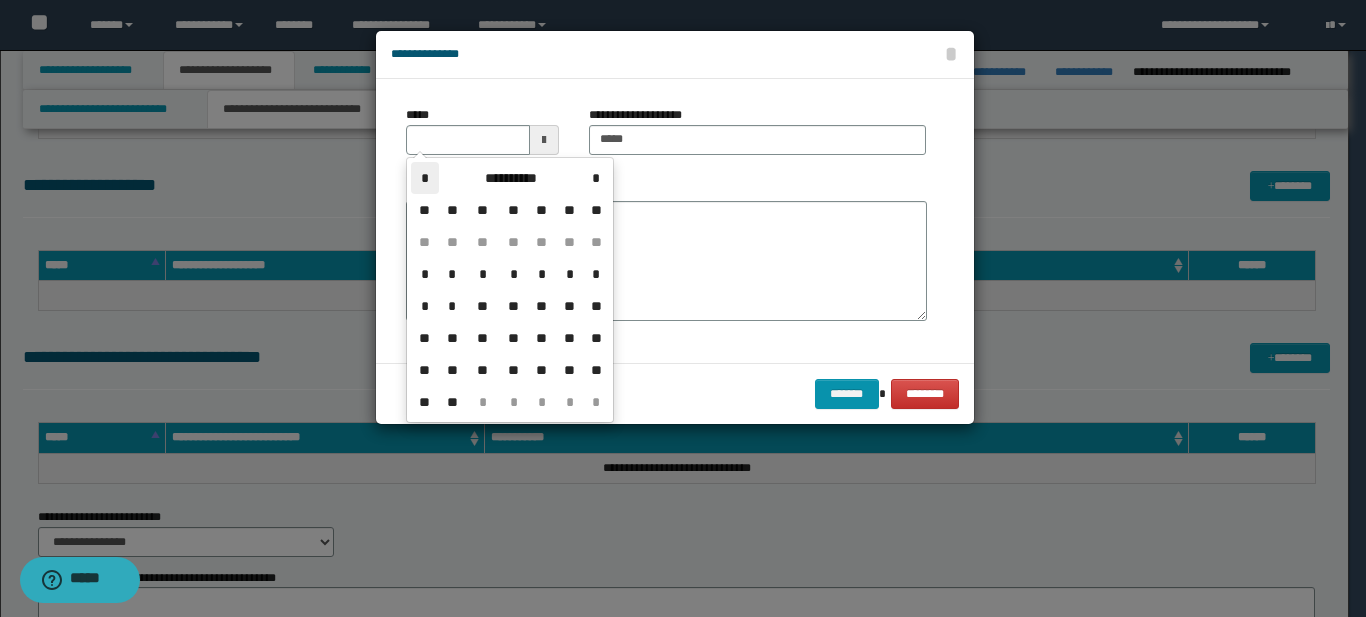 click on "*" at bounding box center [425, 178] 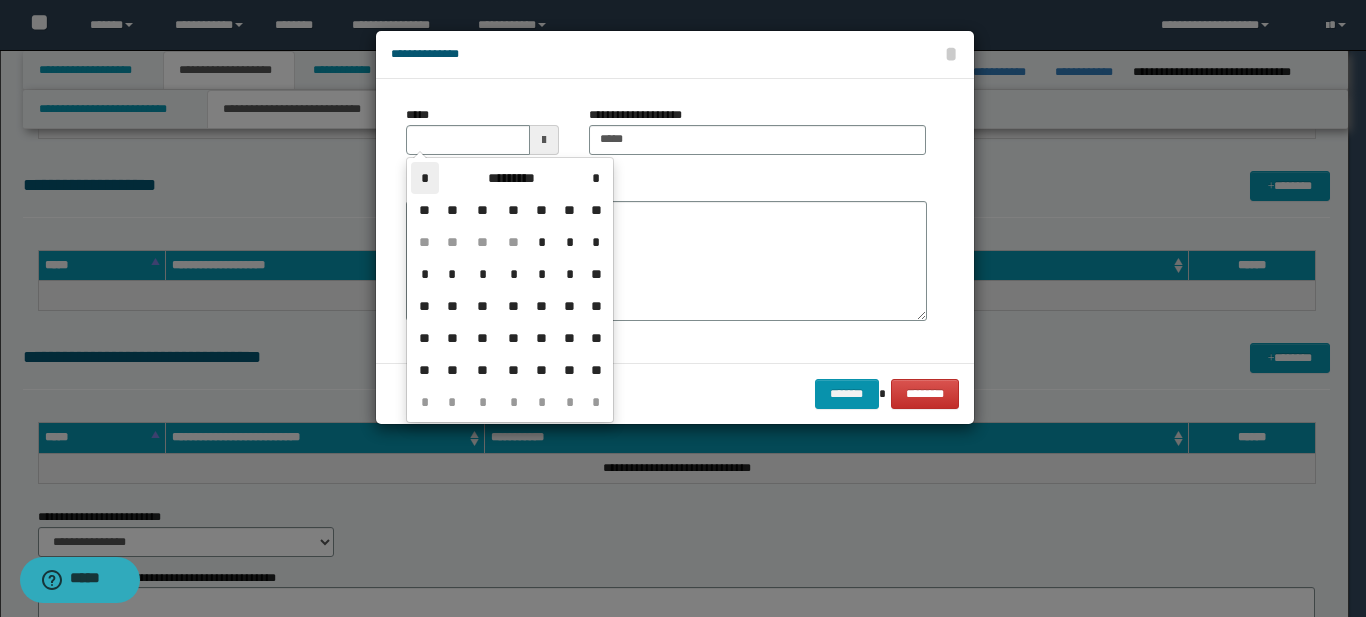 click on "*" at bounding box center (425, 178) 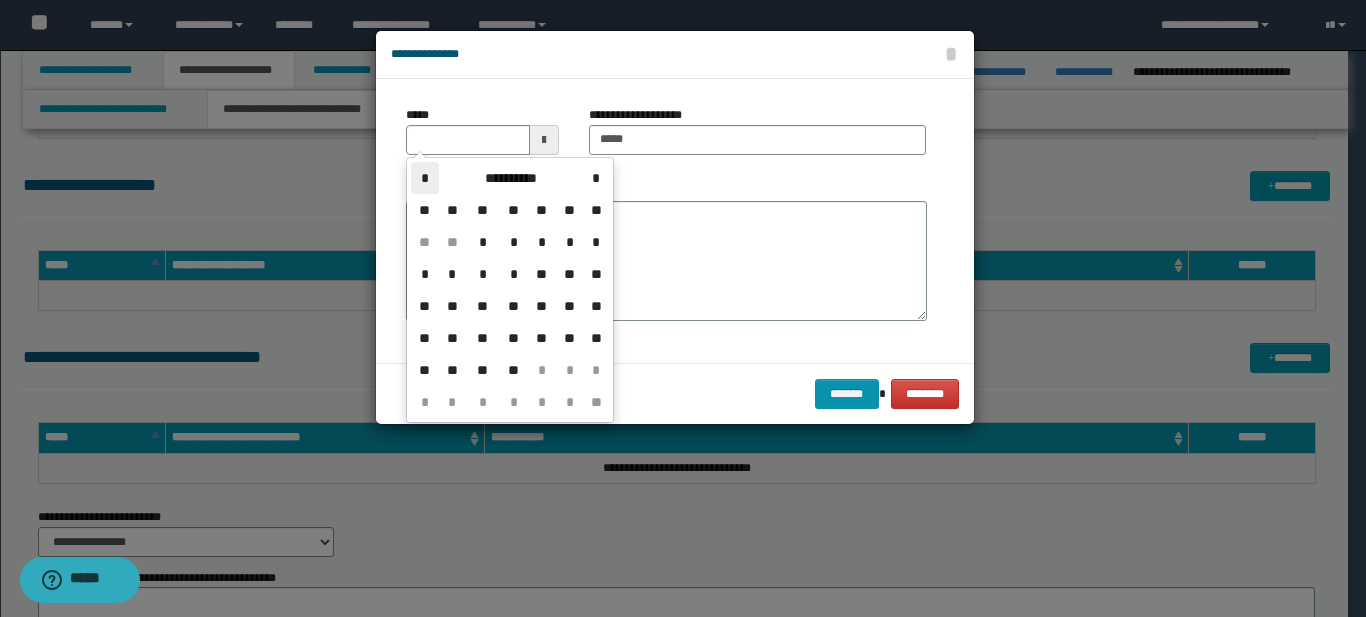 click on "*" at bounding box center (425, 178) 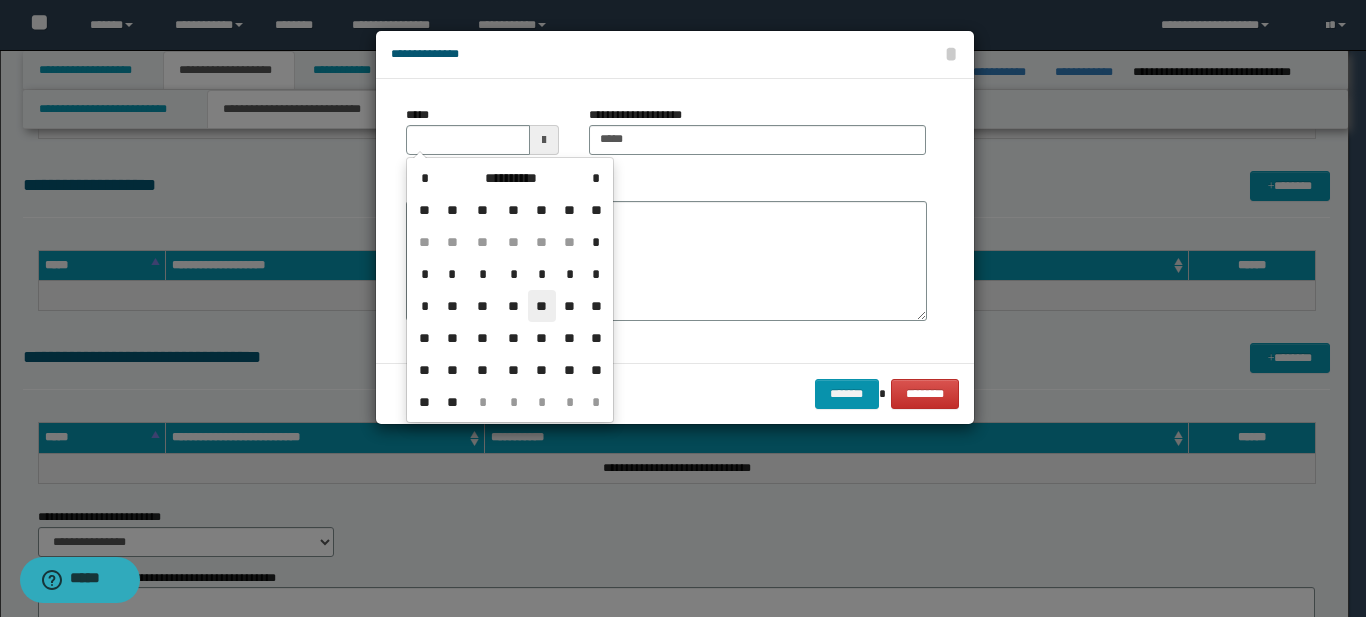 click on "**" at bounding box center [542, 306] 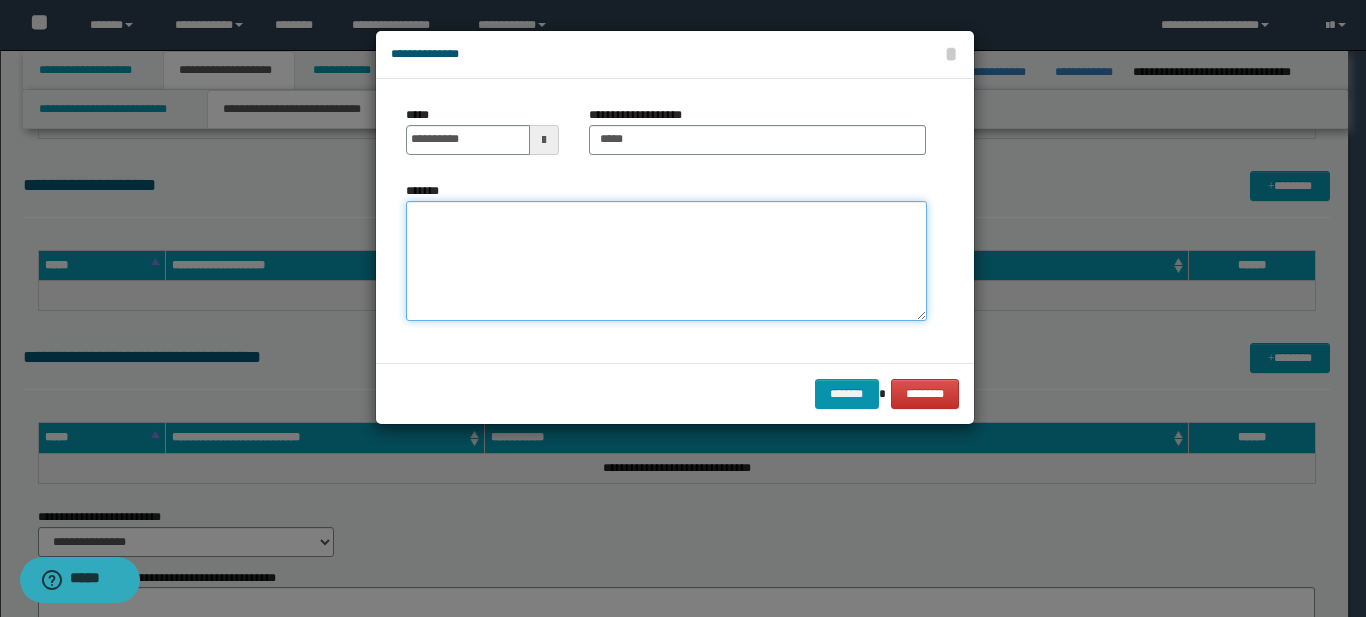 click on "*******" at bounding box center (666, 261) 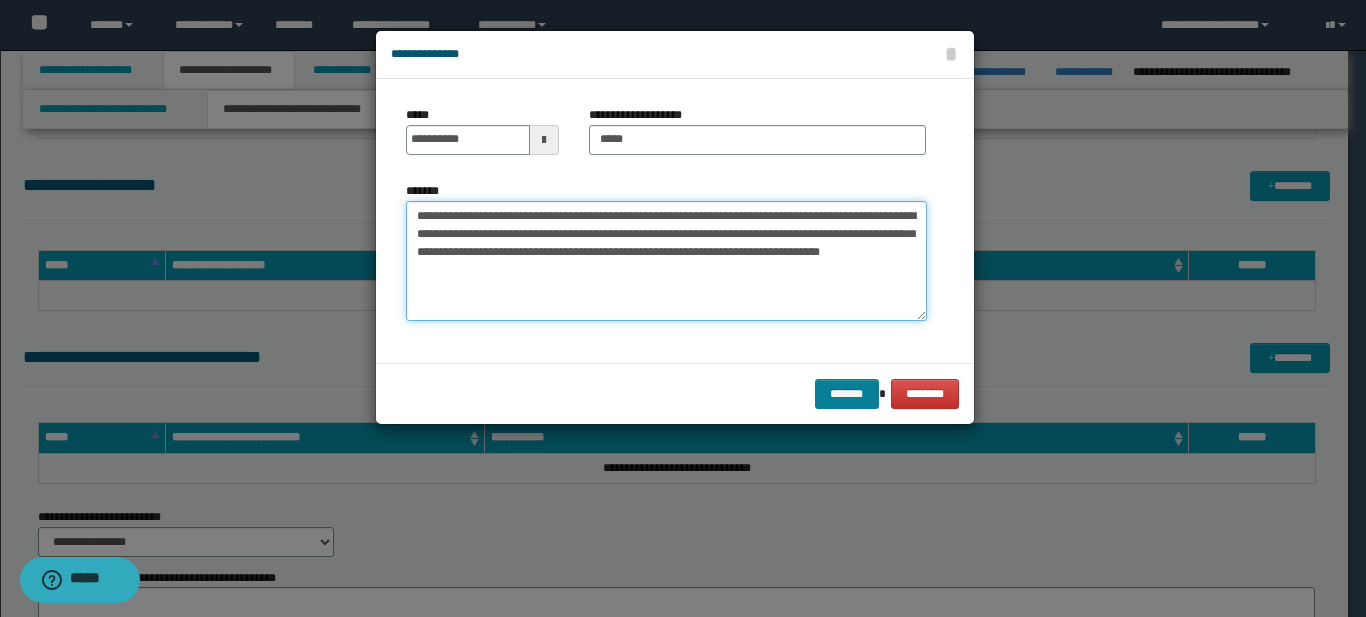 type on "**********" 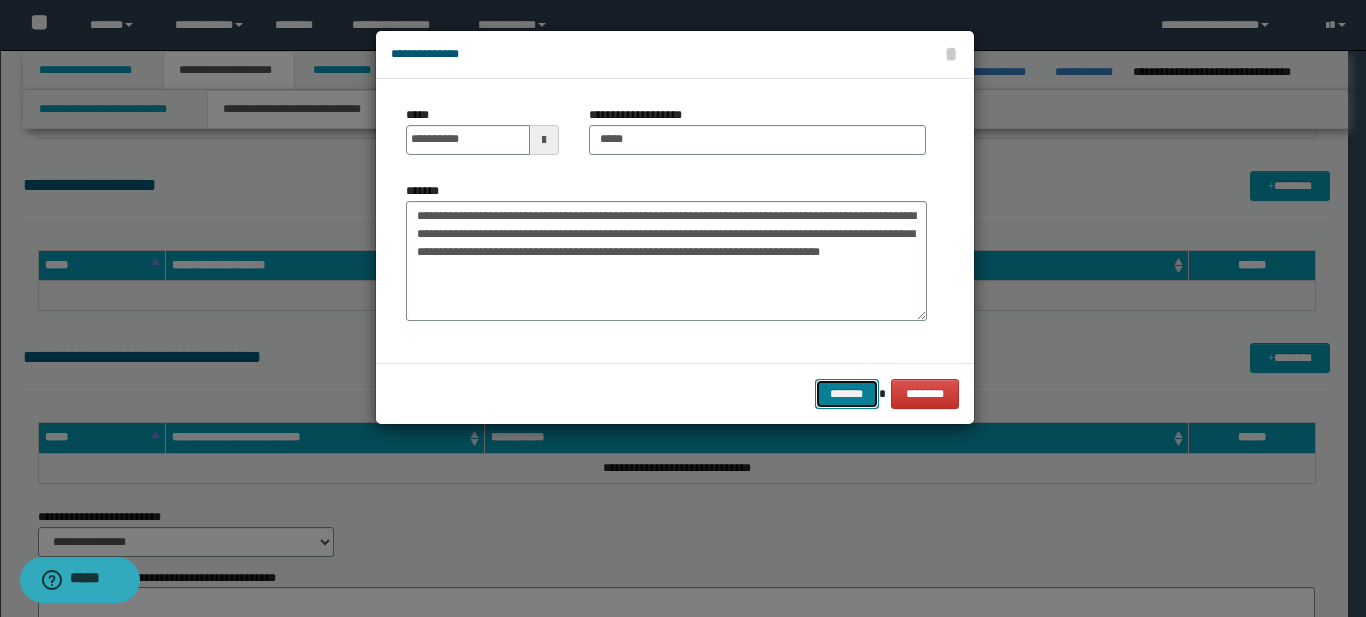 click on "*******" at bounding box center (847, 394) 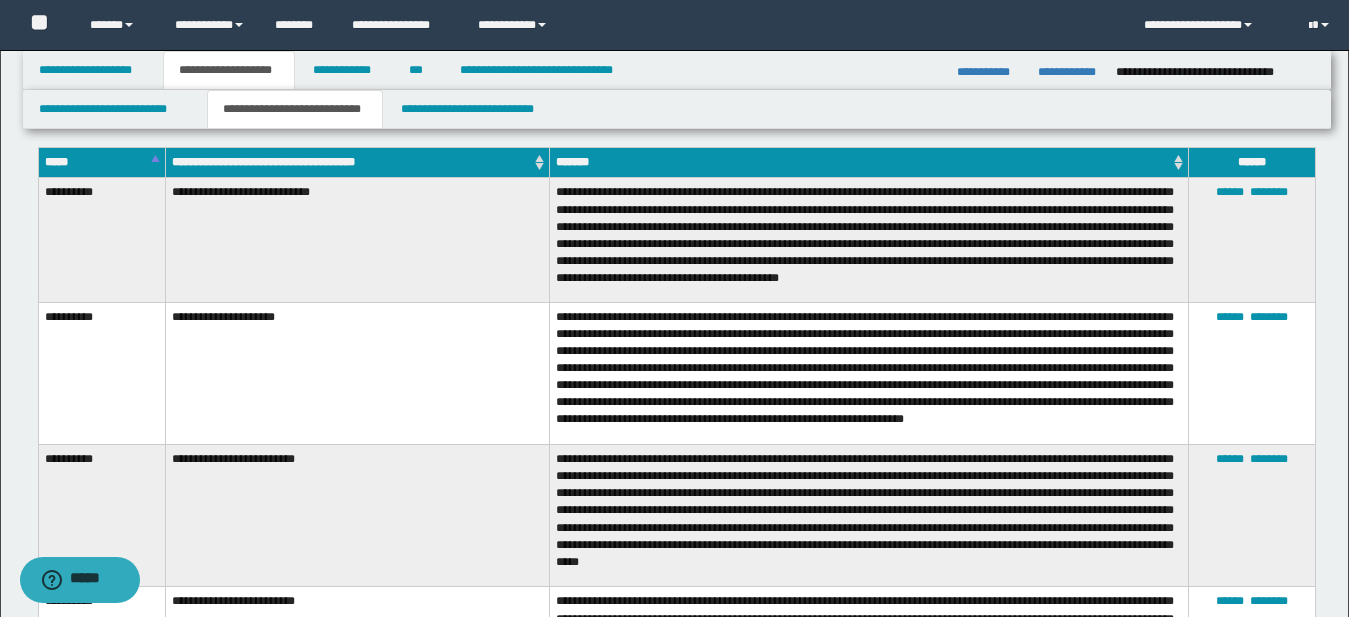 scroll, scrollTop: 0, scrollLeft: 0, axis: both 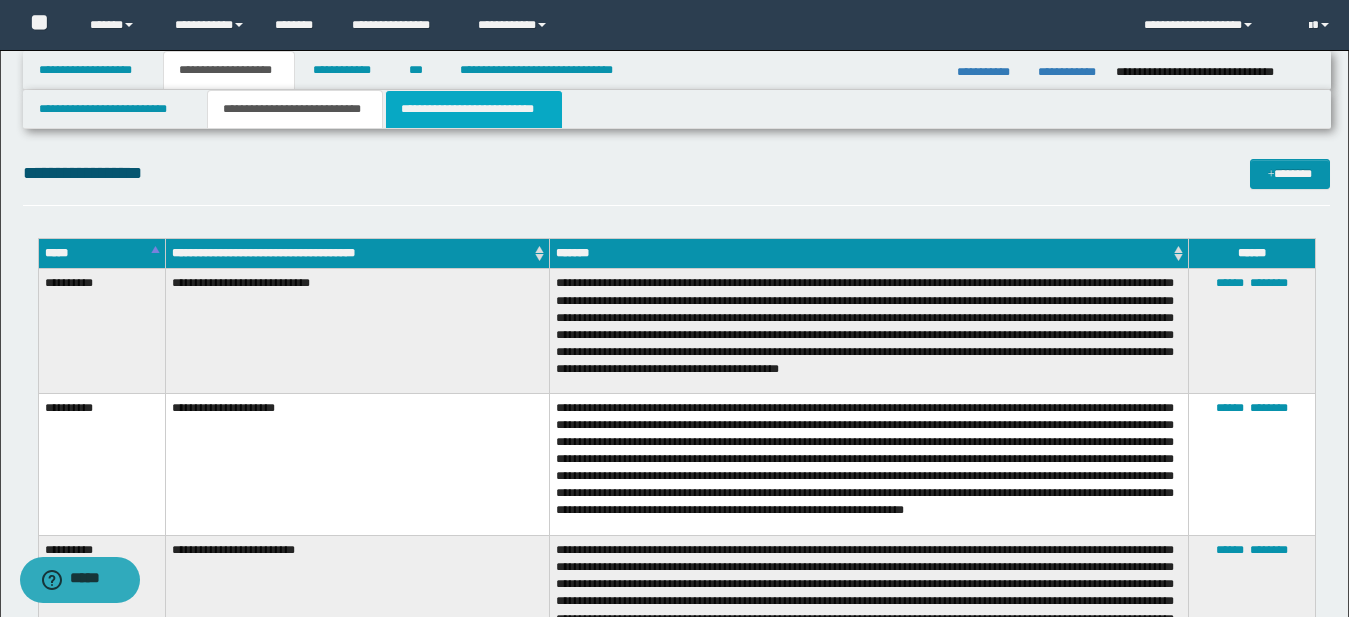 click on "**********" at bounding box center [474, 109] 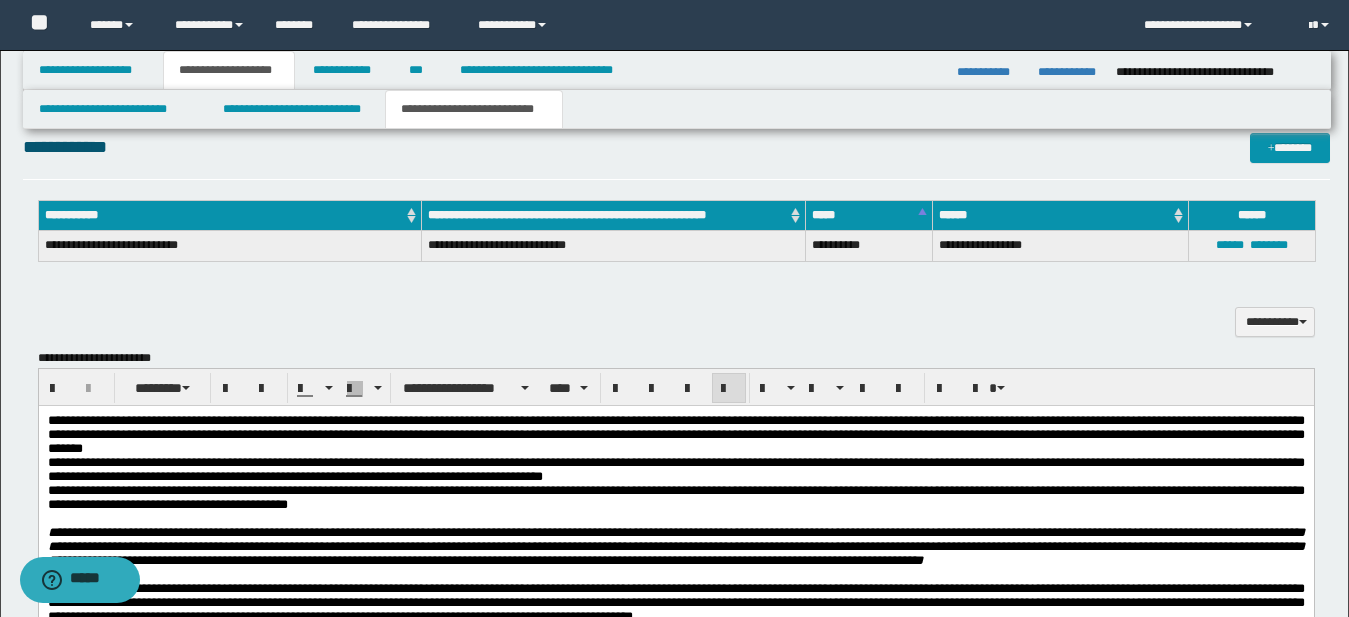 scroll, scrollTop: 467, scrollLeft: 0, axis: vertical 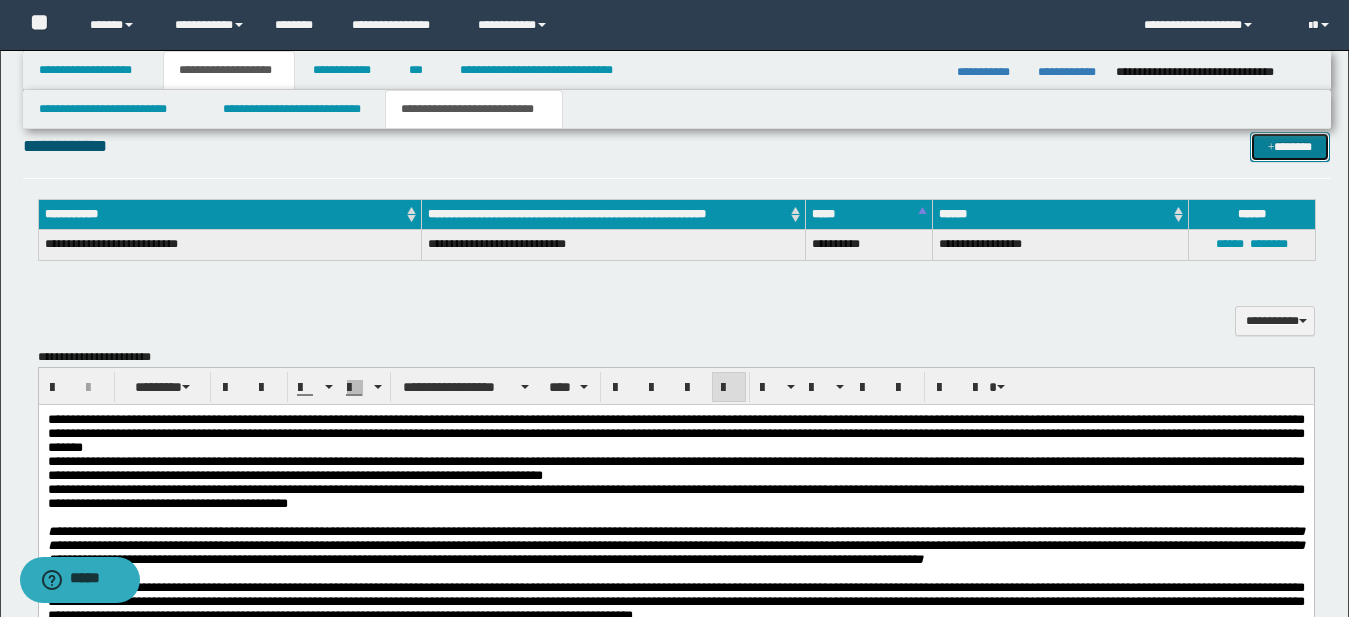 click on "*******" at bounding box center [1290, 147] 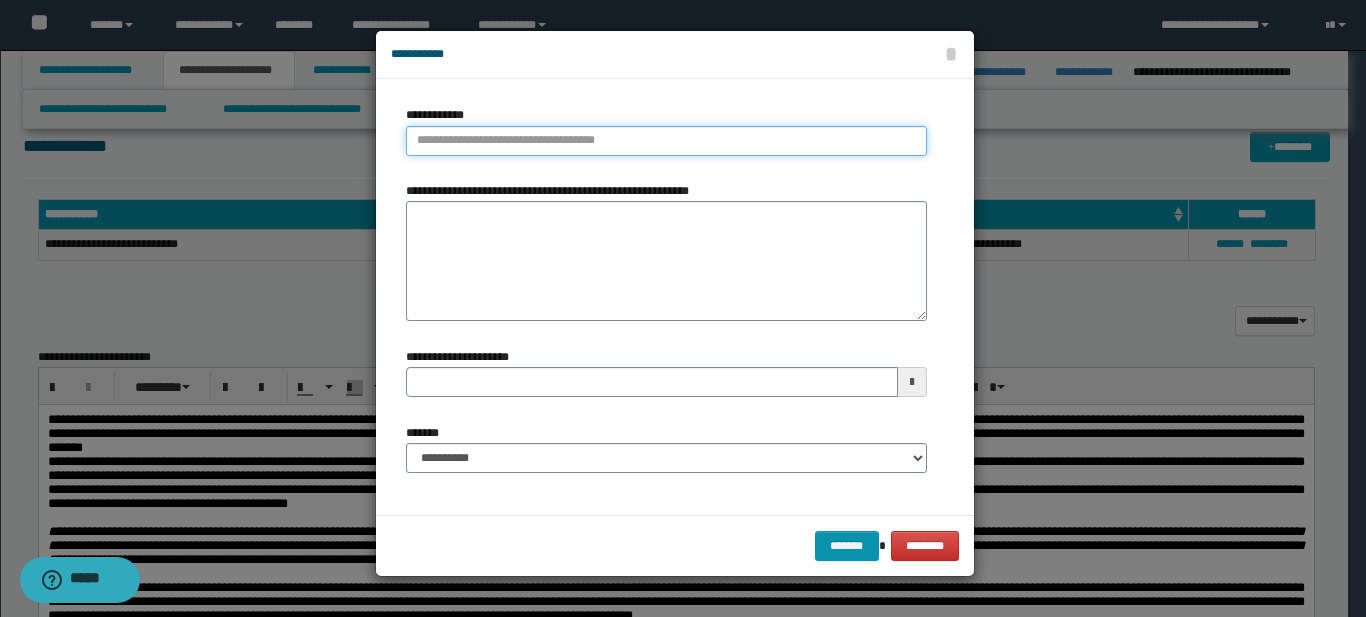 type on "**********" 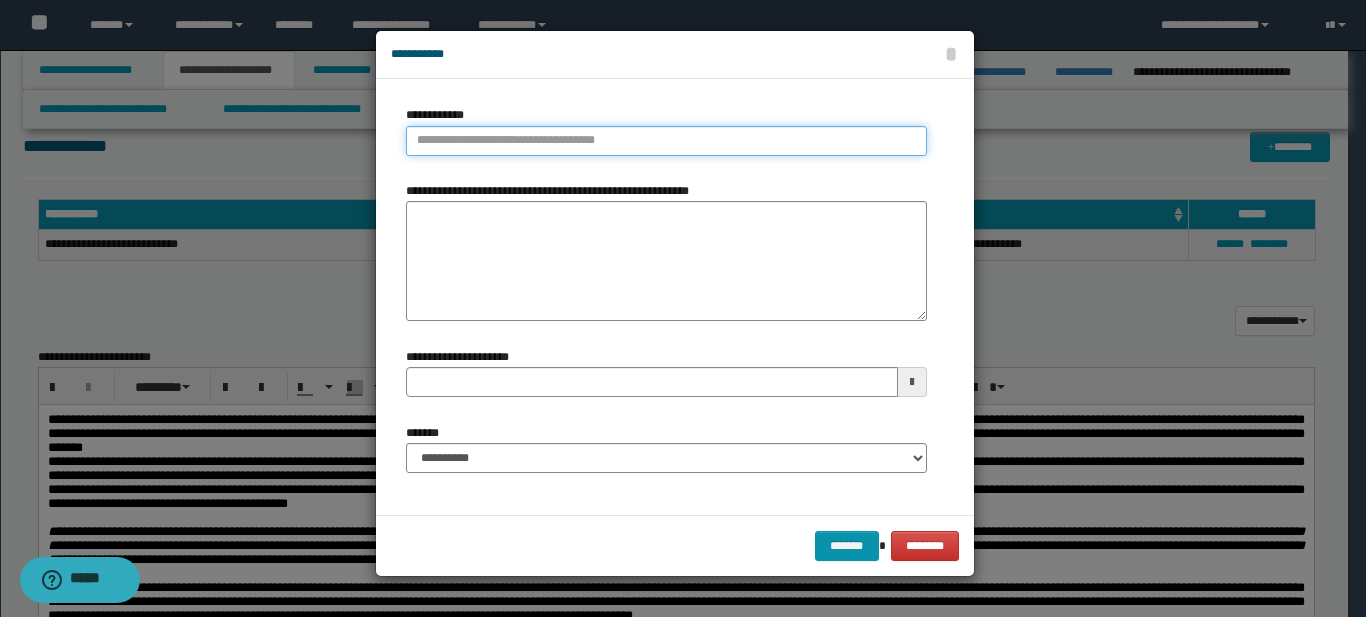 click on "**********" at bounding box center [666, 141] 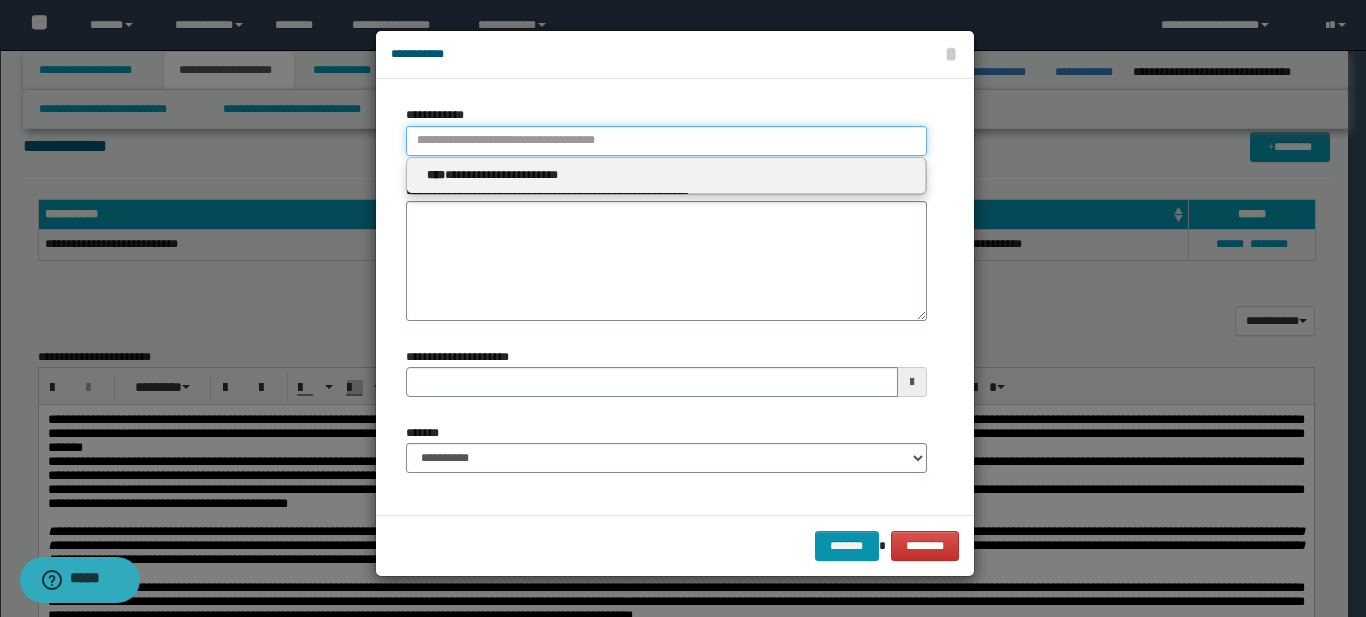 type 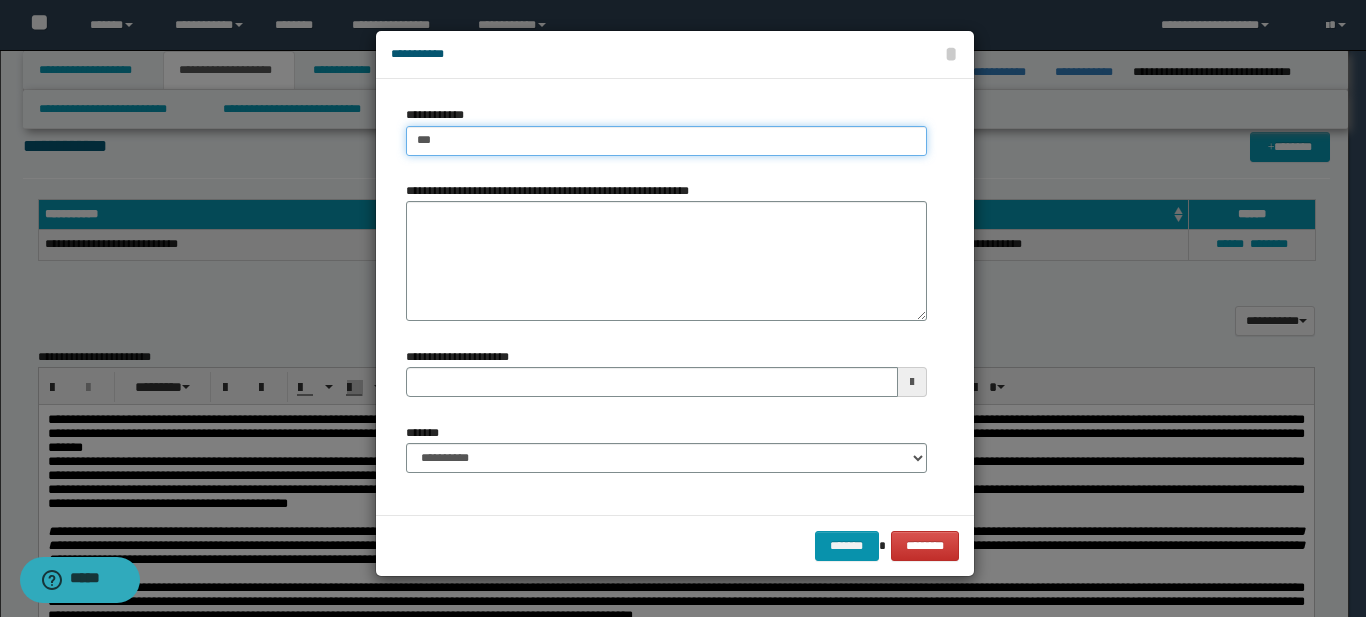 type on "****" 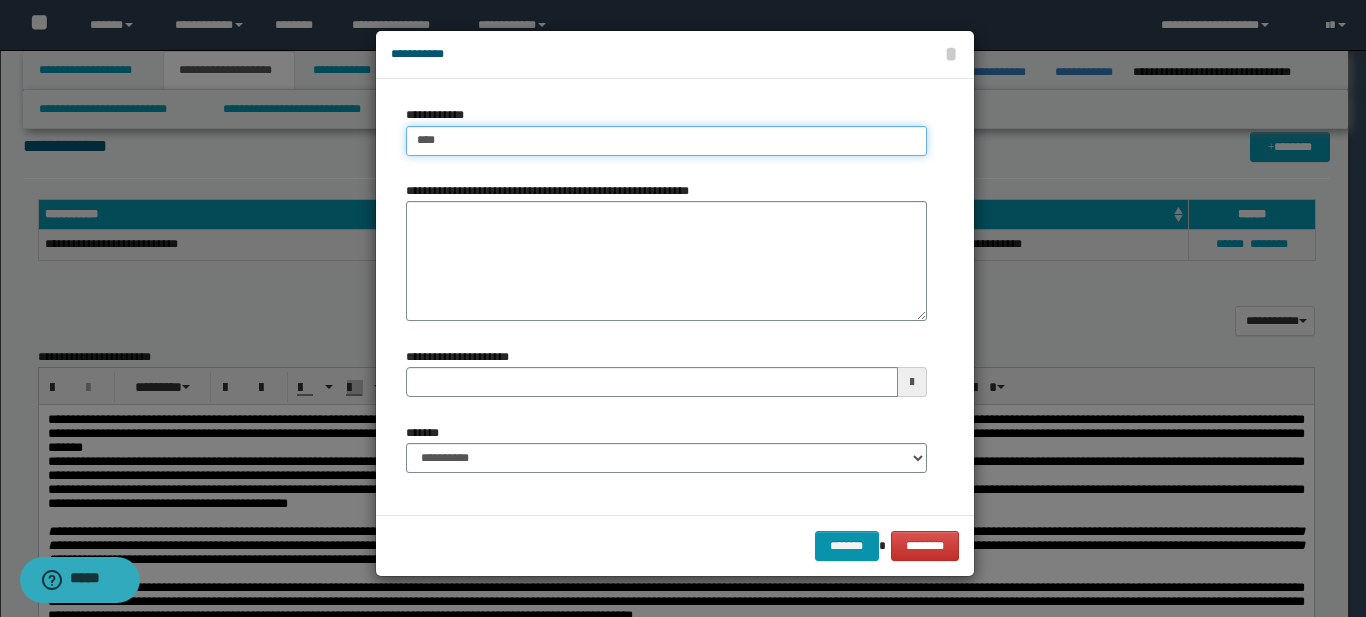 type on "****" 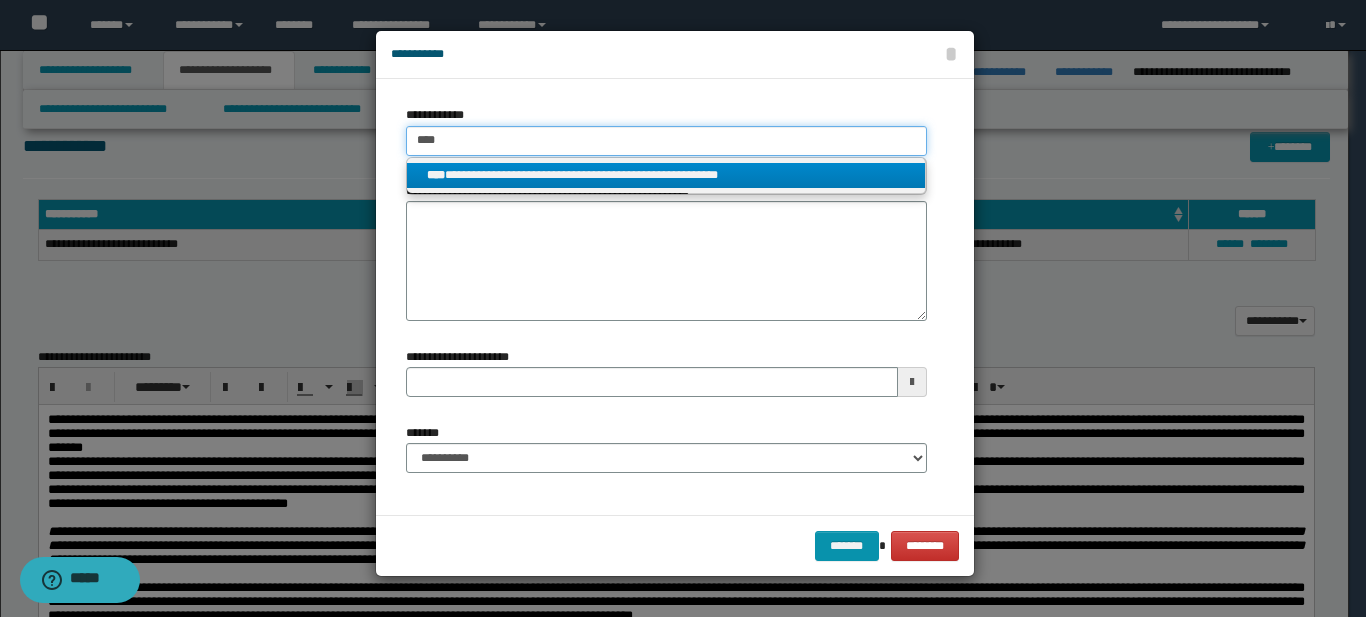 type on "****" 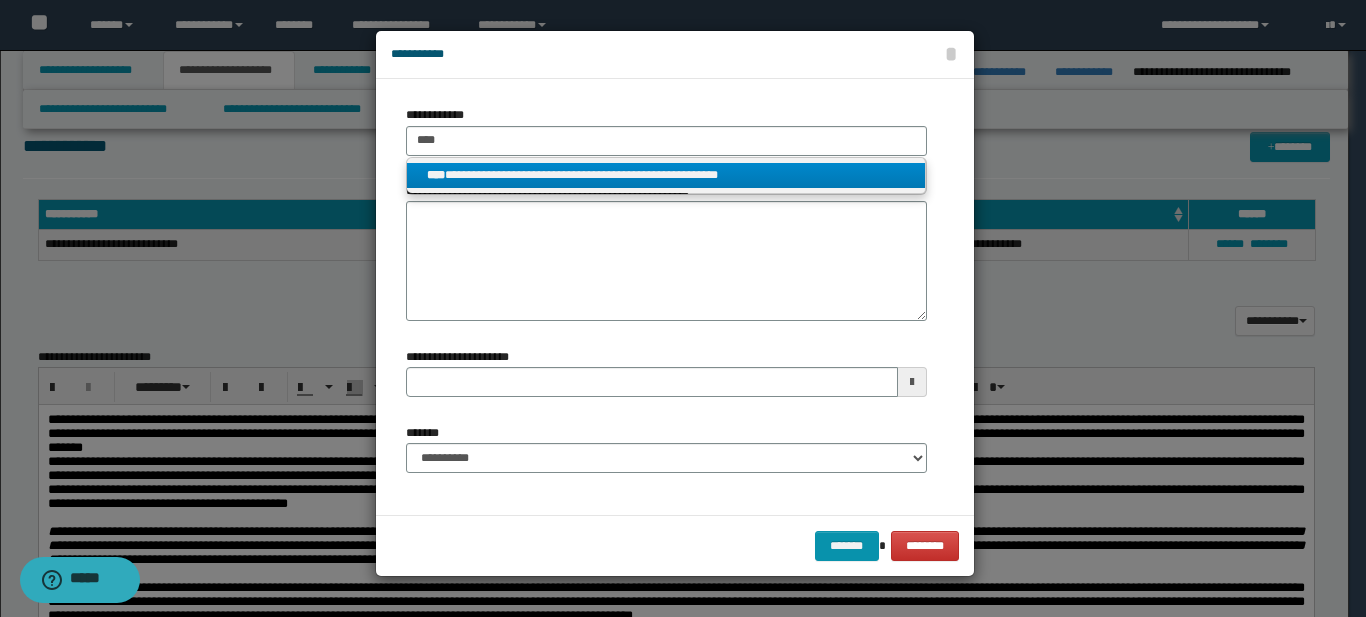 click on "**********" at bounding box center (666, 176) 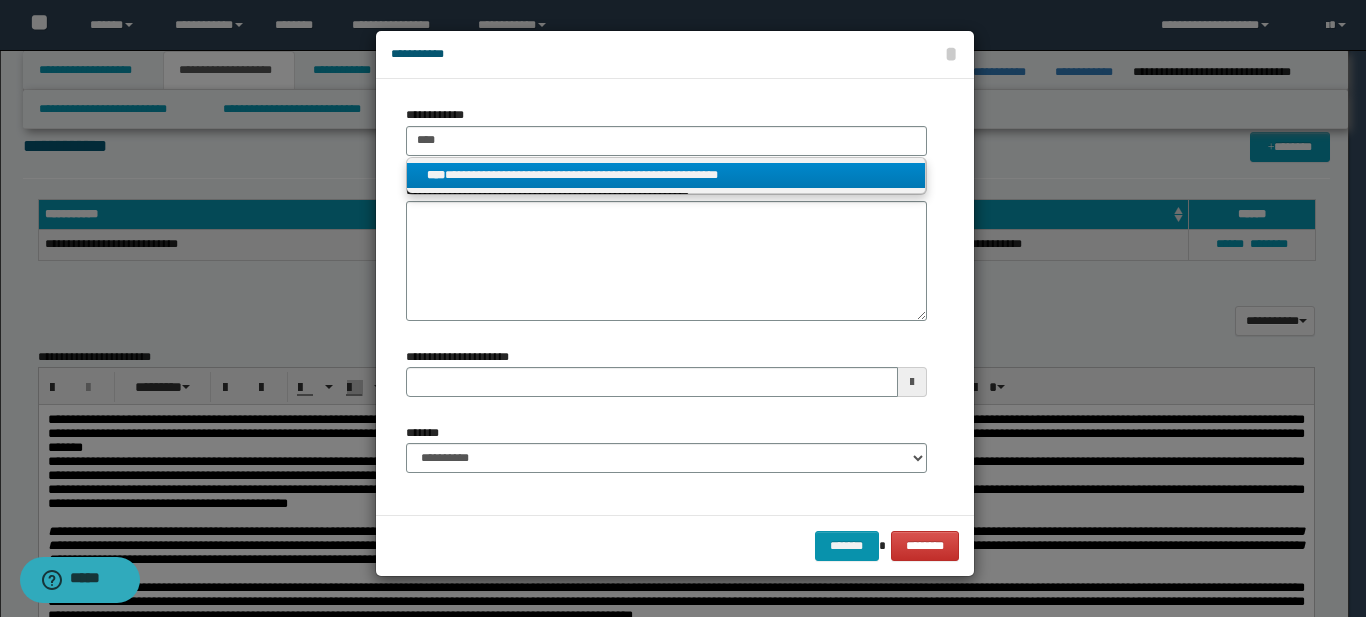 click on "****" at bounding box center (436, 175) 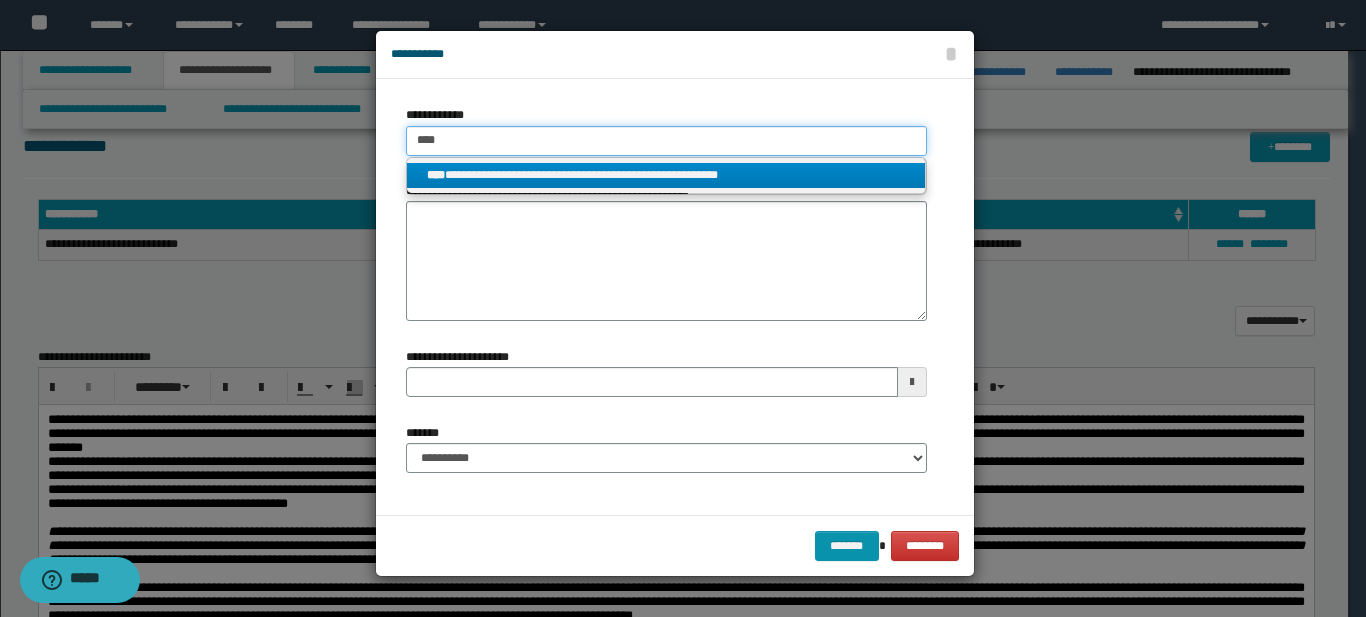 type 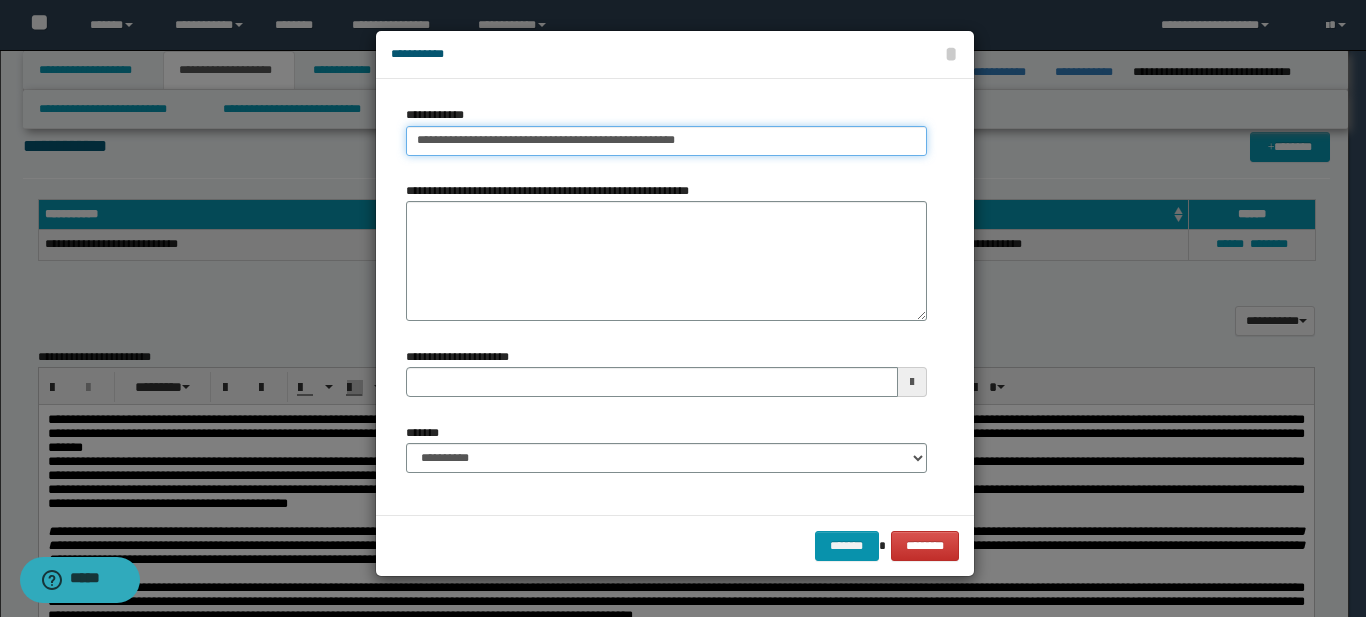 type on "**********" 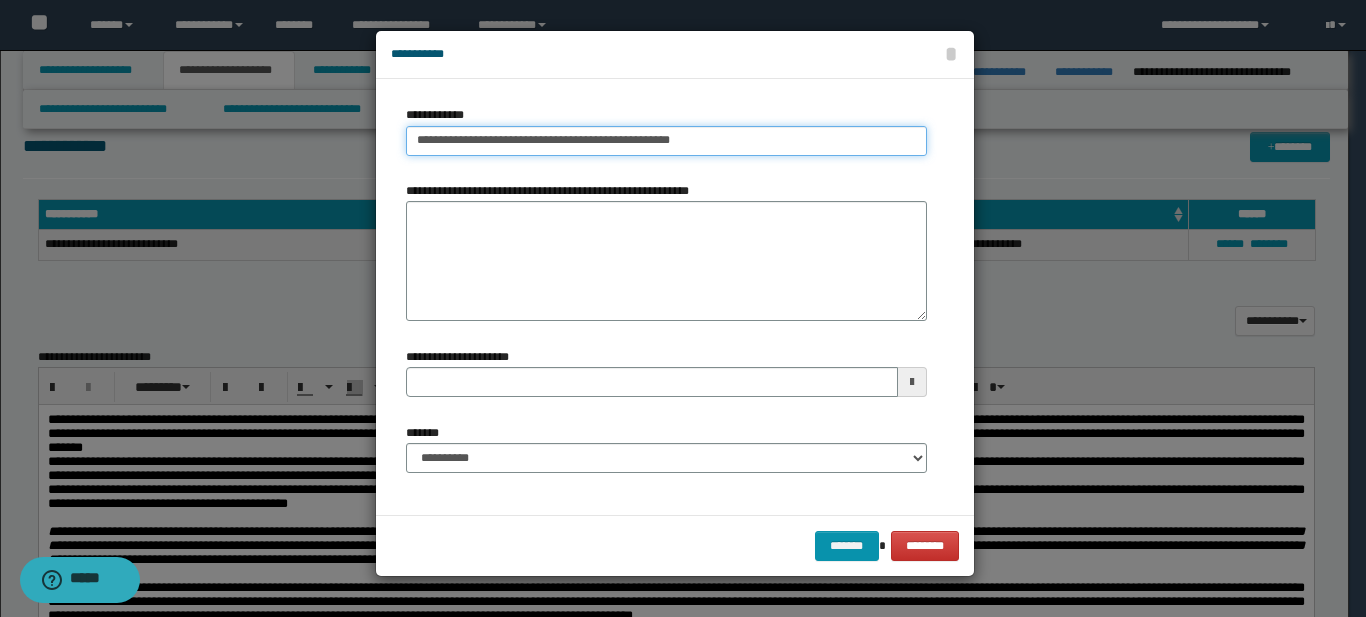 type on "**********" 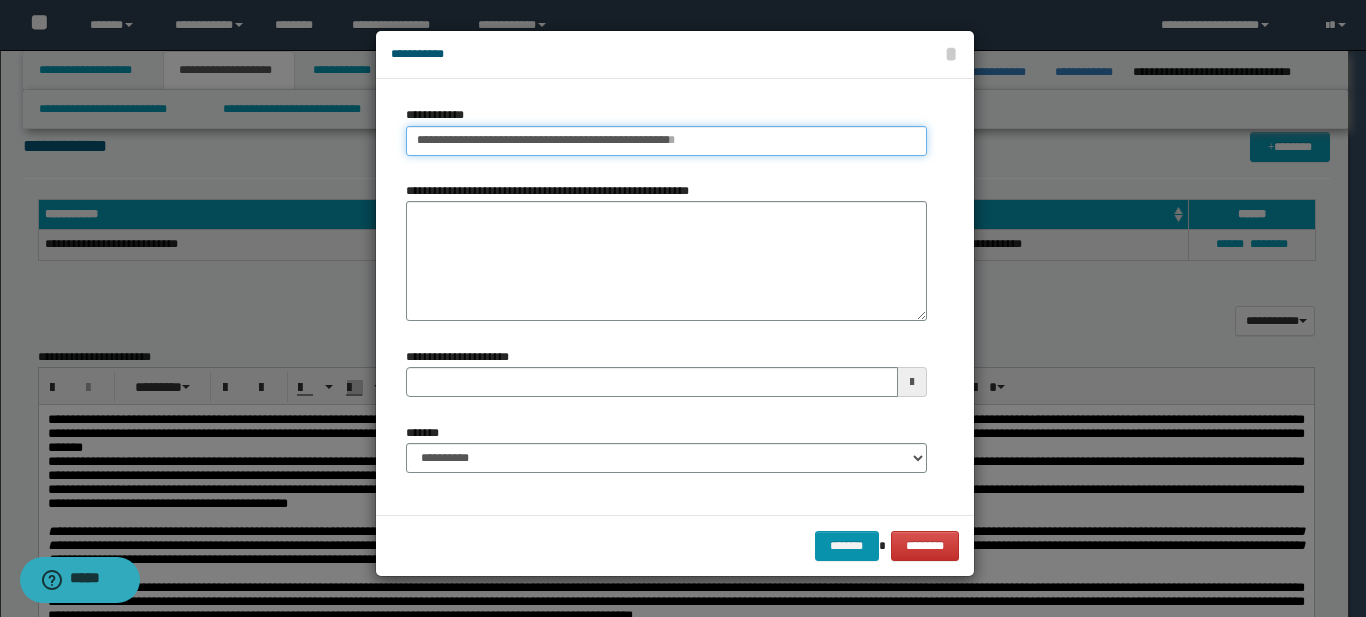 type 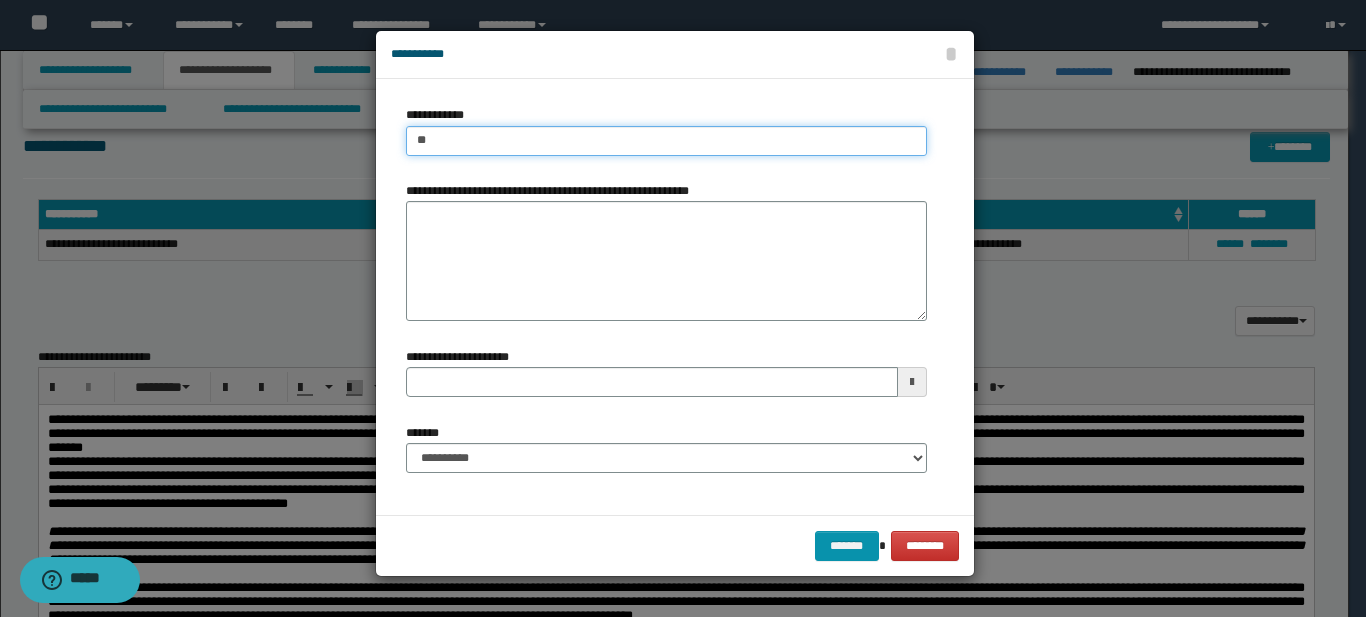 type on "*" 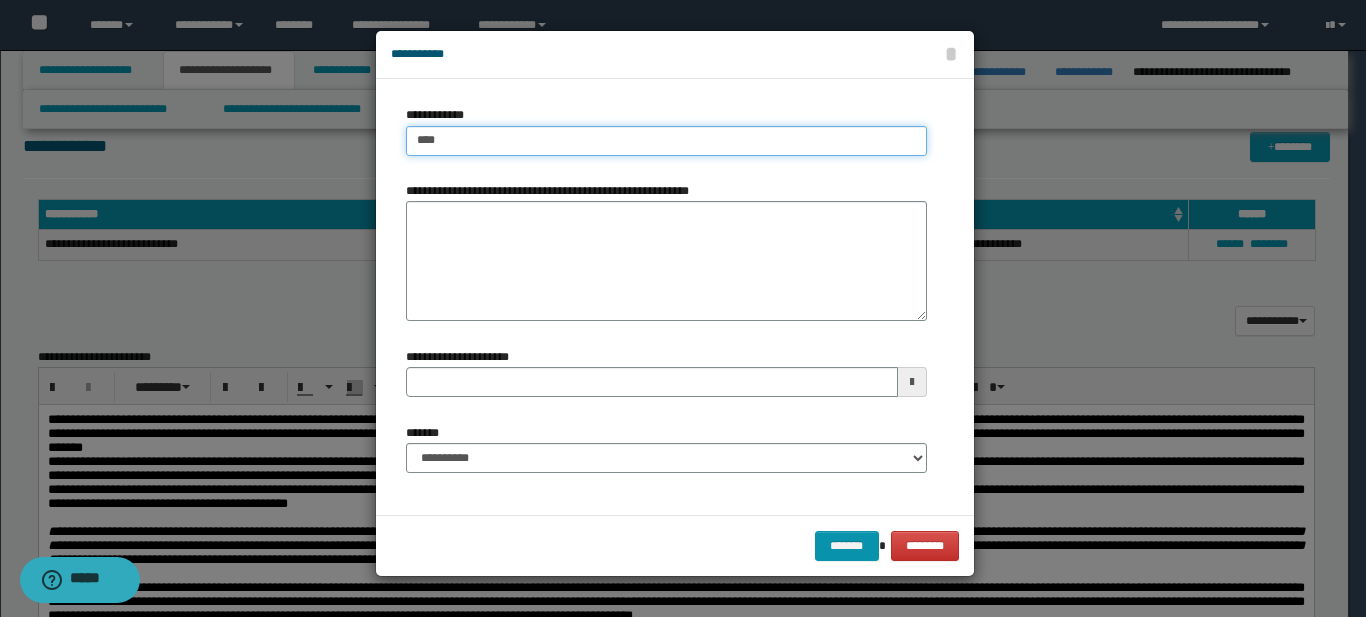 type on "***" 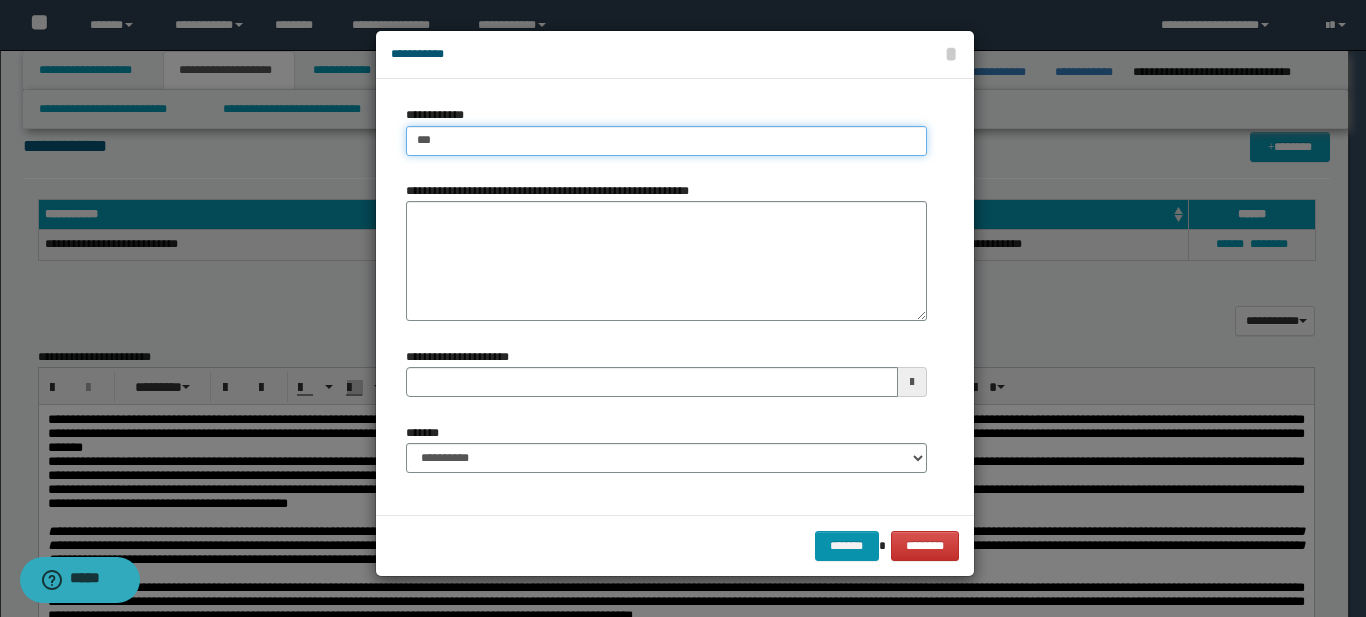 type on "***" 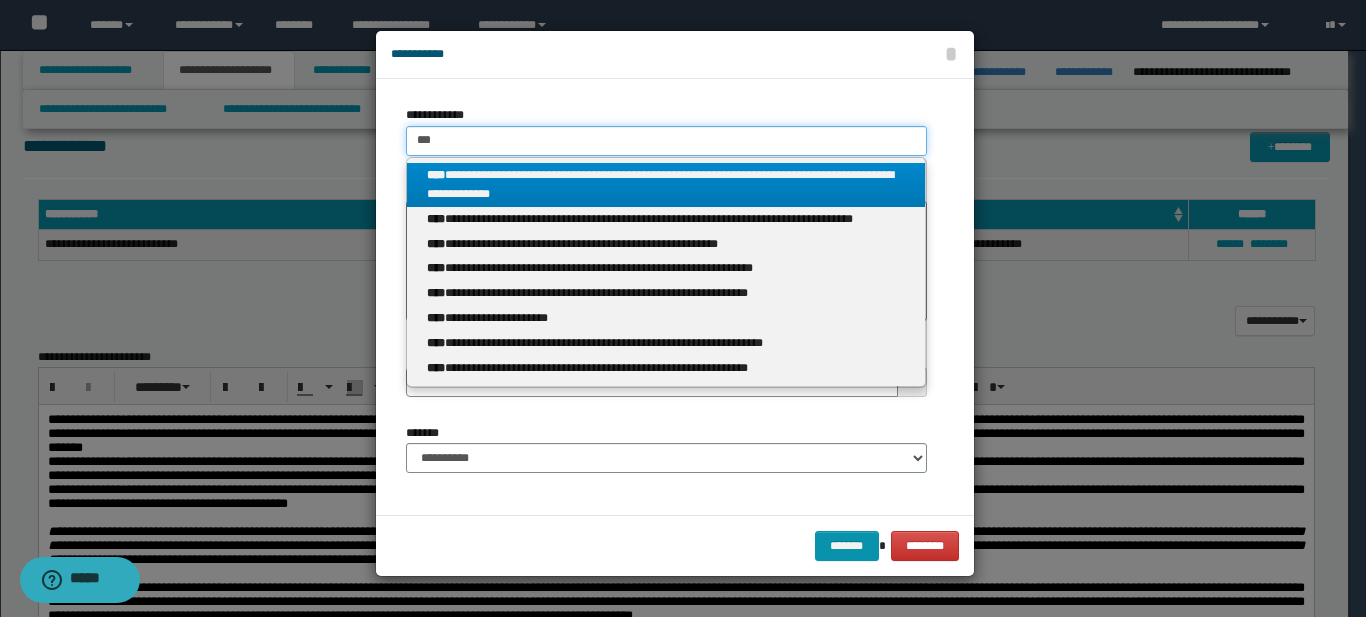 type 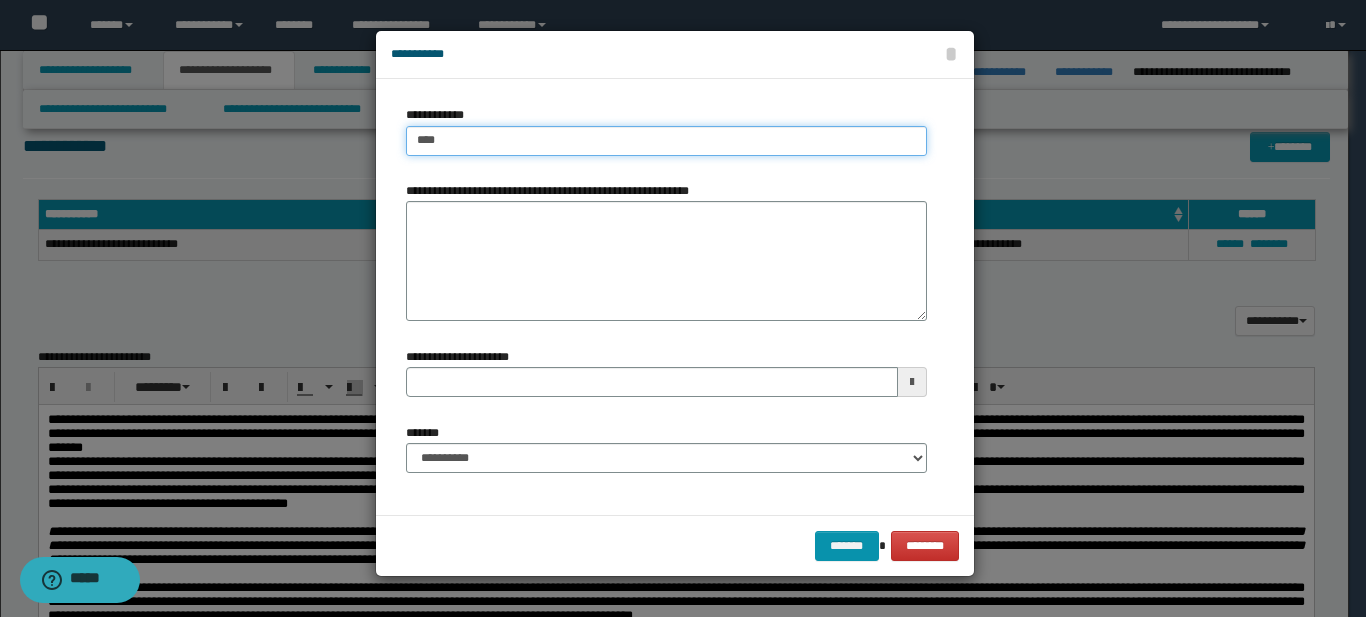type on "****" 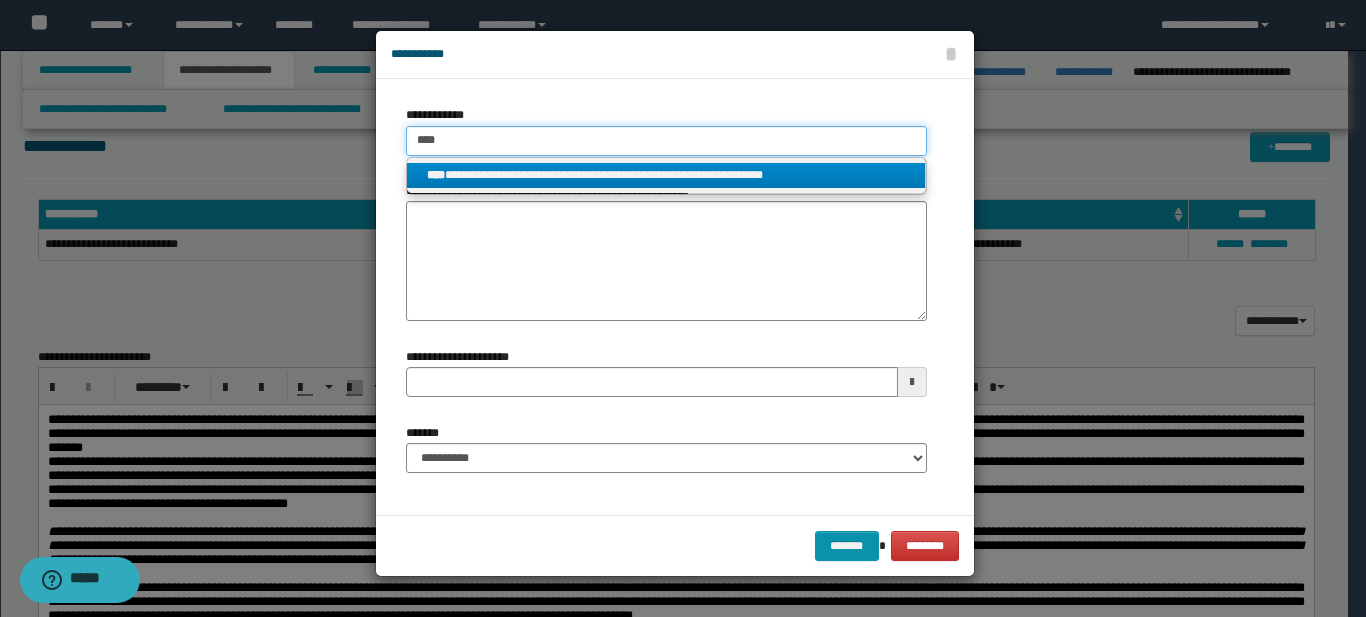 type on "****" 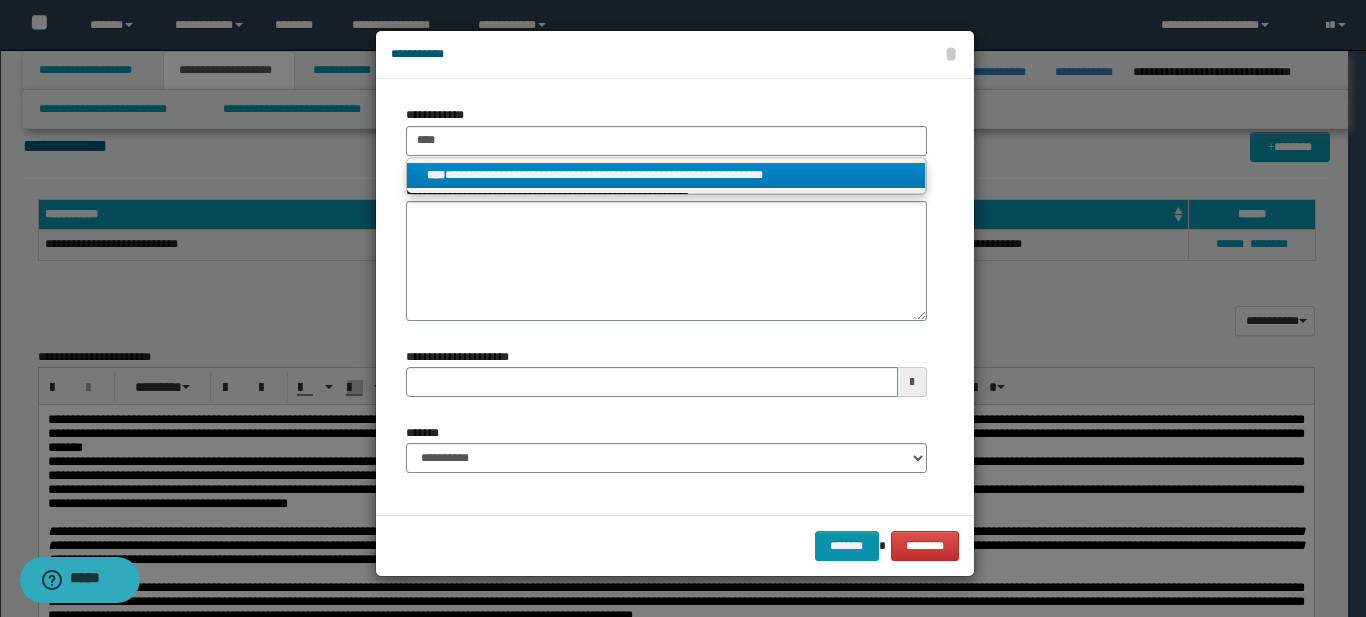 click on "**********" at bounding box center (666, 175) 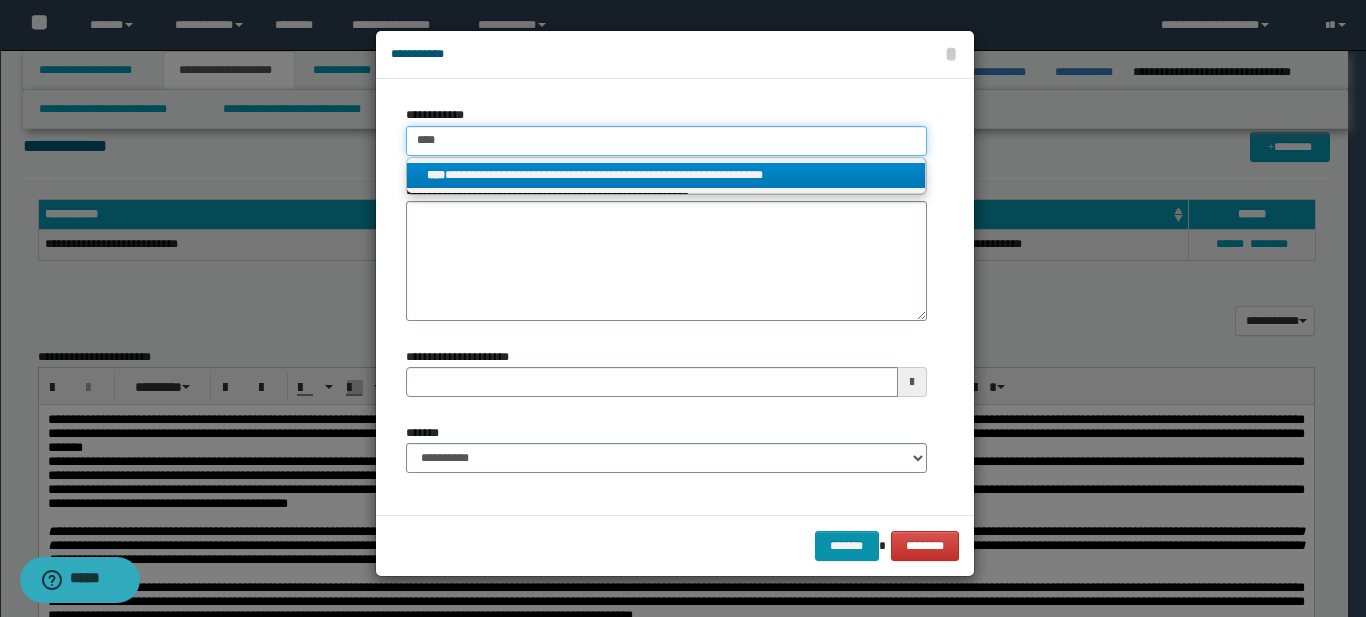 type 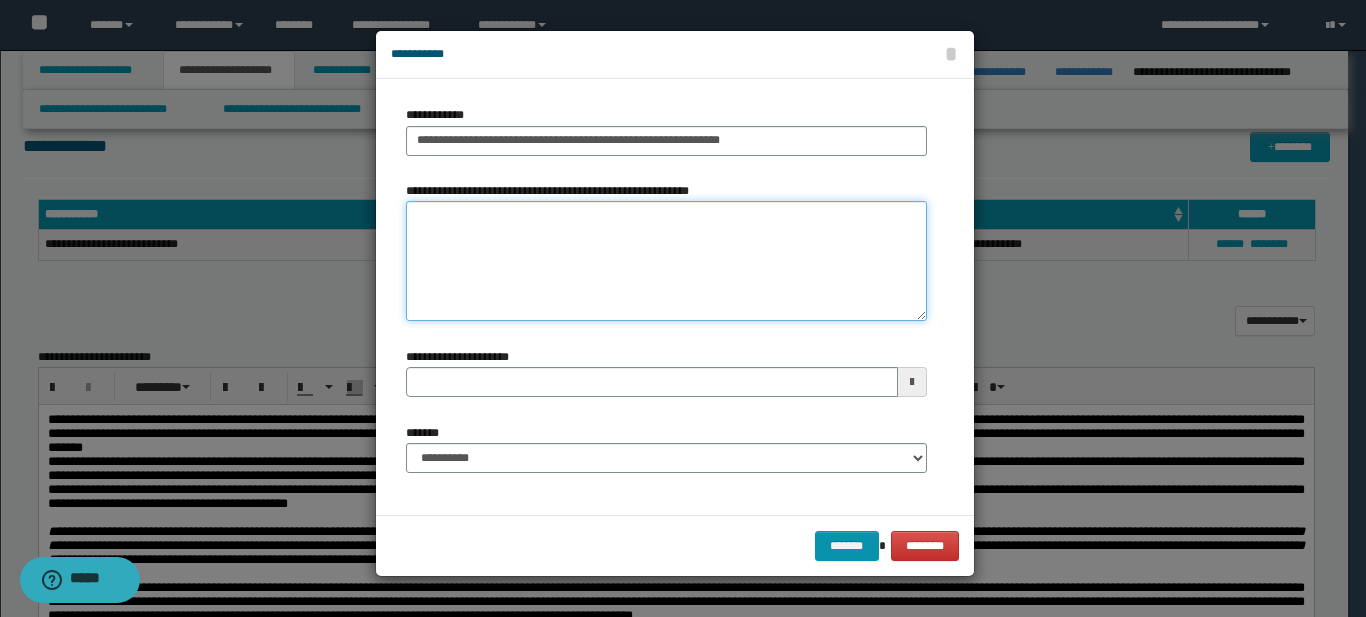click on "**********" at bounding box center [666, 261] 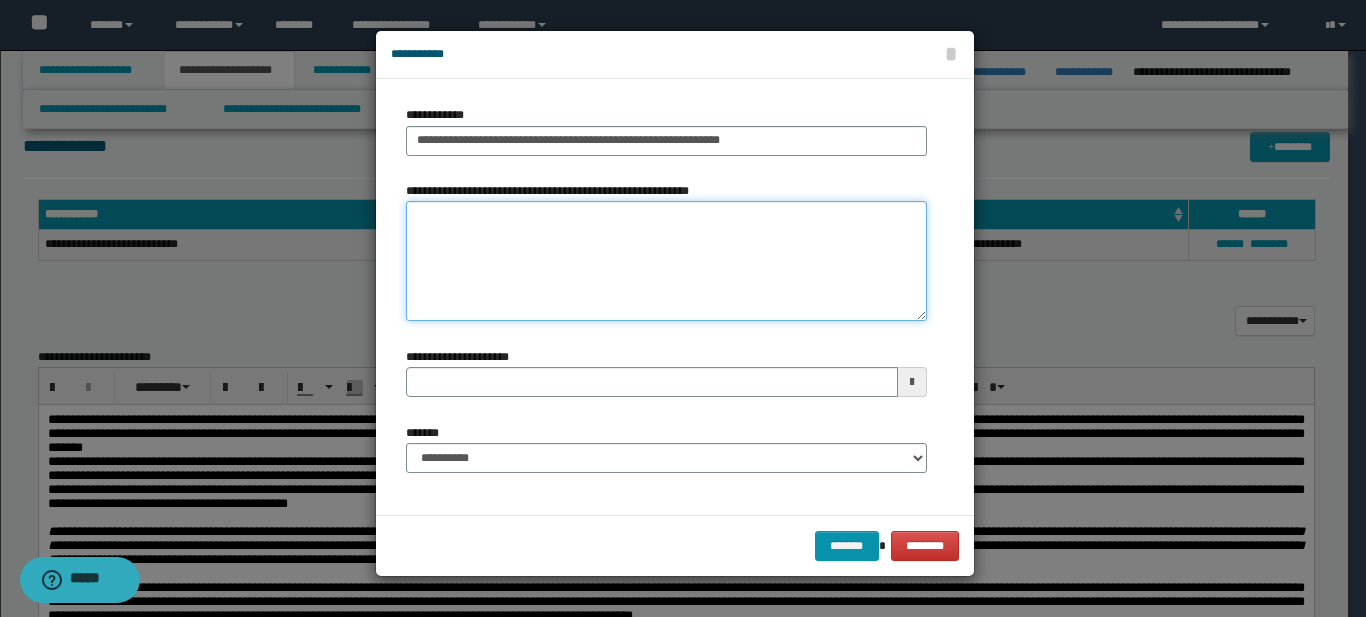 type 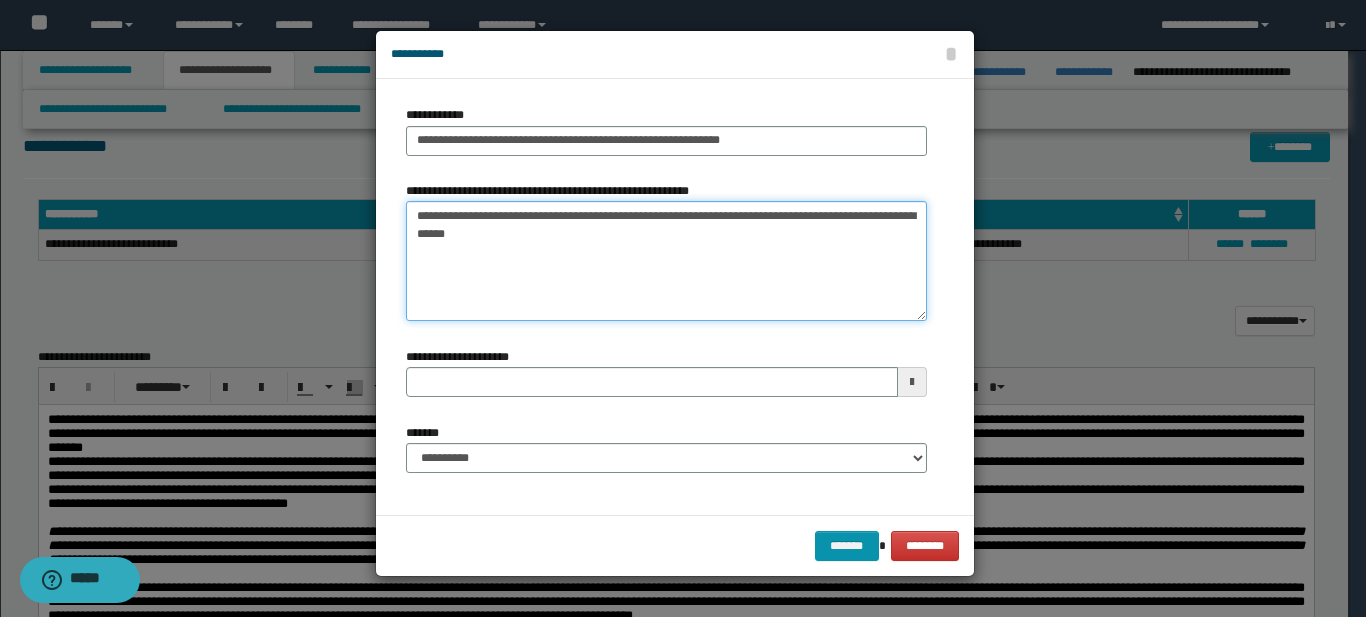 type 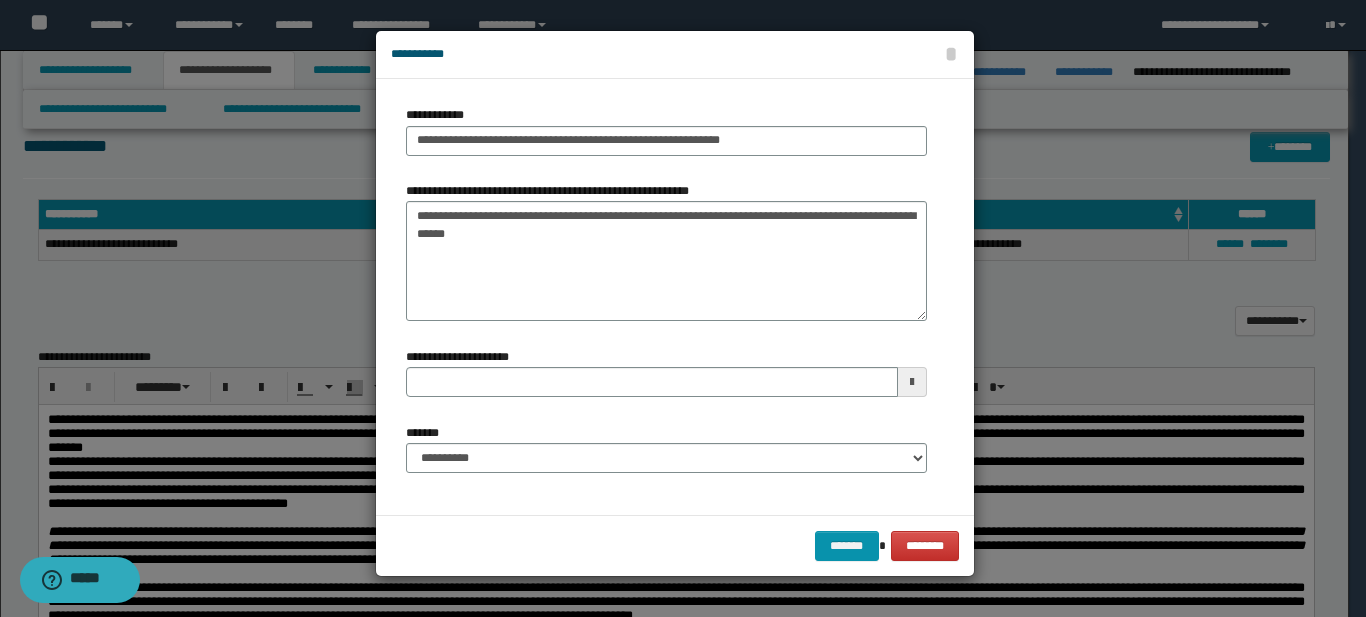 click at bounding box center [912, 382] 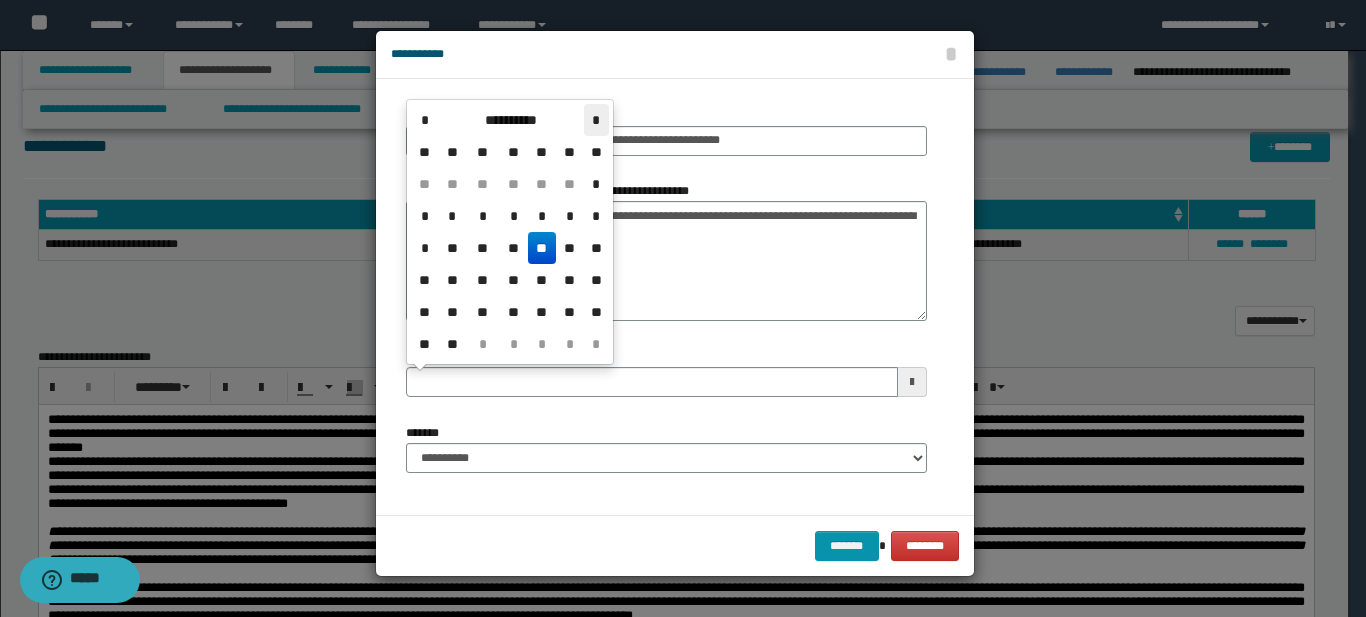 click on "*" at bounding box center [596, 120] 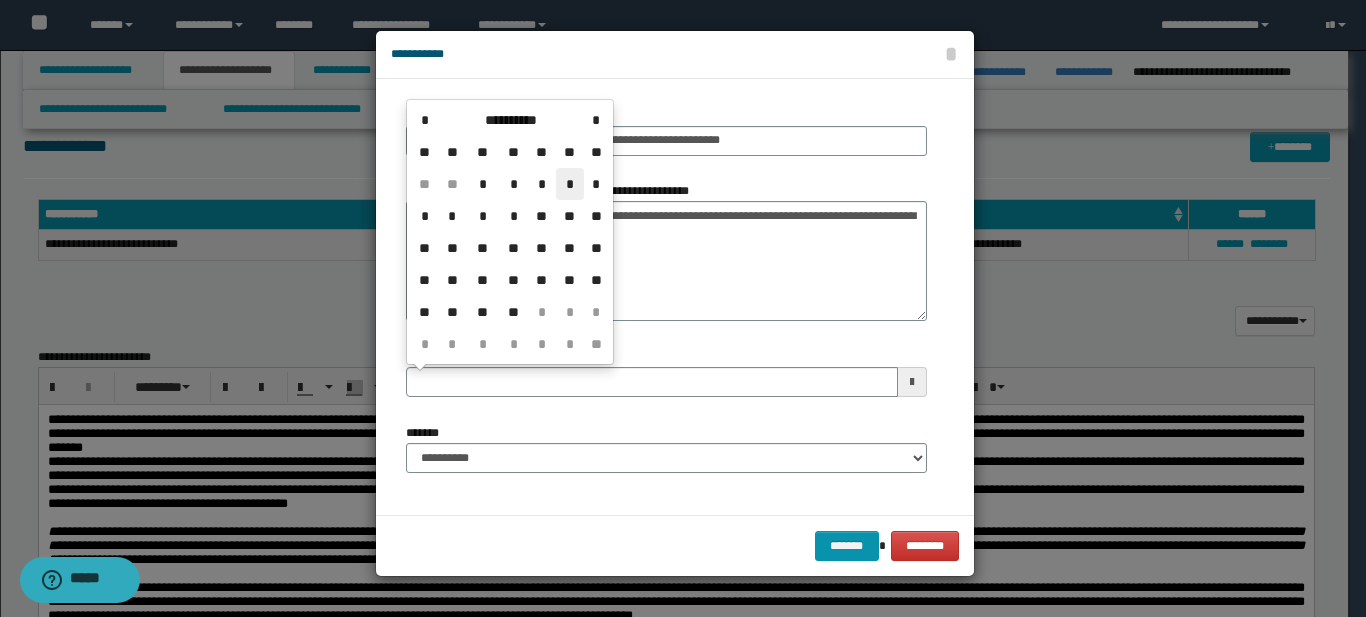 click on "*" at bounding box center [570, 184] 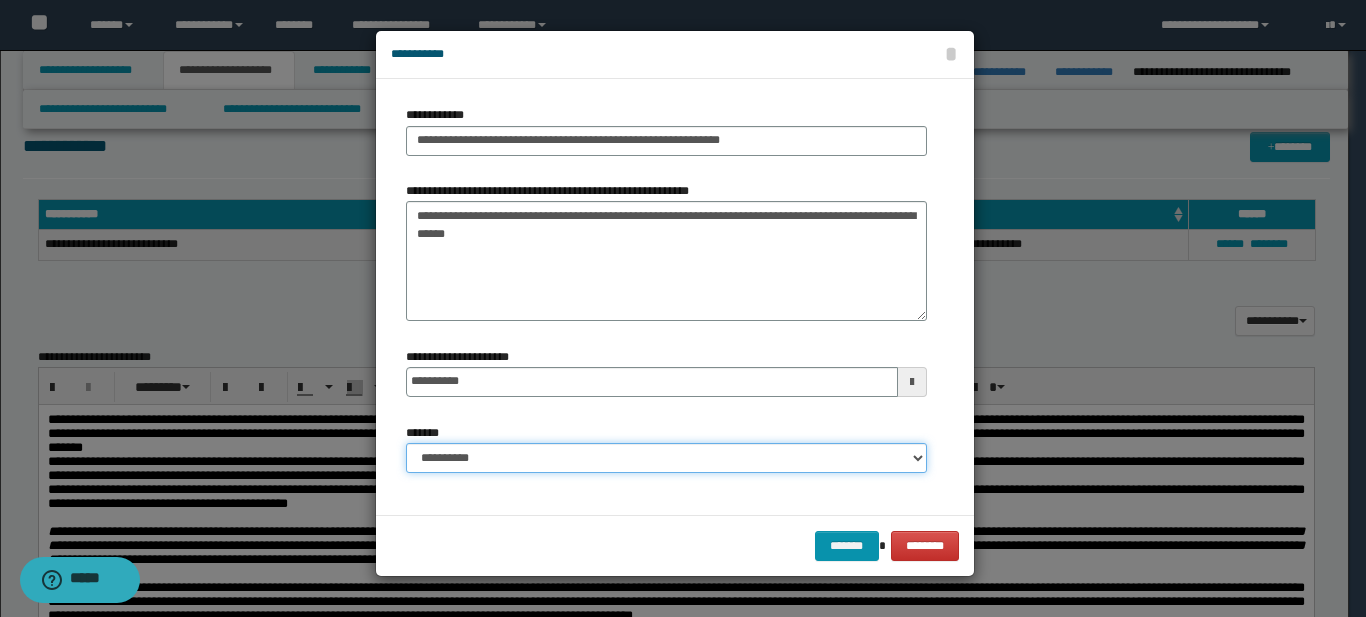 click on "**********" at bounding box center (666, 458) 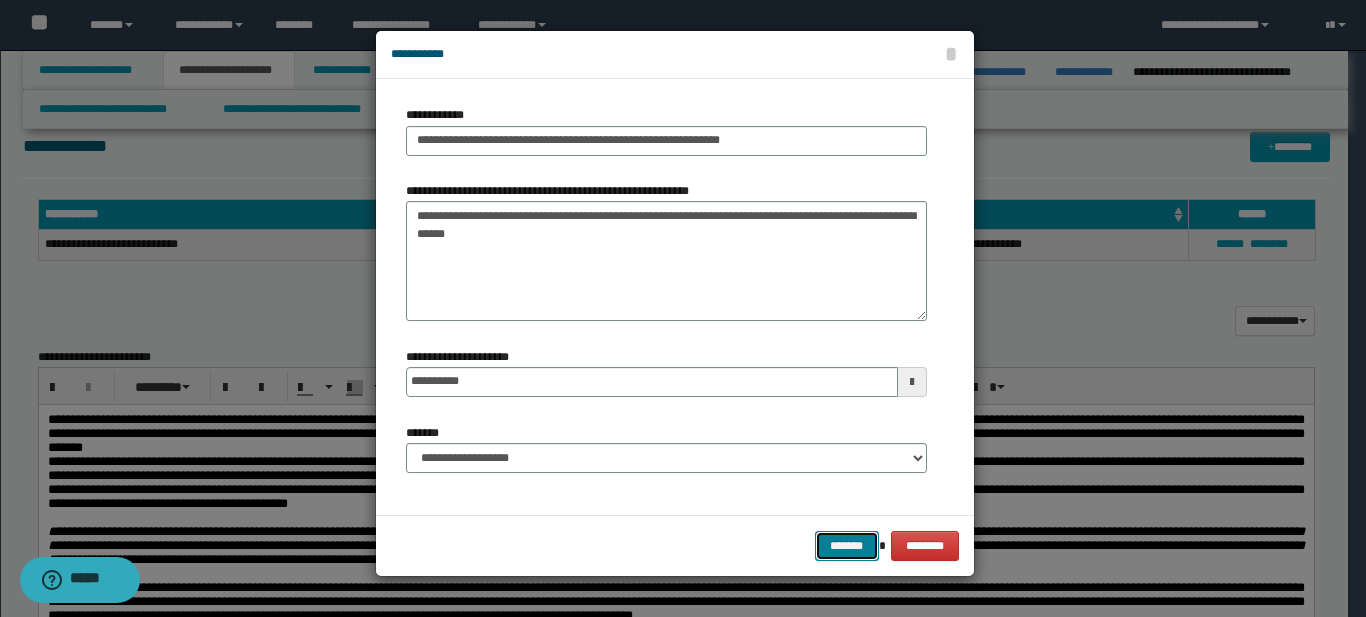 click on "*******" at bounding box center [847, 546] 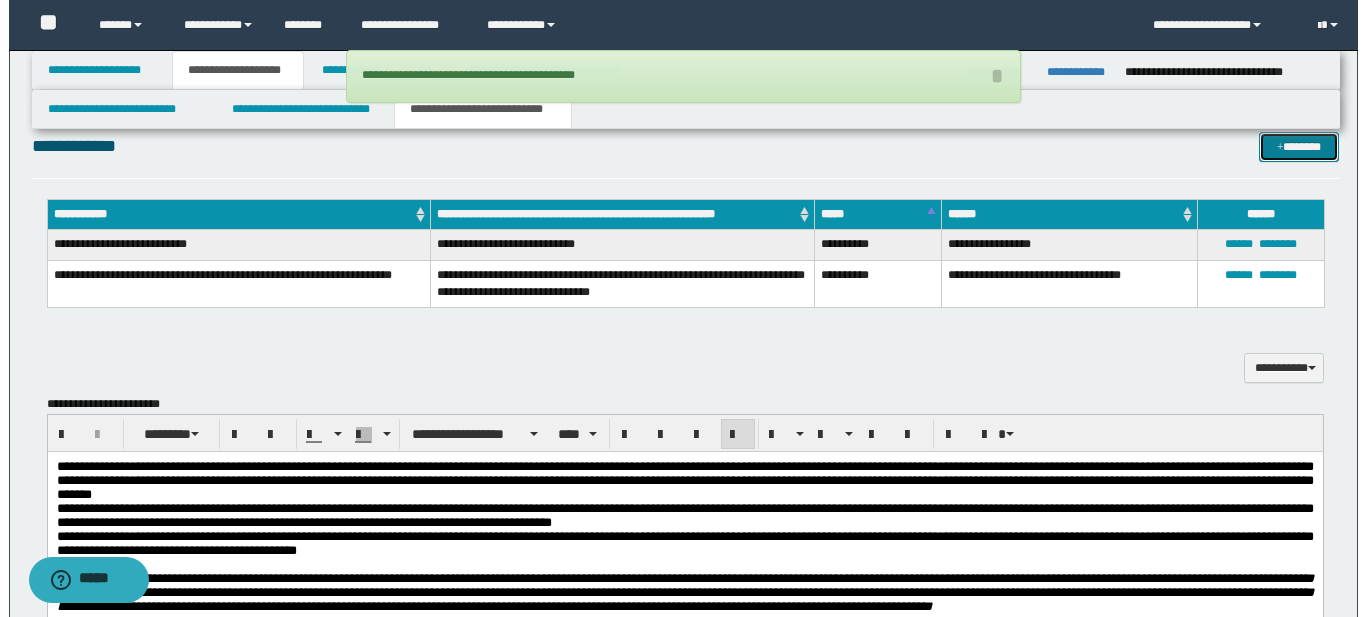 click on "**********" at bounding box center [684, 543] 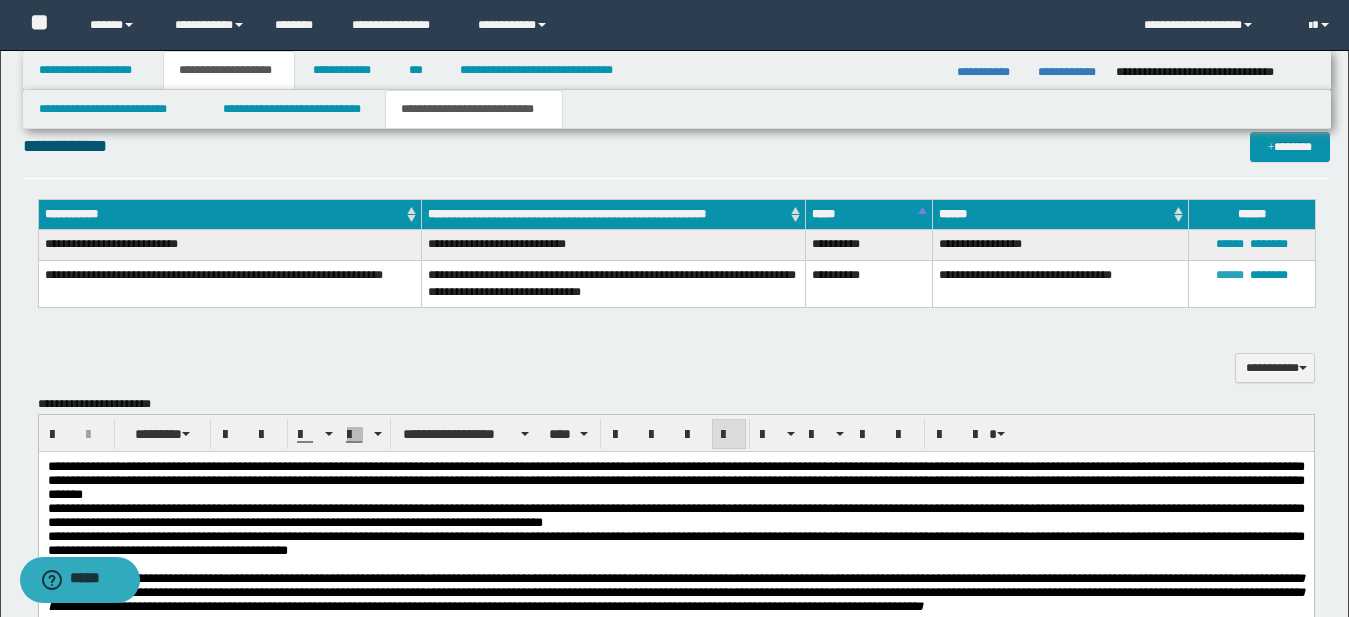 click on "******" at bounding box center (1230, 275) 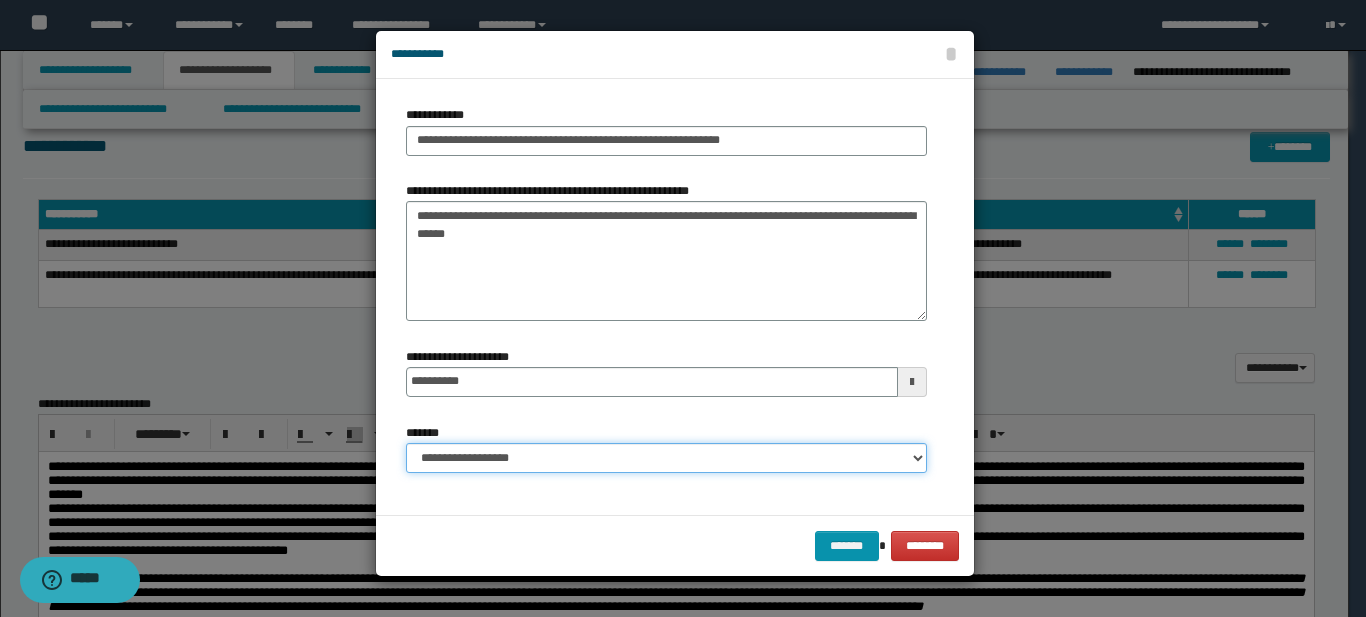 click on "**********" at bounding box center [666, 458] 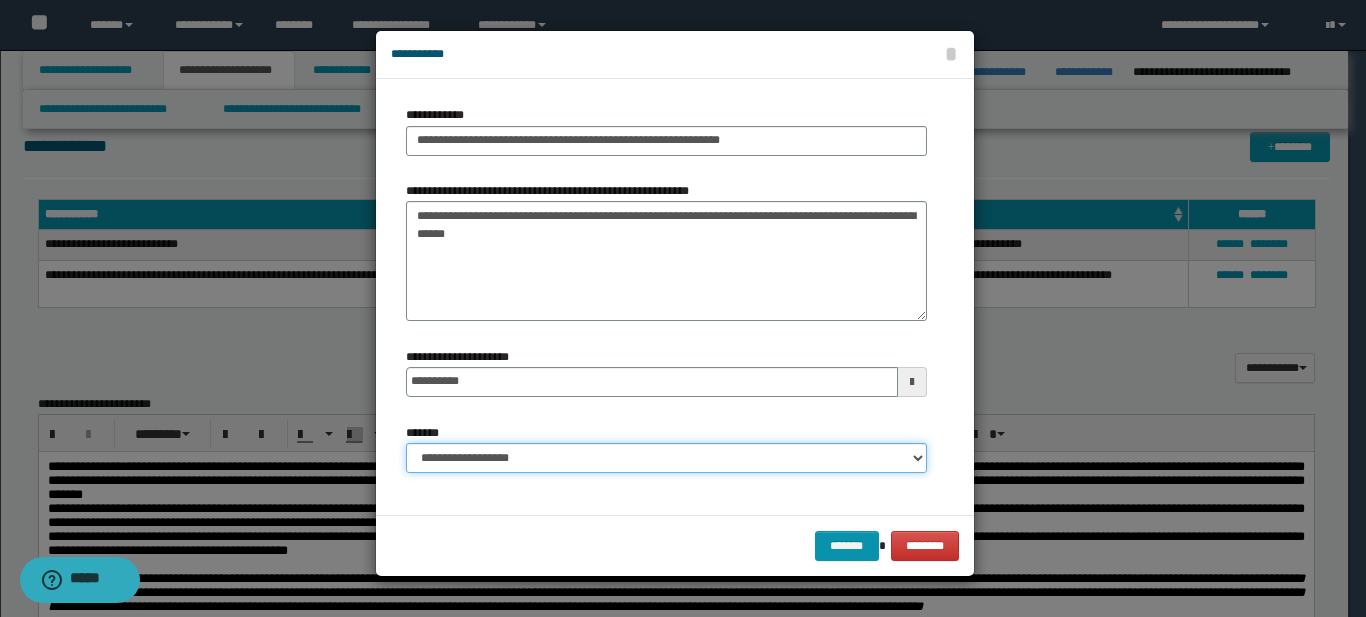 select on "*" 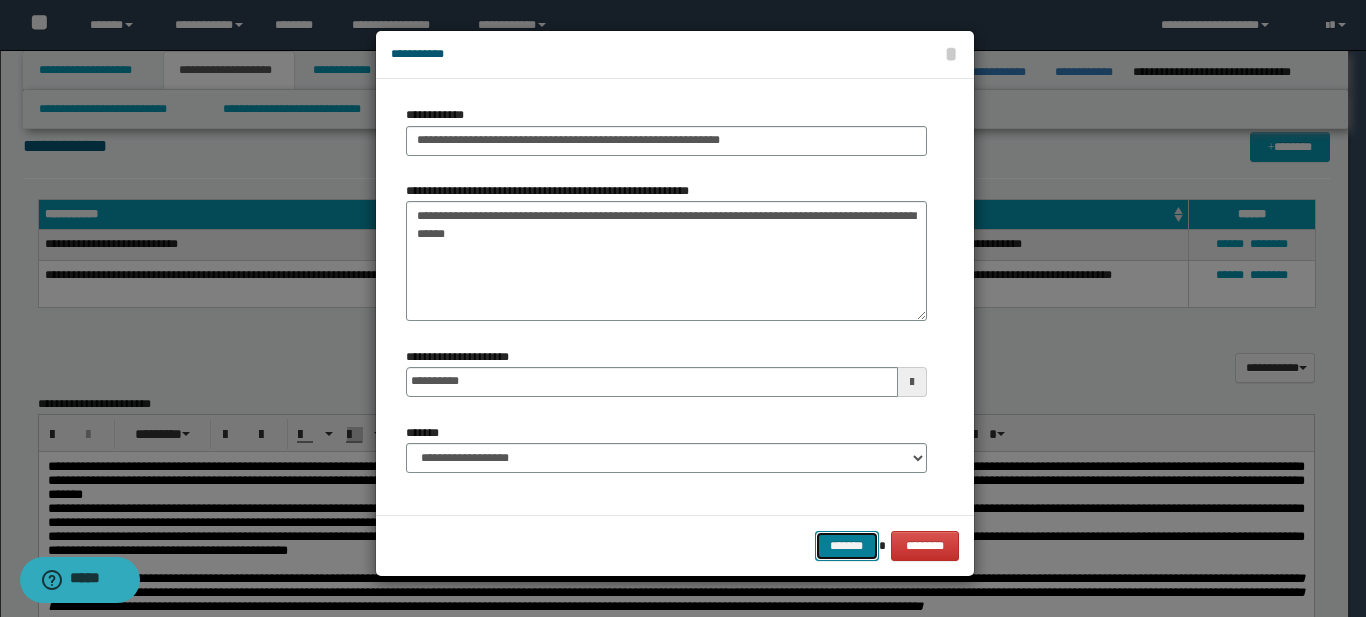 click on "*******" at bounding box center (847, 546) 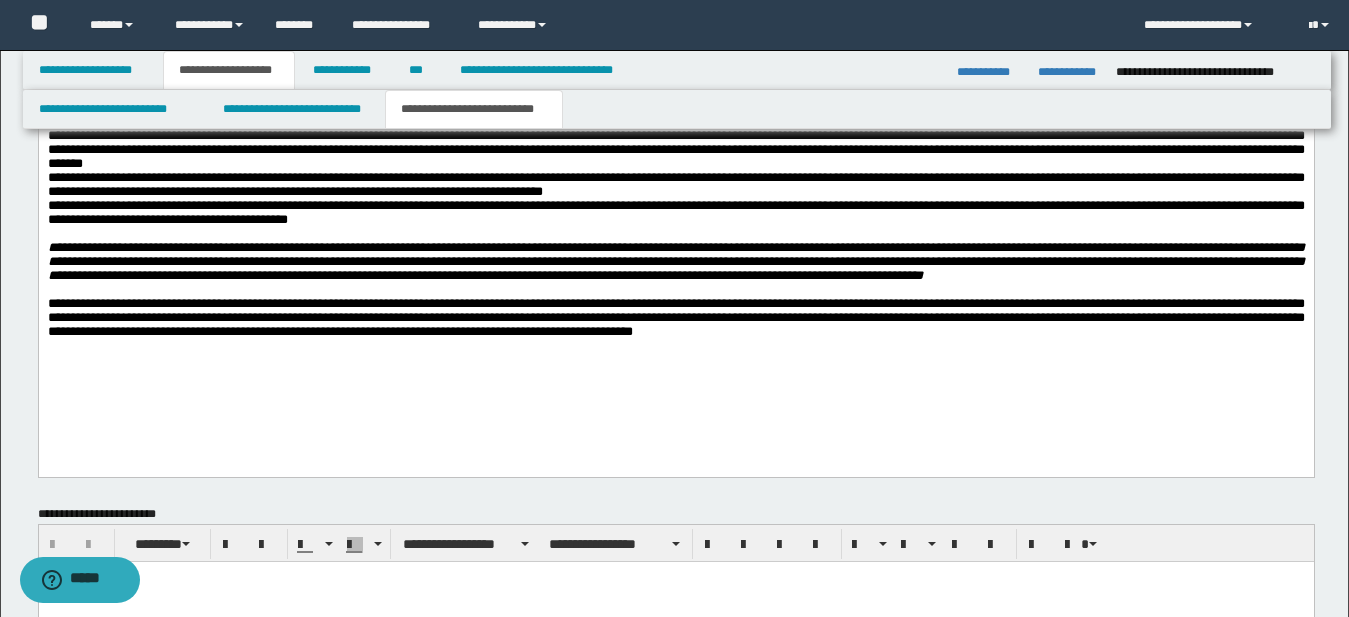 scroll, scrollTop: 800, scrollLeft: 0, axis: vertical 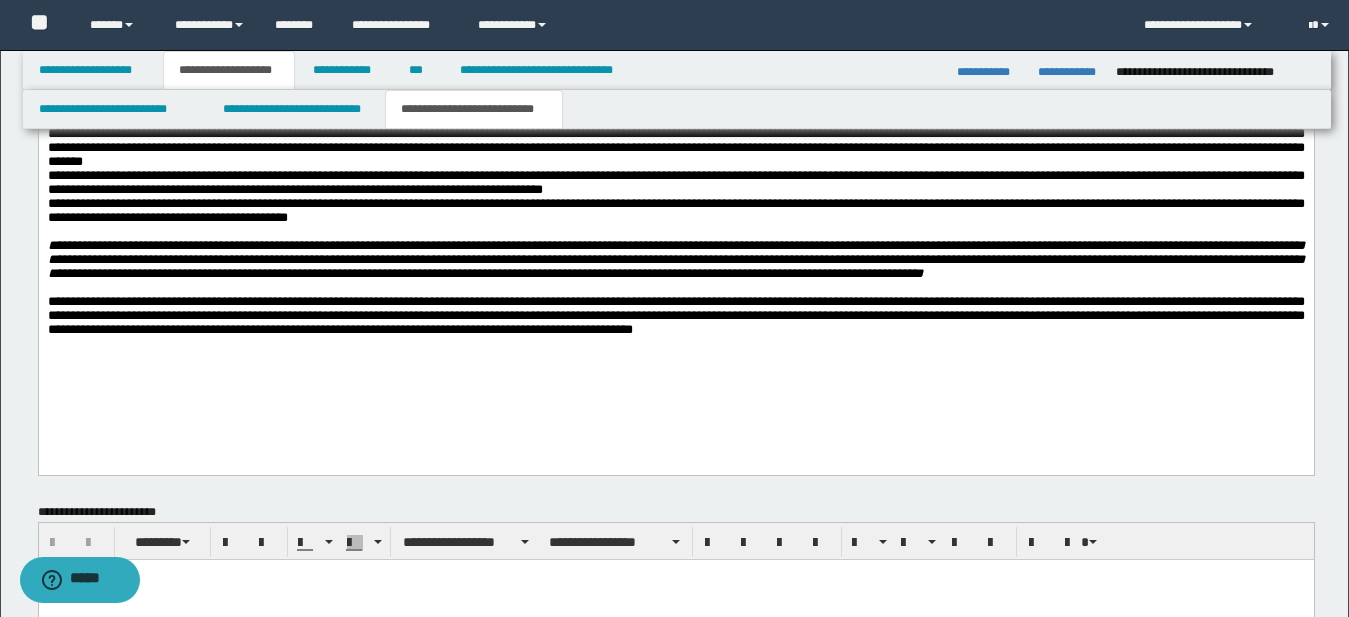 click on "**********" at bounding box center (675, 148) 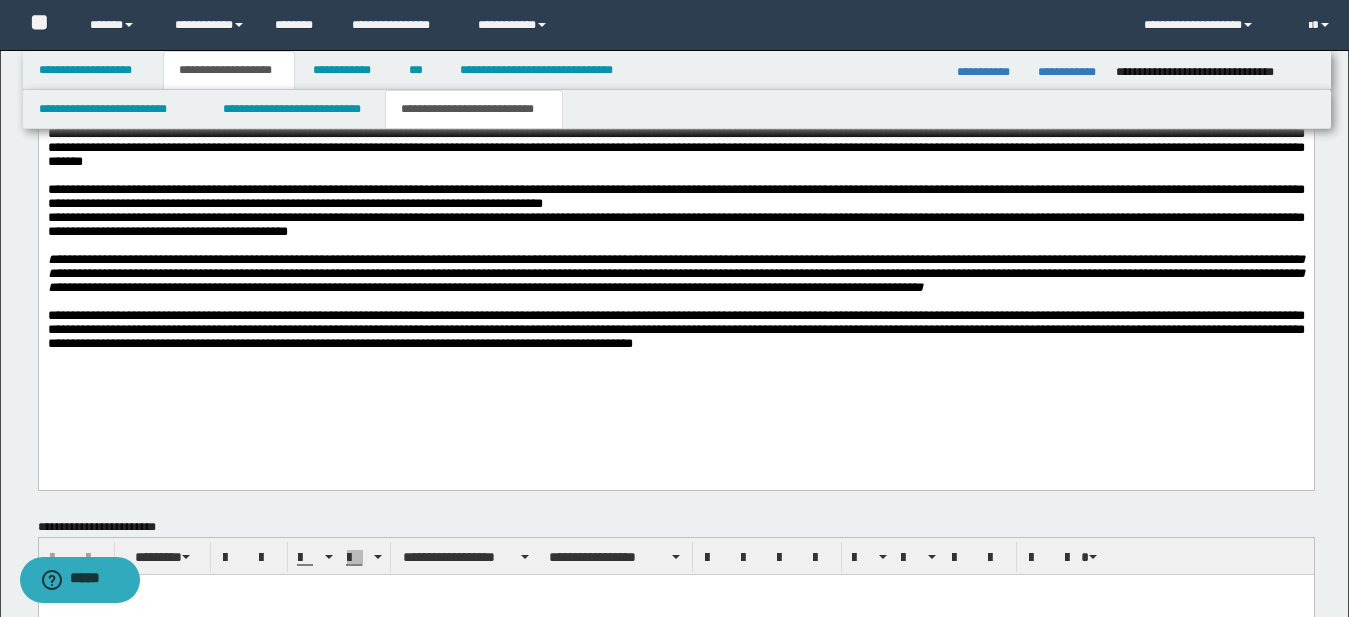 click on "**********" at bounding box center (675, 196) 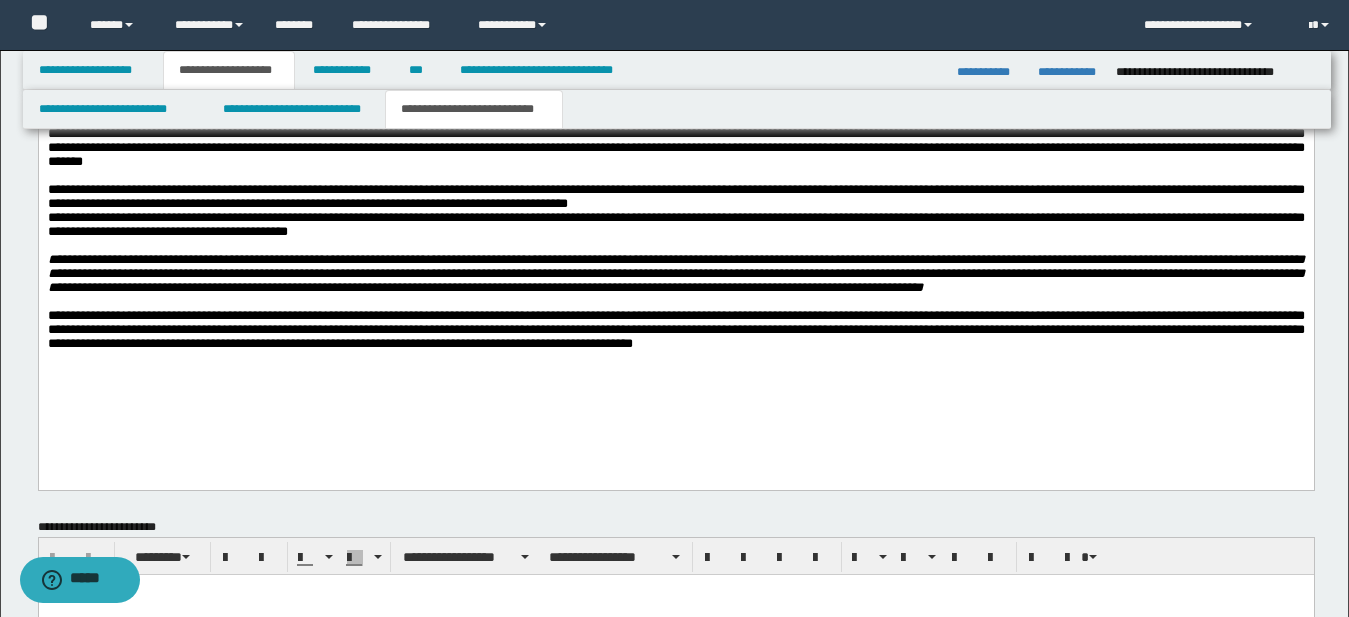 click on "**********" at bounding box center (675, 196) 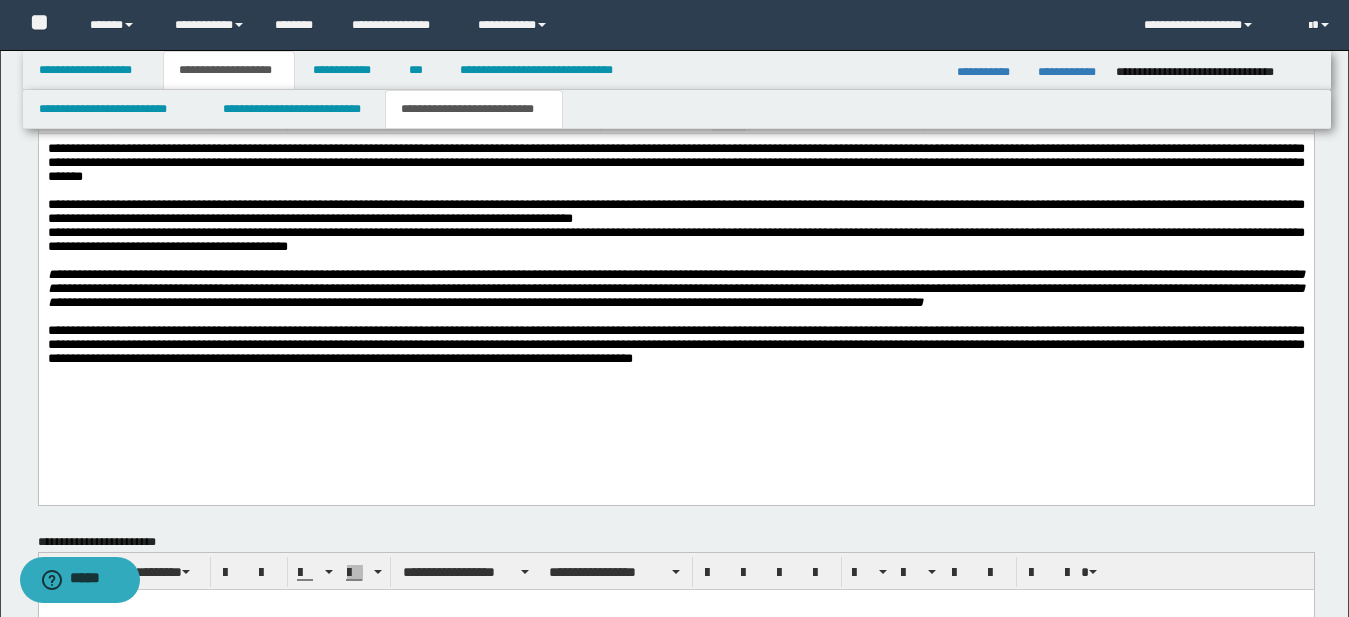scroll, scrollTop: 778, scrollLeft: 0, axis: vertical 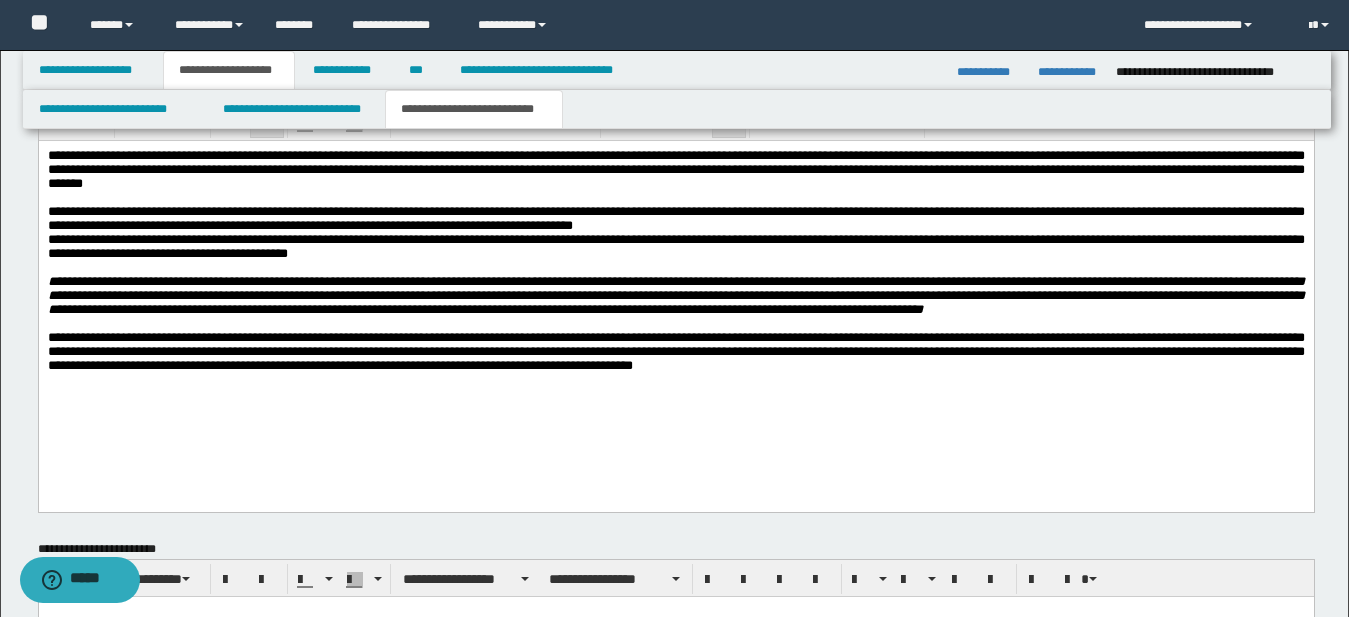 click on "**********" at bounding box center (675, 295) 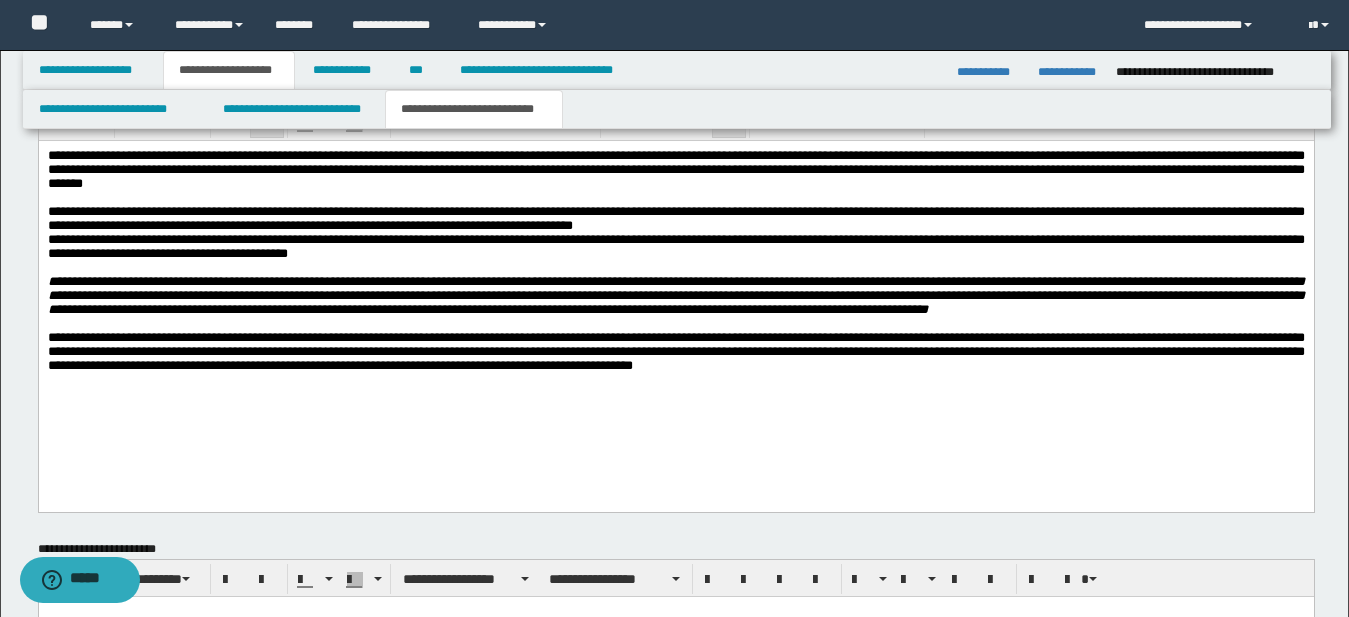 click on "**********" at bounding box center [675, 295] 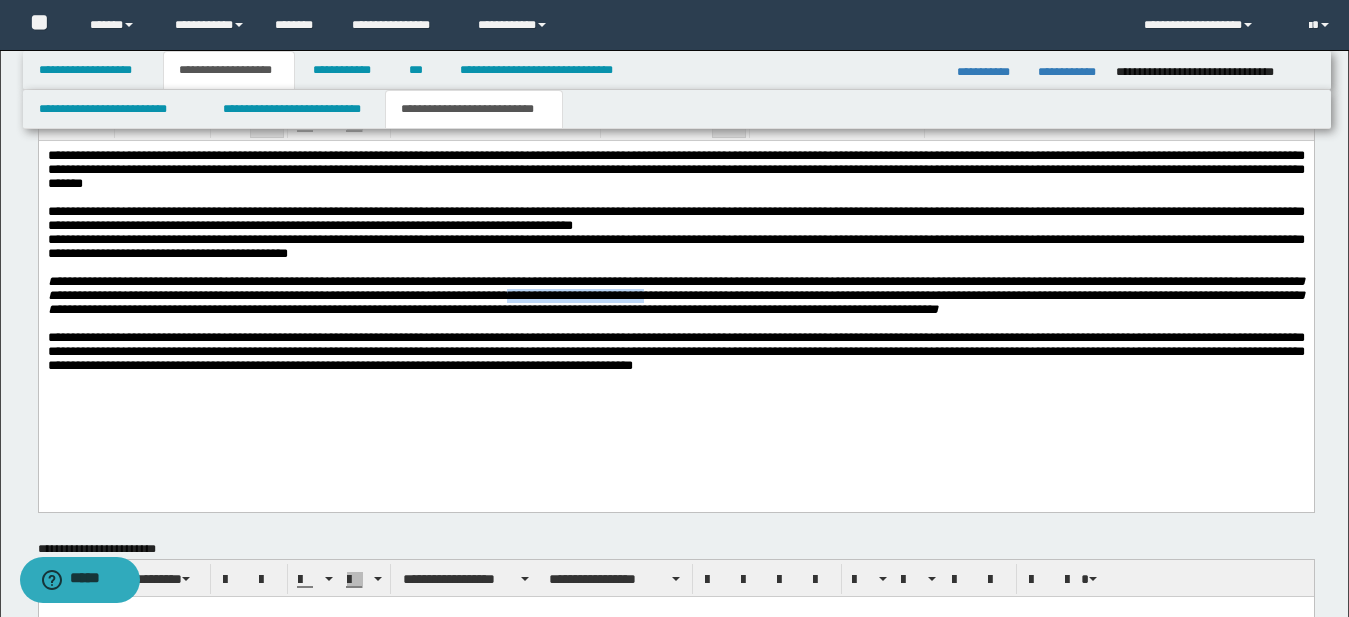 drag, startPoint x: 865, startPoint y: 306, endPoint x: 1036, endPoint y: 305, distance: 171.00293 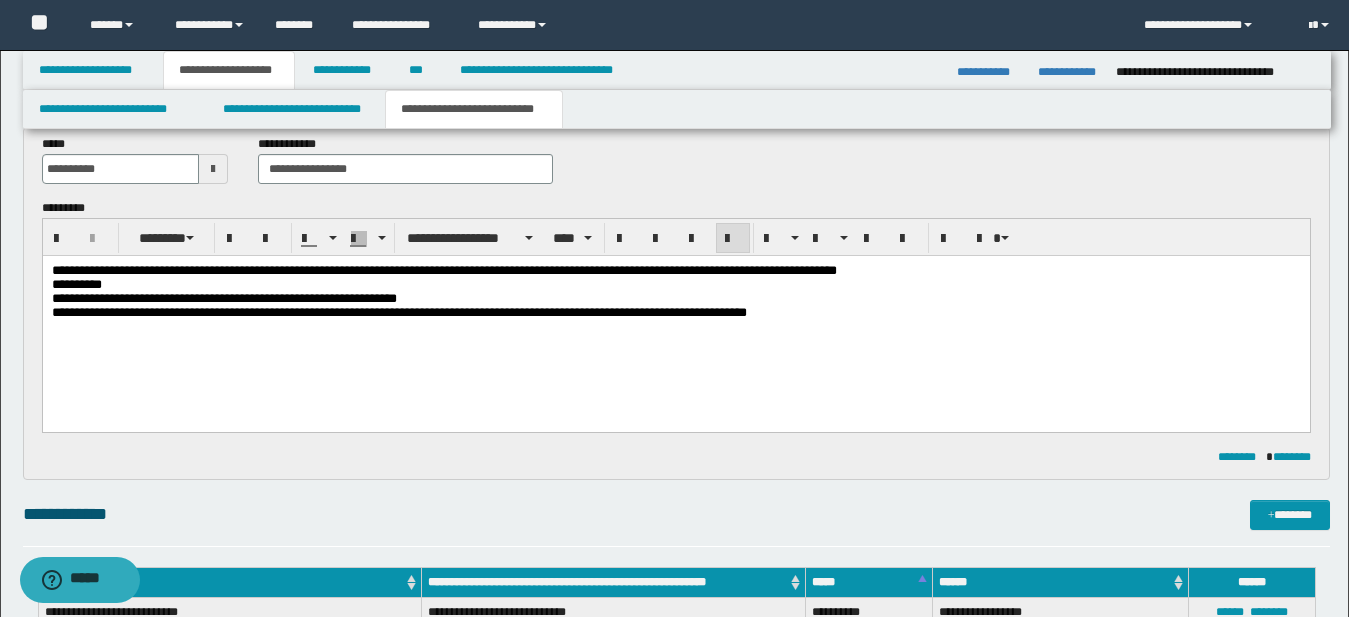 scroll, scrollTop: 0, scrollLeft: 0, axis: both 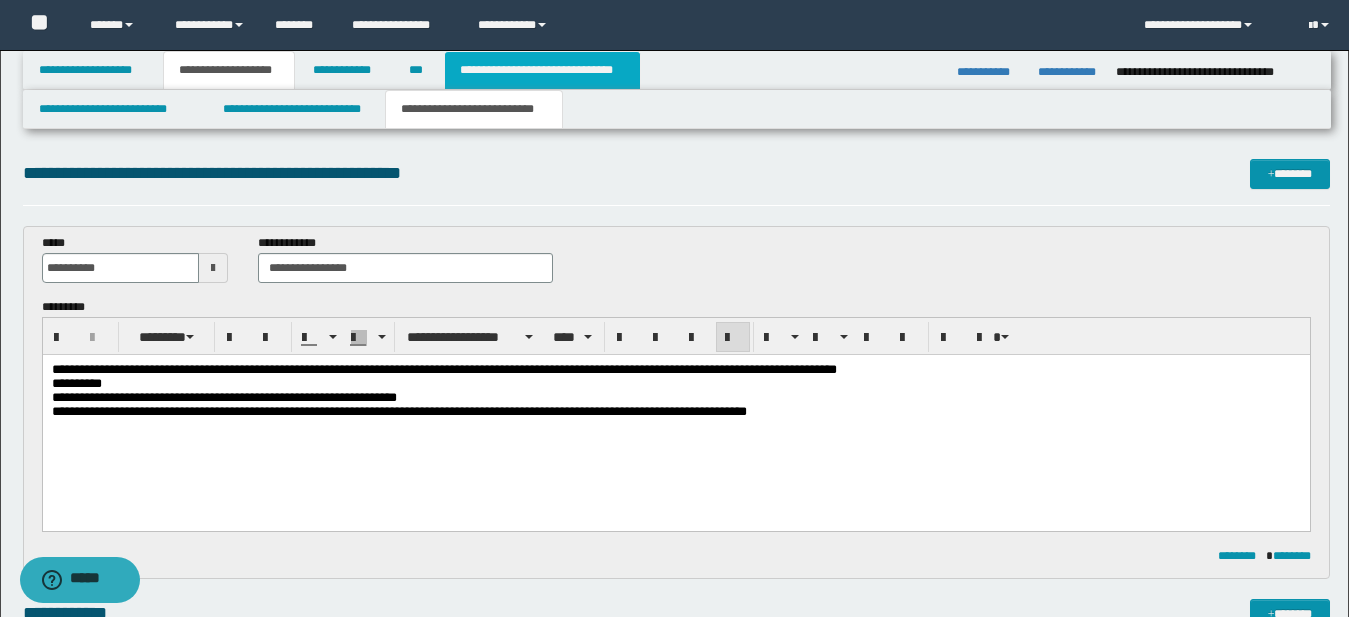 click on "**********" at bounding box center (542, 70) 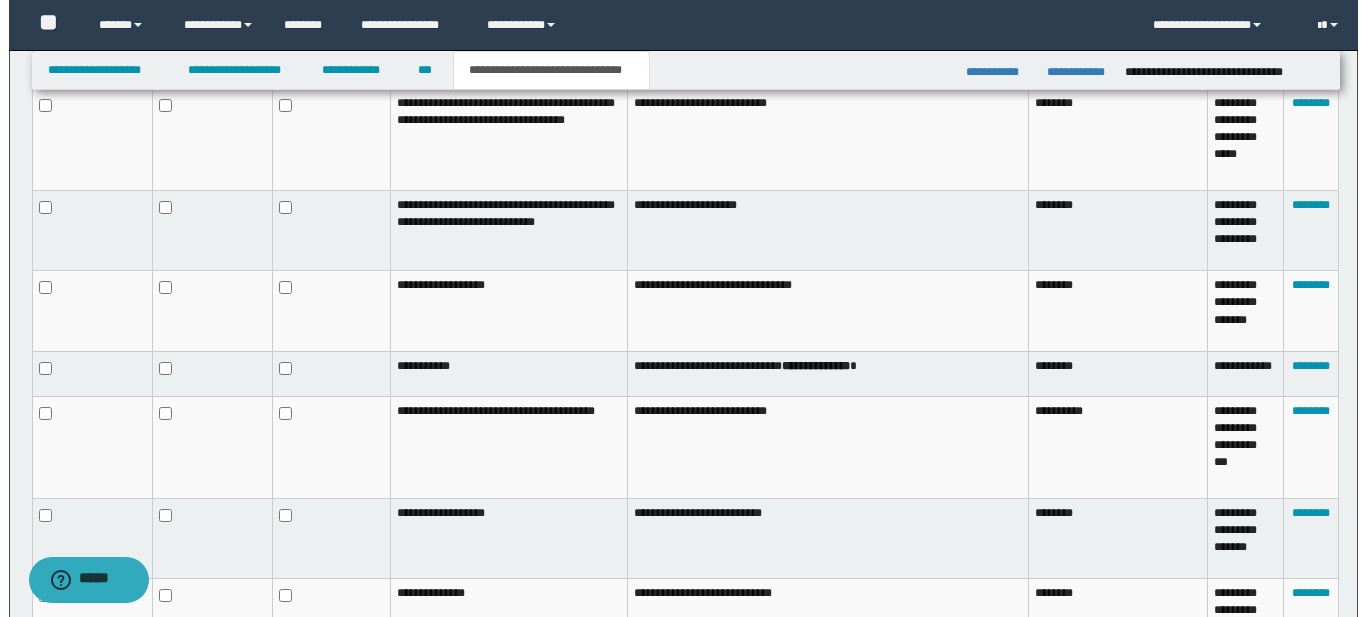 scroll, scrollTop: 1265, scrollLeft: 0, axis: vertical 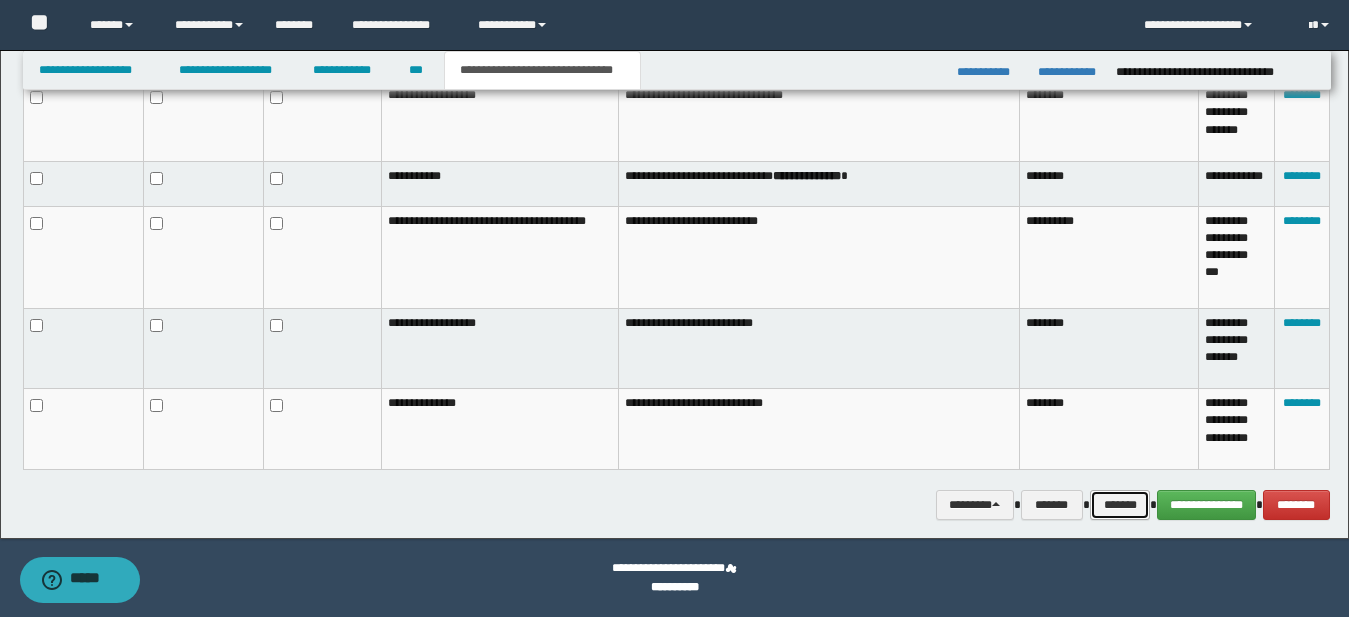 click on "*******" at bounding box center [1120, 505] 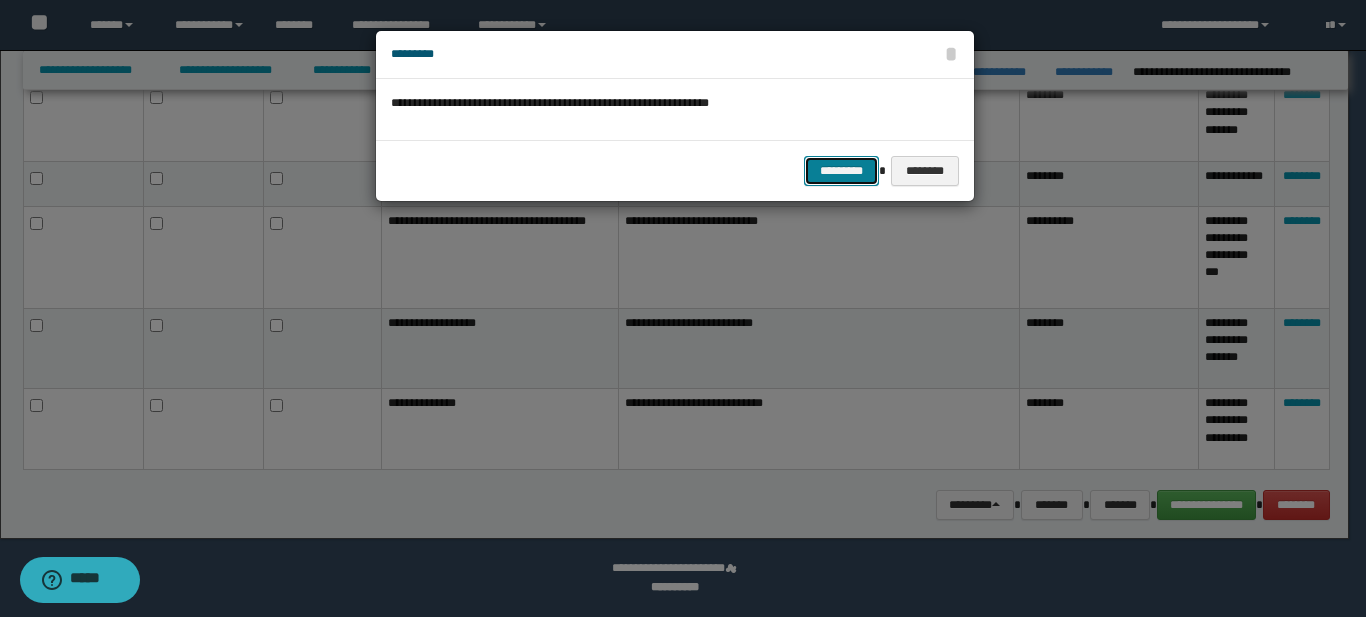click on "*********" at bounding box center (841, 171) 